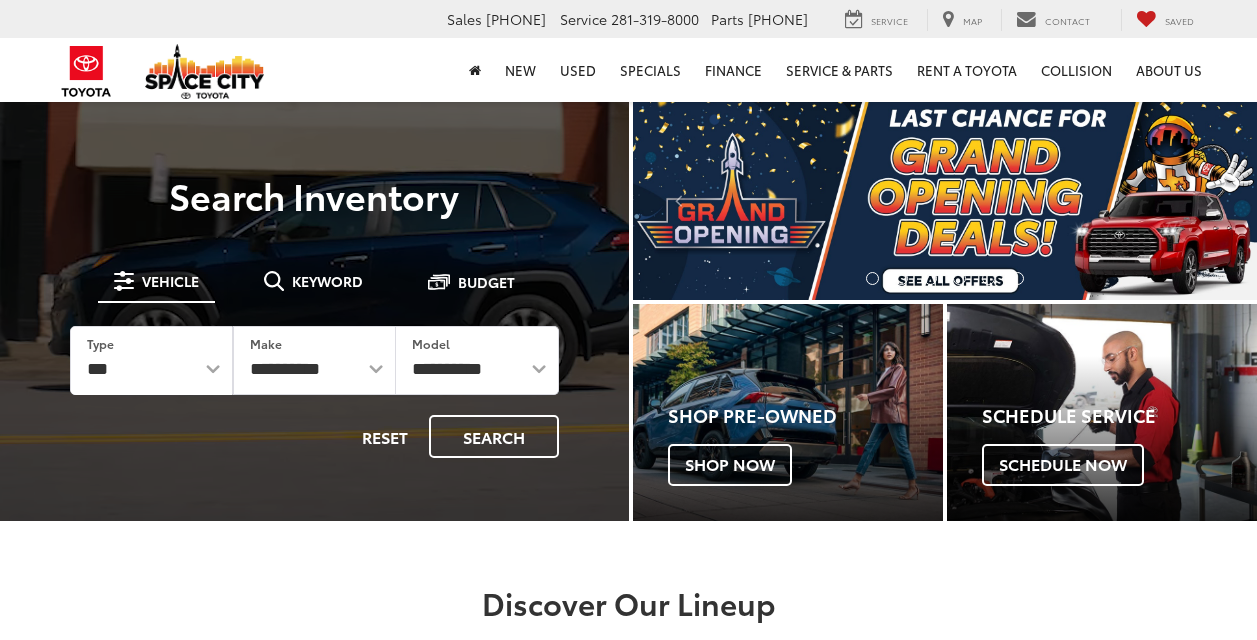 scroll, scrollTop: 0, scrollLeft: 0, axis: both 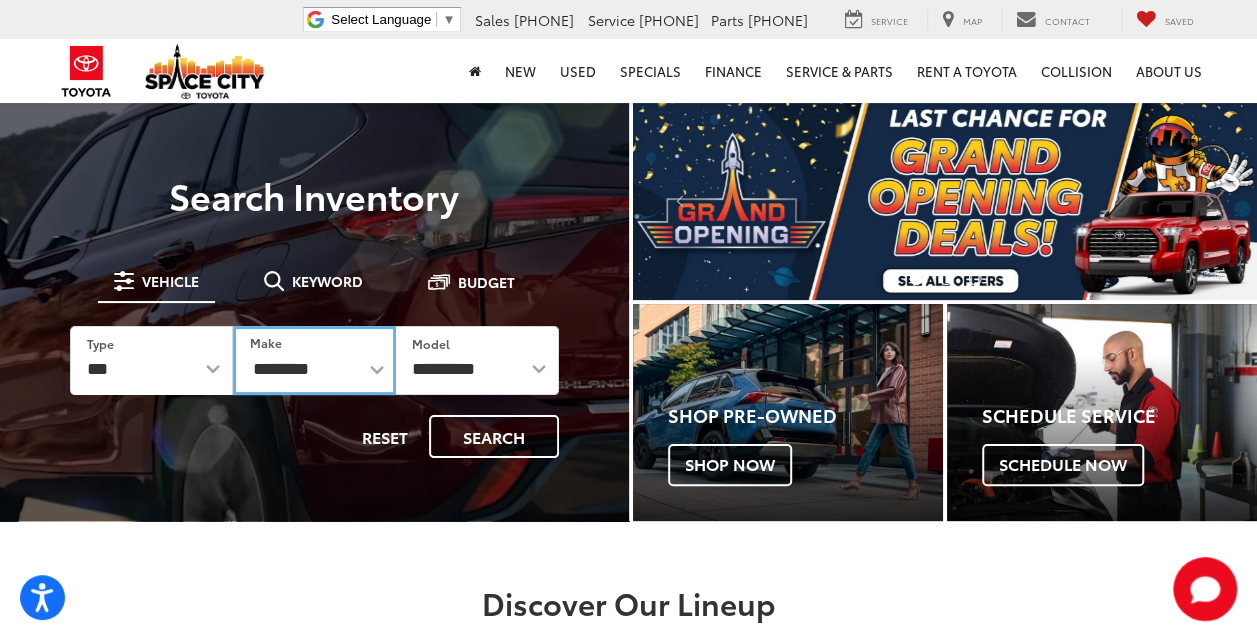 click on "**********" at bounding box center [314, 360] 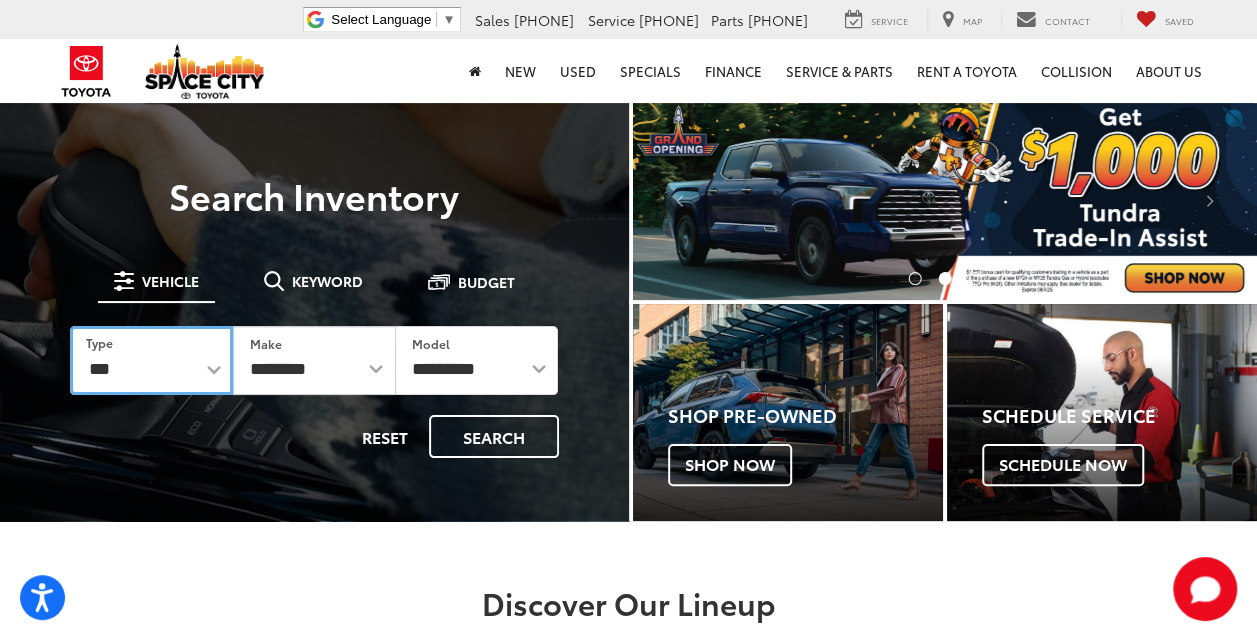 click on "***
***
****
*********" at bounding box center (151, 360) 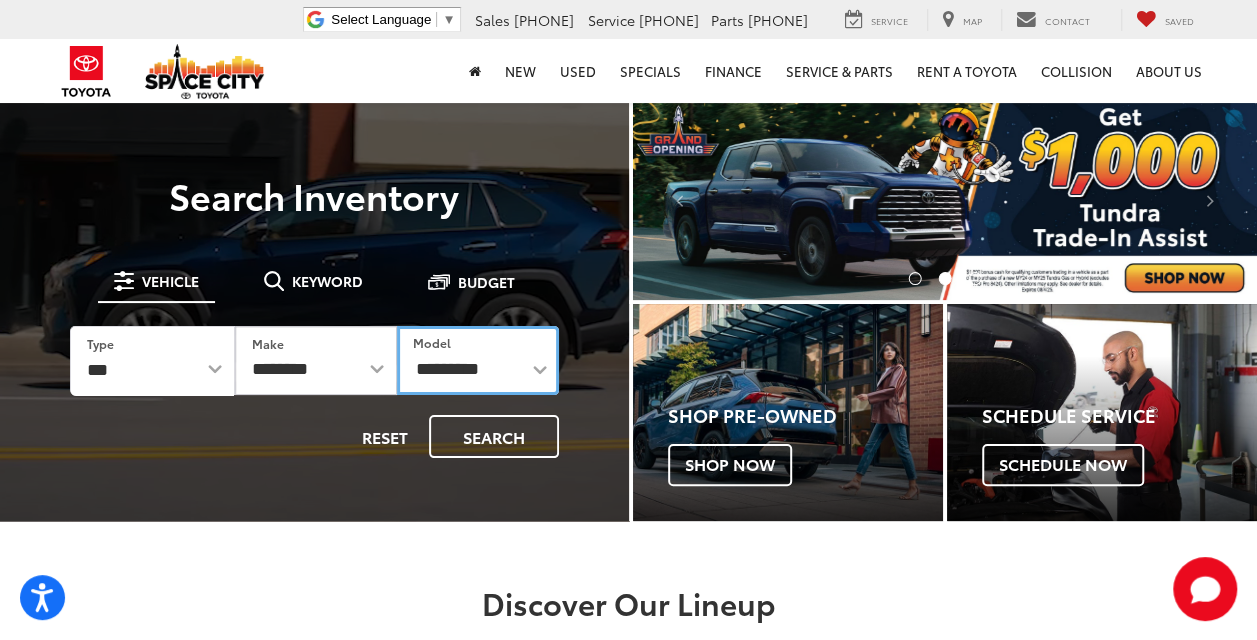 click on "**********" at bounding box center (478, 360) 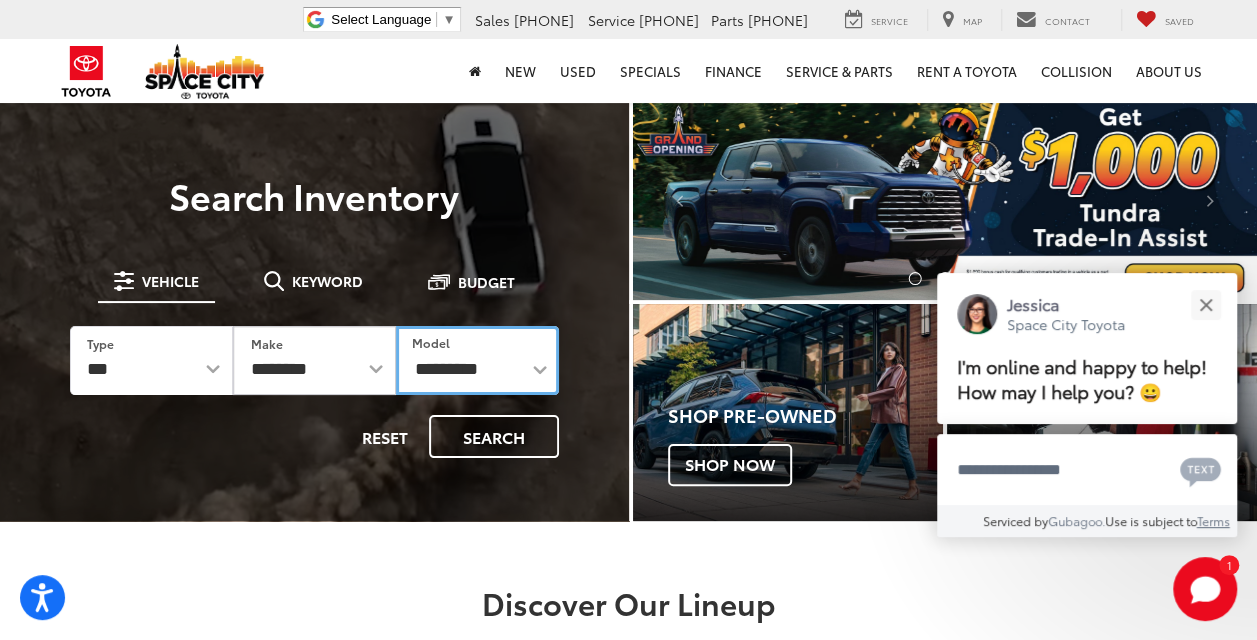 click on "**********" at bounding box center [477, 360] 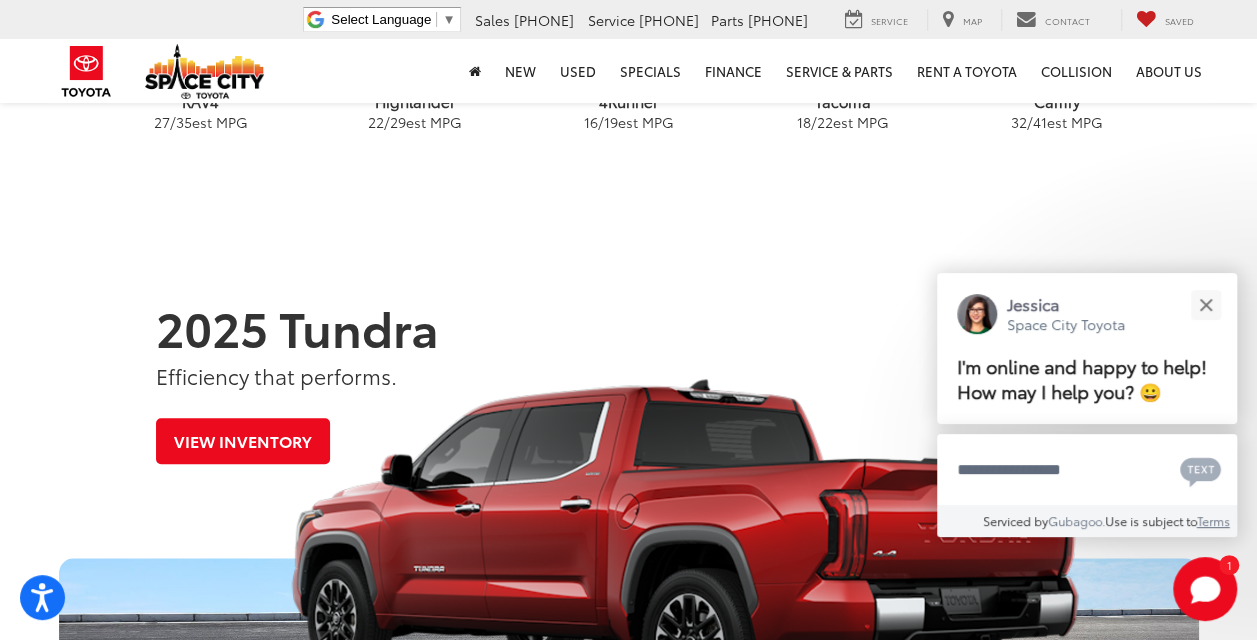 scroll, scrollTop: 701, scrollLeft: 0, axis: vertical 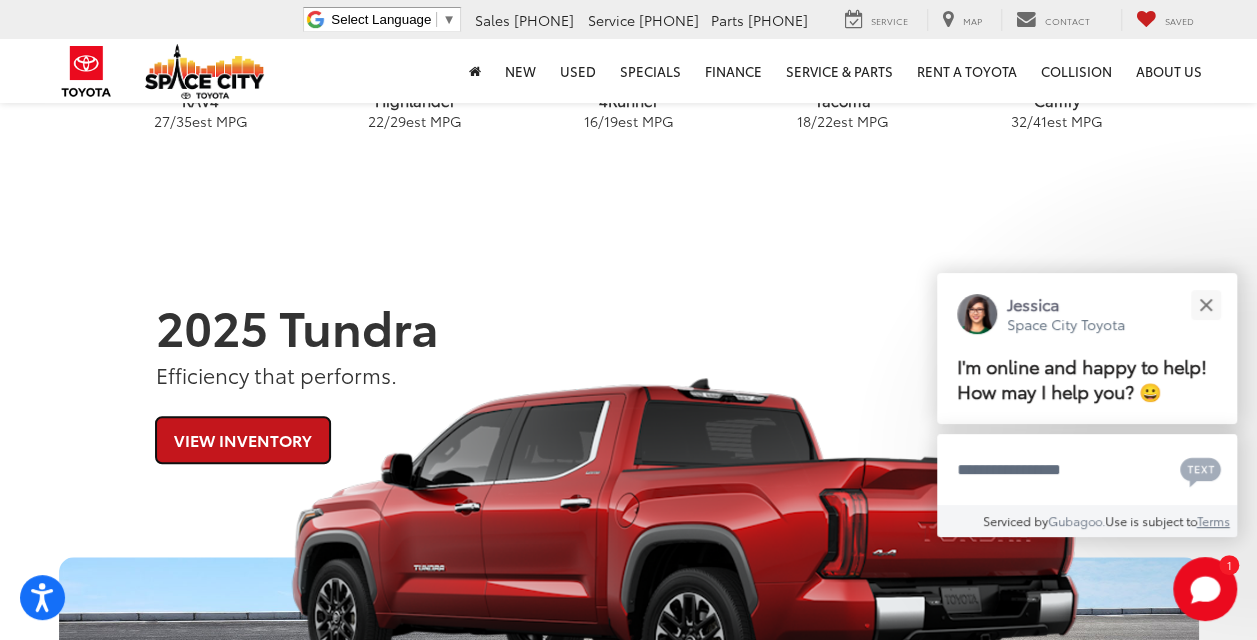 click on "View Inventory" at bounding box center [243, 439] 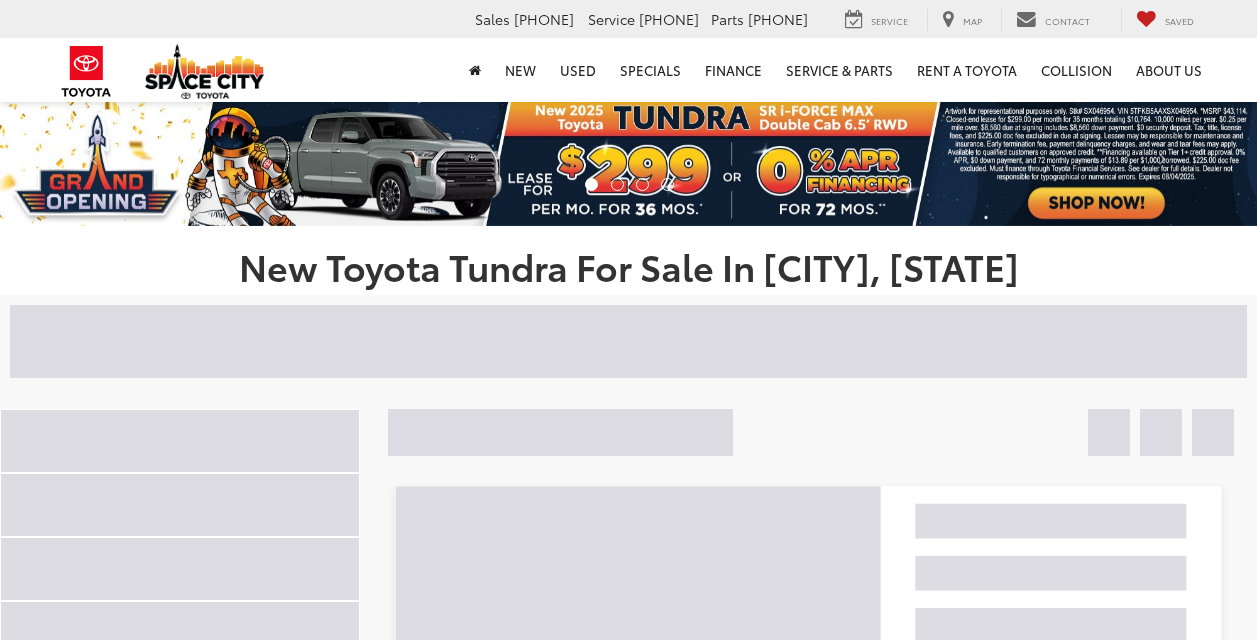 scroll, scrollTop: 0, scrollLeft: 0, axis: both 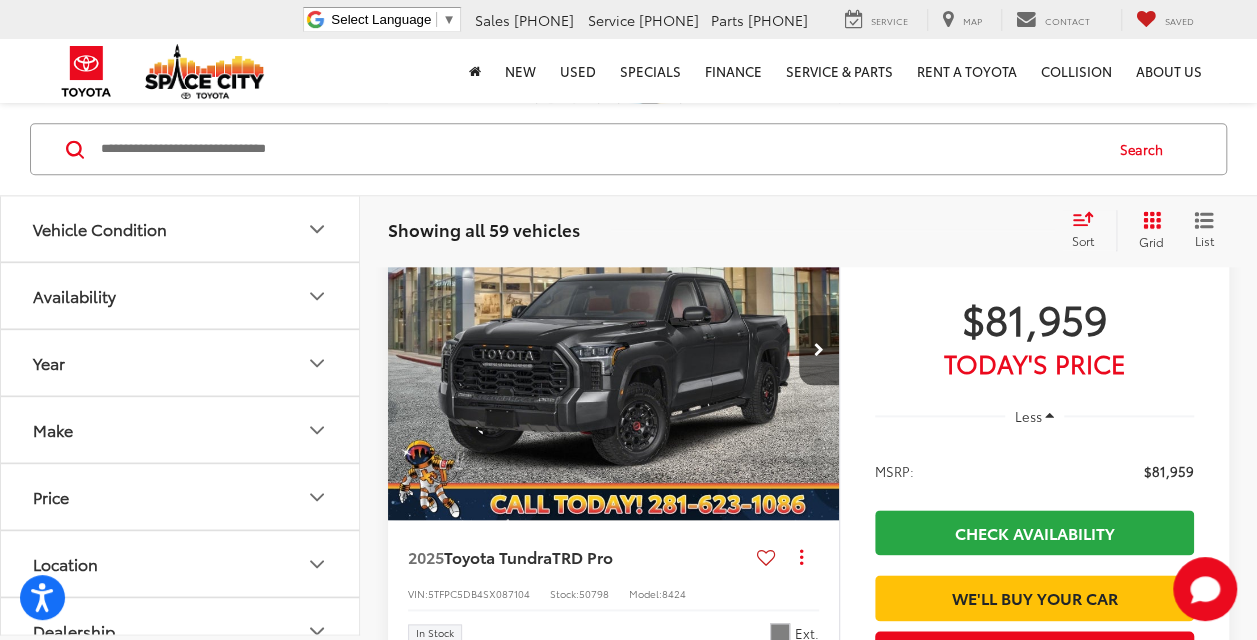 click on "Price" at bounding box center (181, 497) 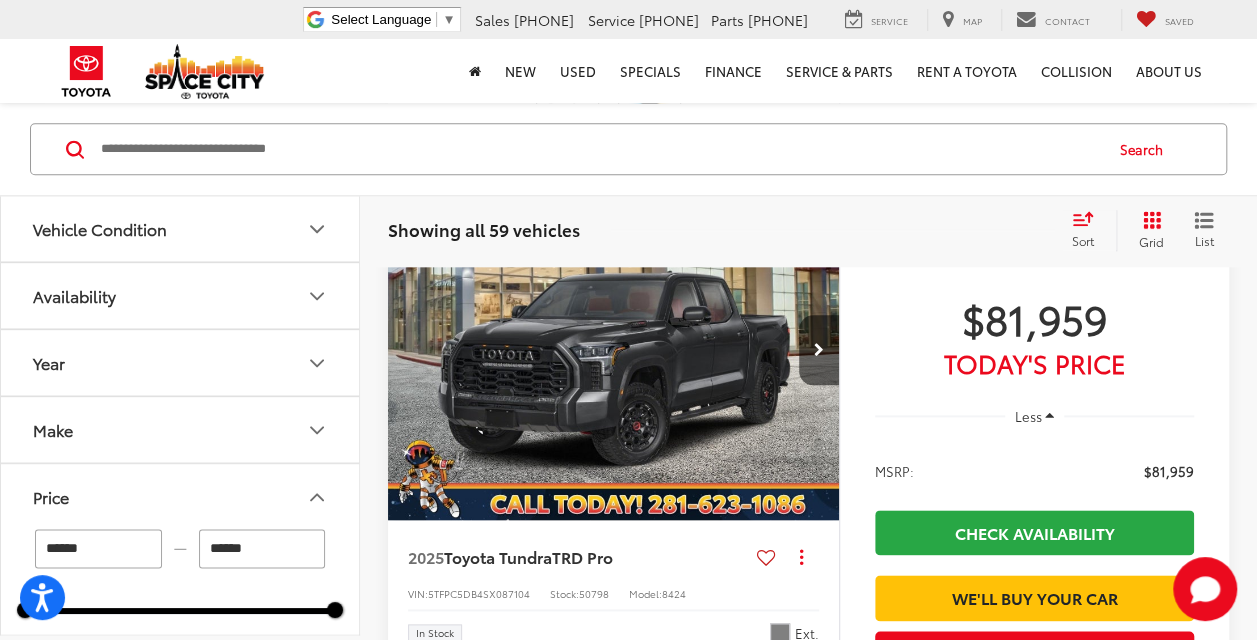 click on "******" at bounding box center (262, 549) 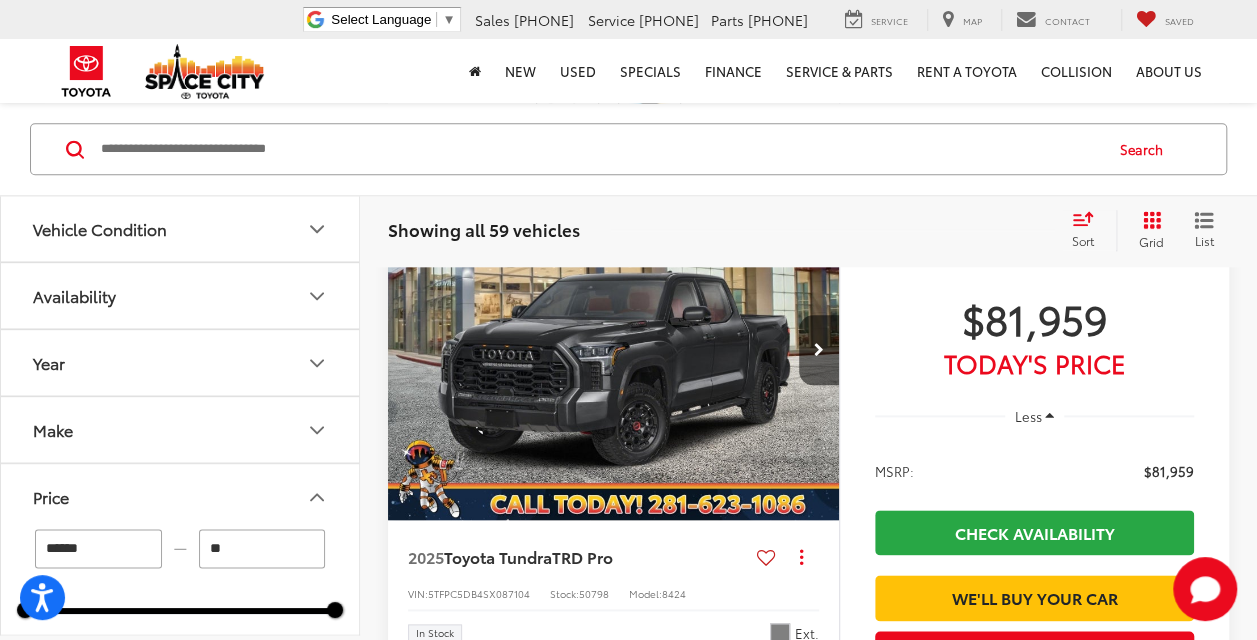 type on "*" 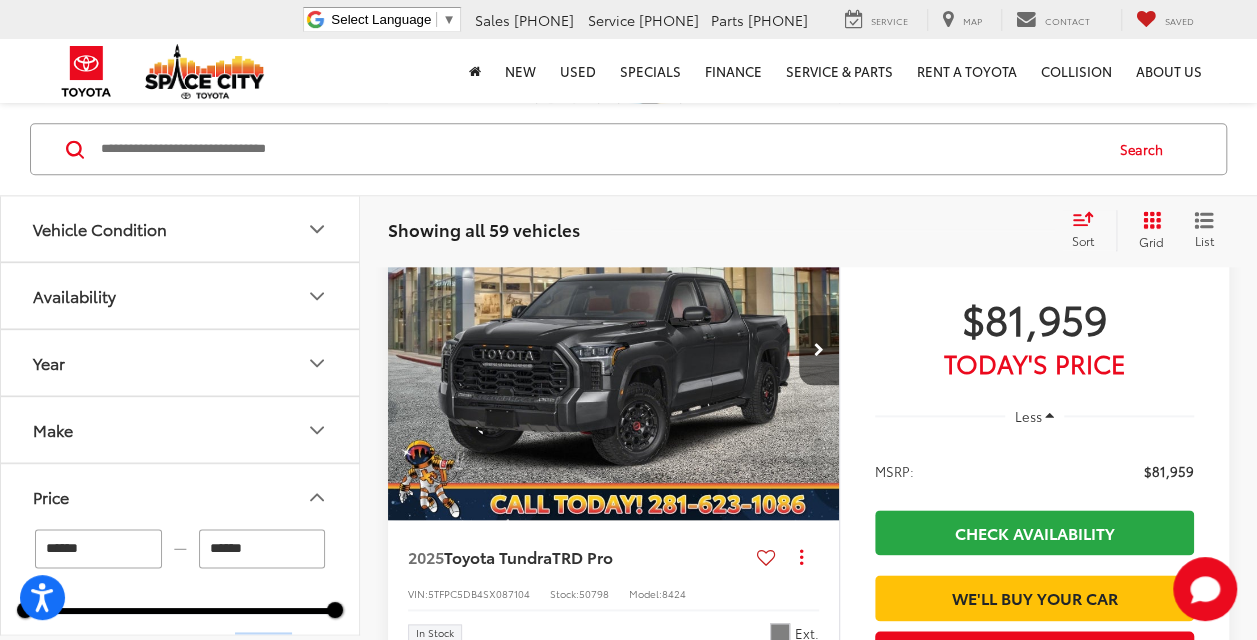 drag, startPoint x: 338, startPoint y: 616, endPoint x: 231, endPoint y: 614, distance: 107.01869 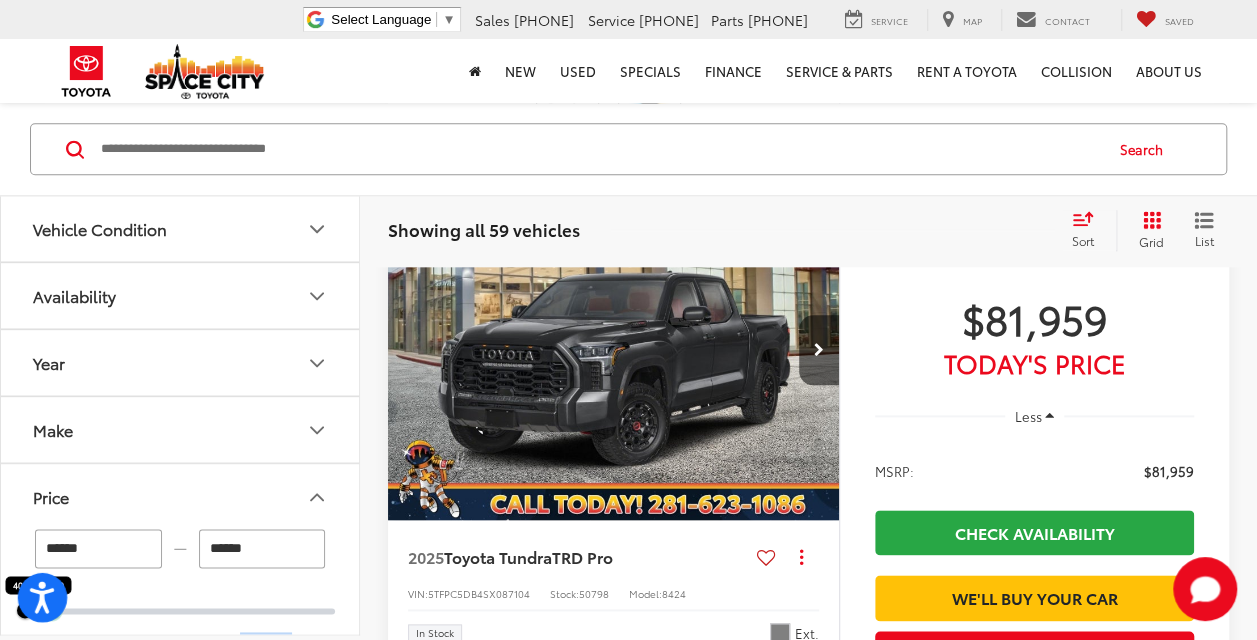 drag, startPoint x: 231, startPoint y: 614, endPoint x: 53, endPoint y: 612, distance: 178.01123 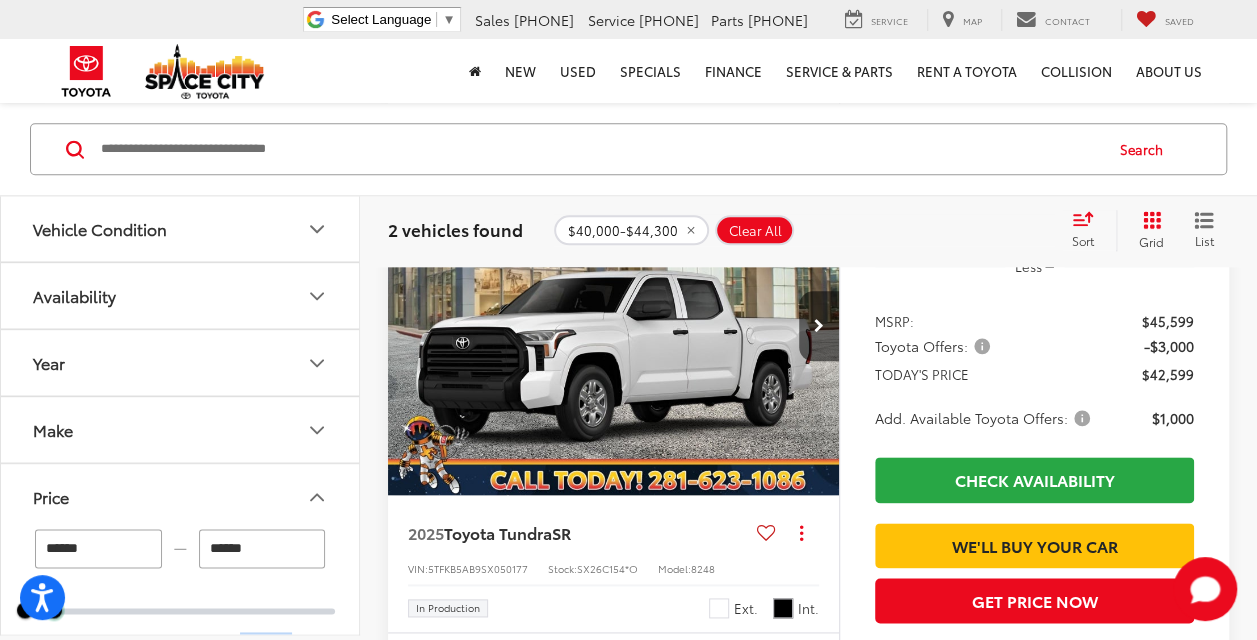 scroll, scrollTop: 1015, scrollLeft: 0, axis: vertical 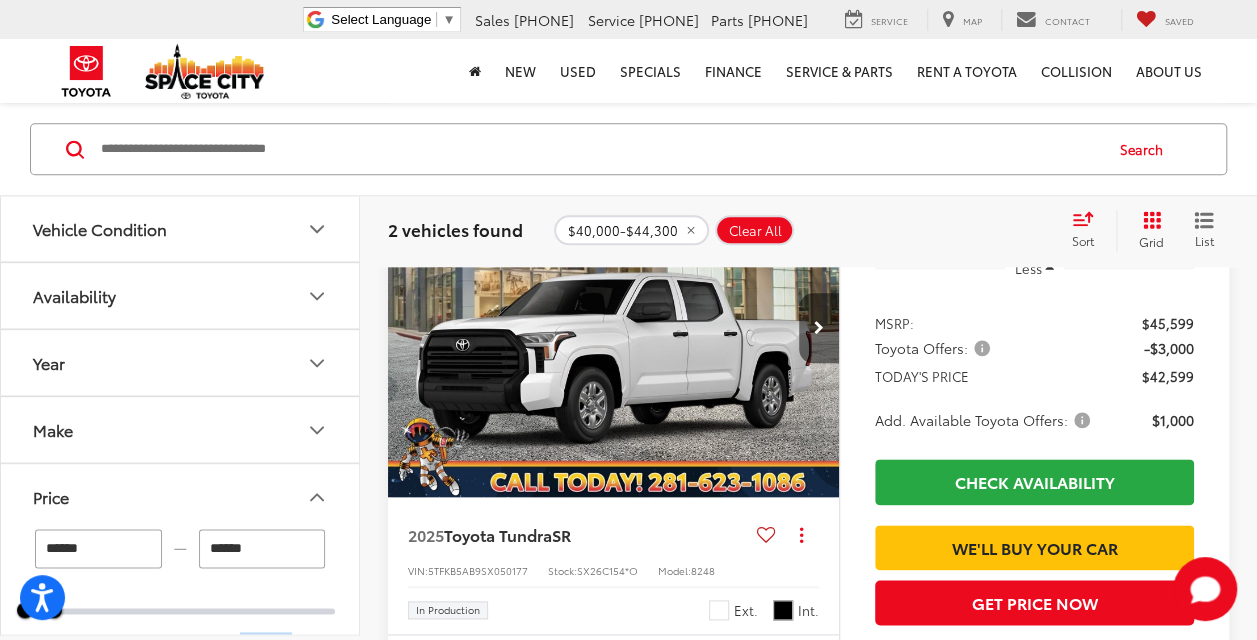 click at bounding box center [819, 328] 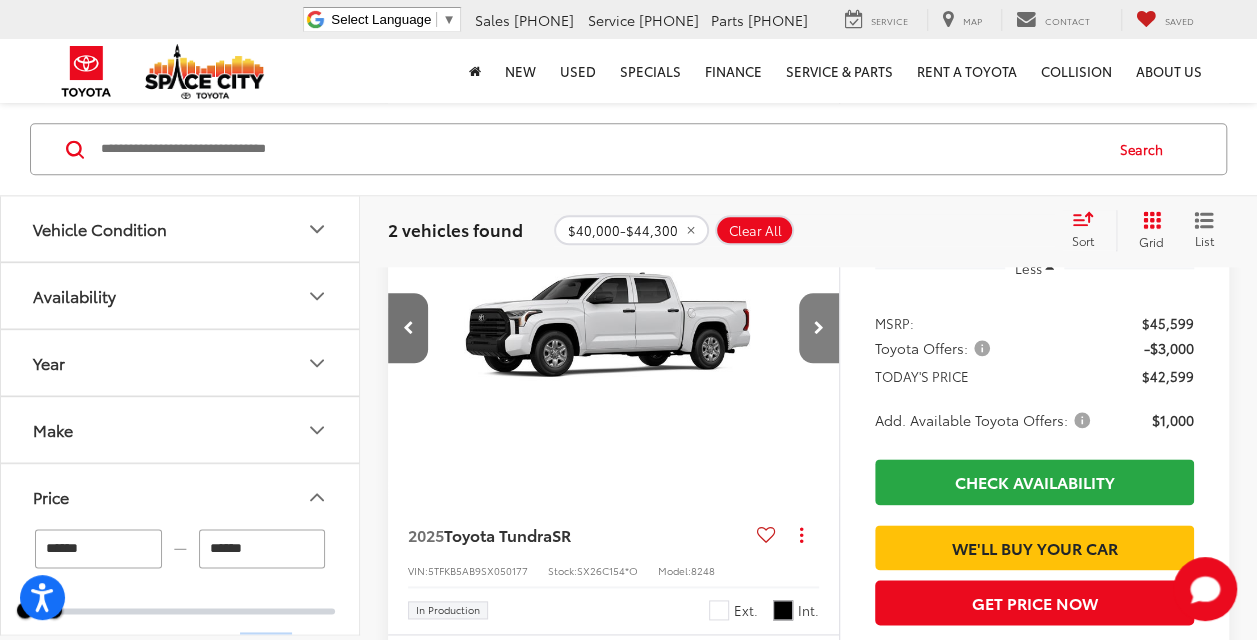 click at bounding box center [819, 328] 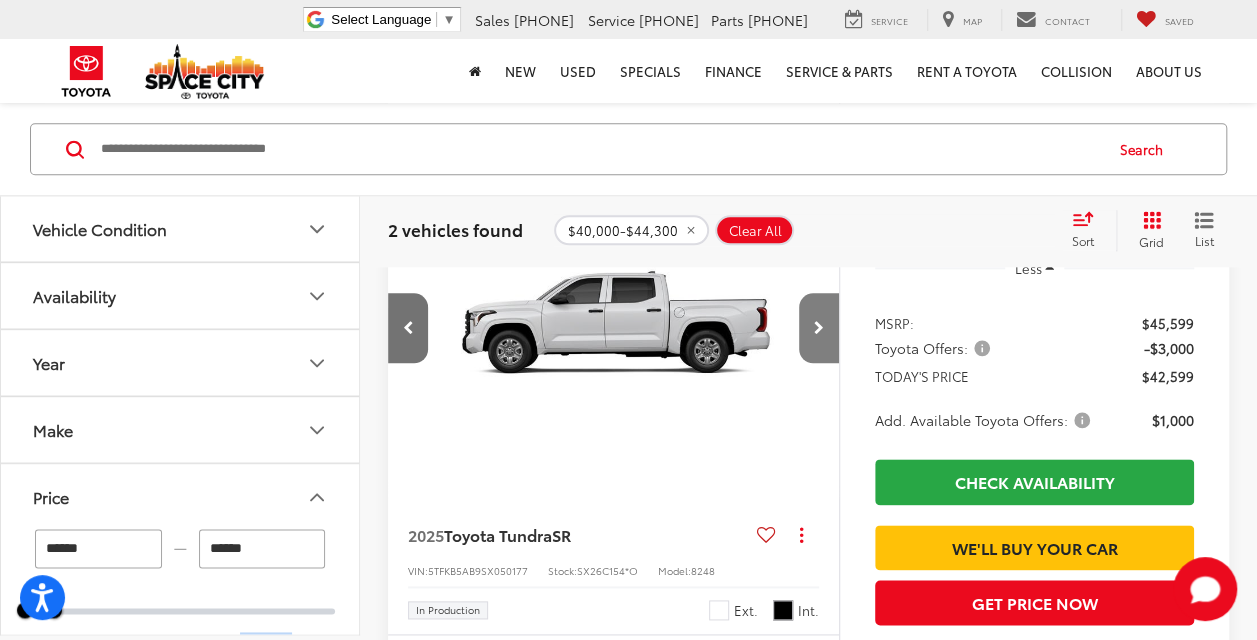 click at bounding box center (819, 328) 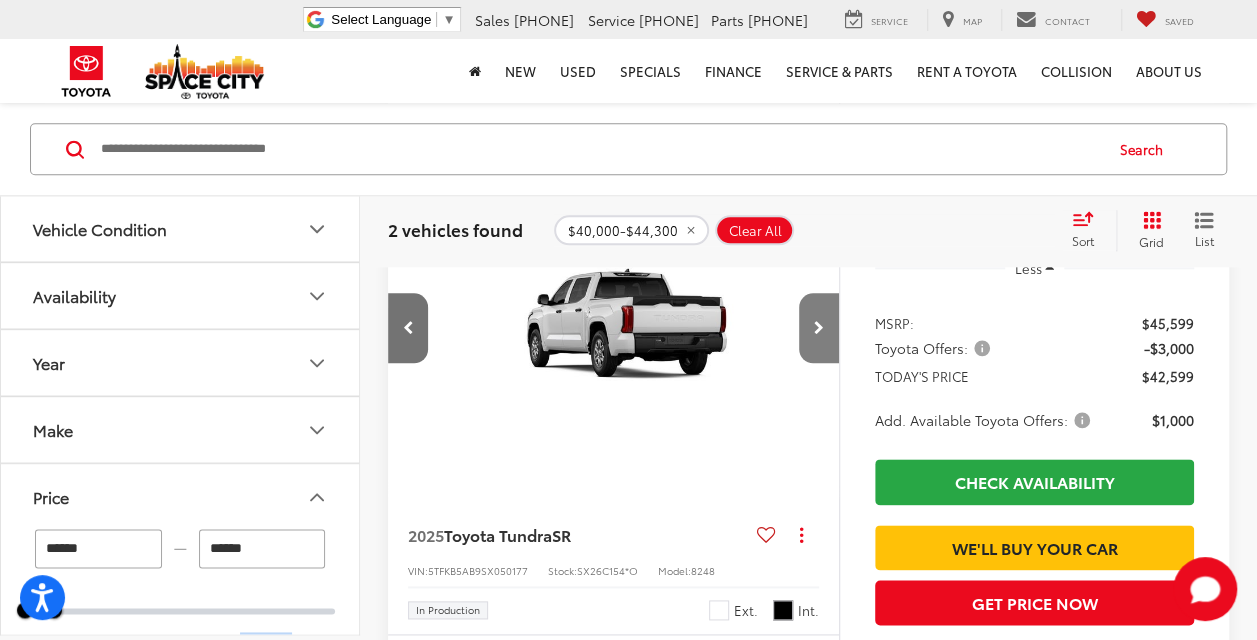 click at bounding box center [819, 328] 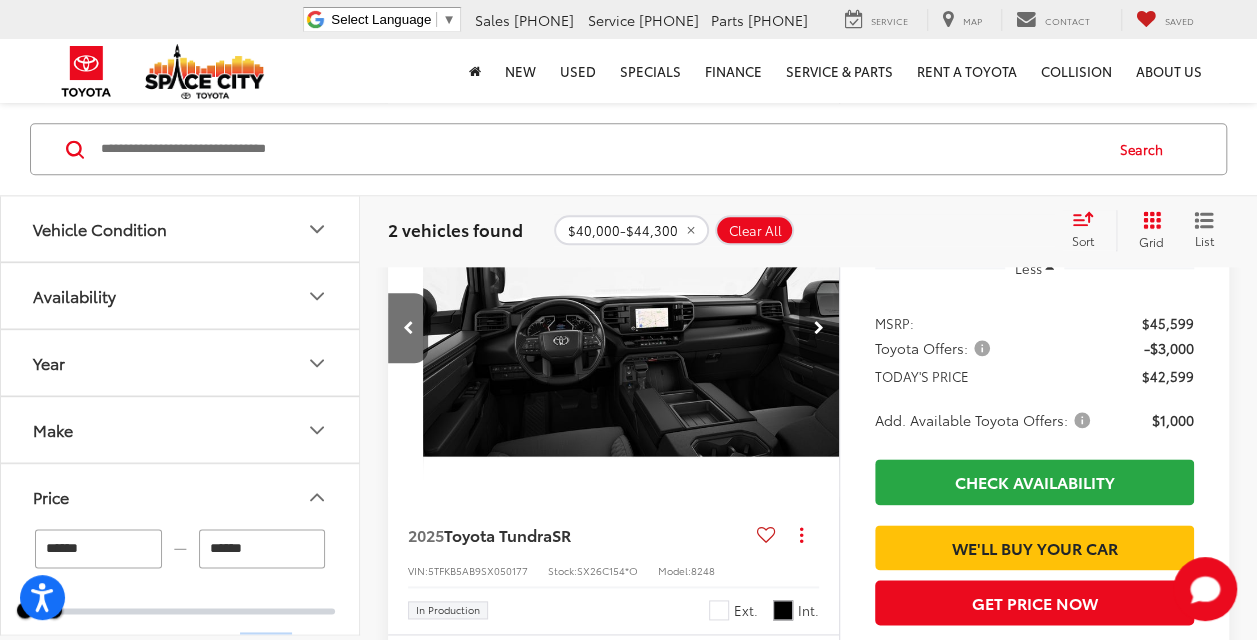 scroll, scrollTop: 0, scrollLeft: 1815, axis: horizontal 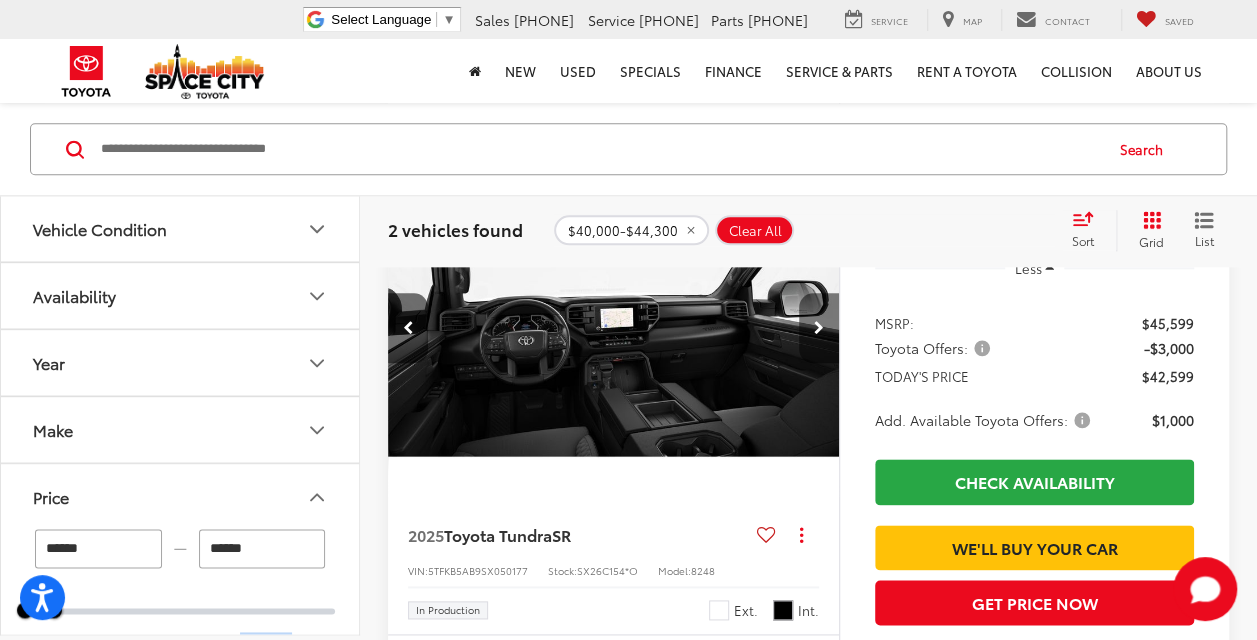 click at bounding box center (819, 328) 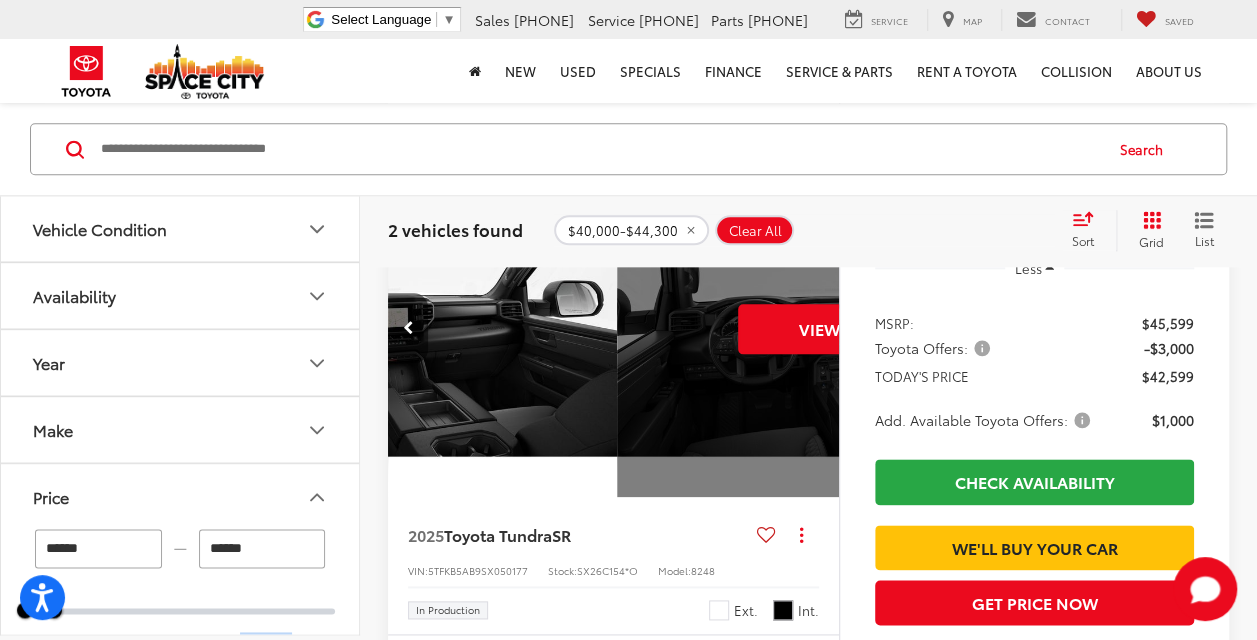 scroll, scrollTop: 0, scrollLeft: 2268, axis: horizontal 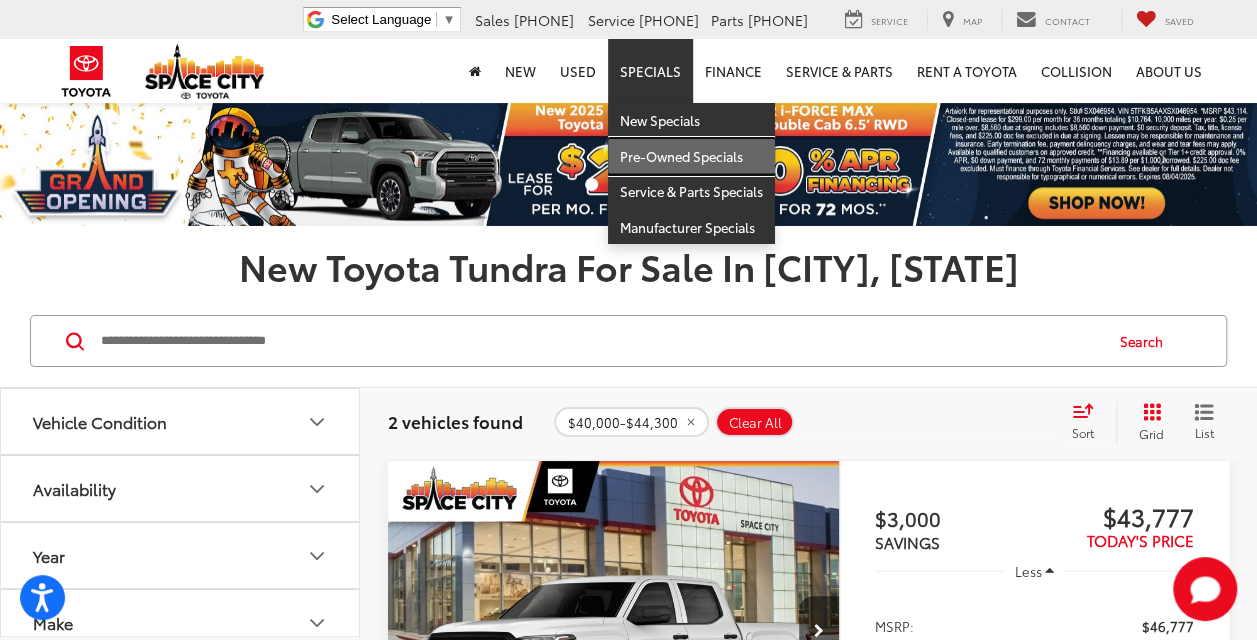 click on "Pre-Owned Specials" at bounding box center (691, 157) 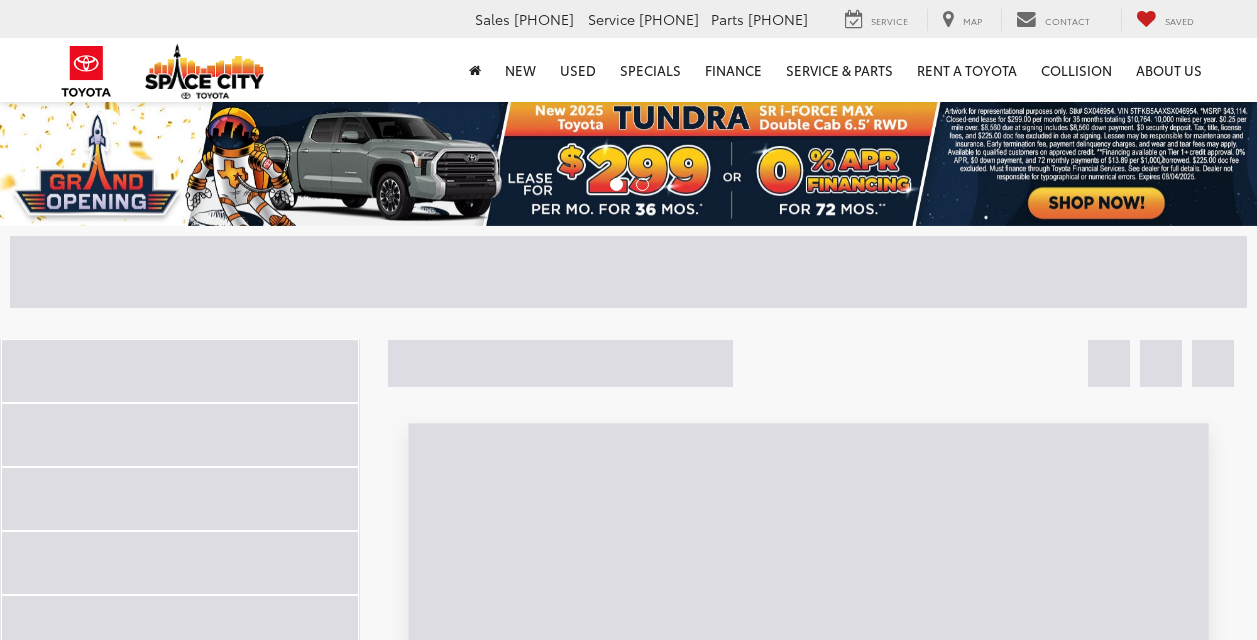 scroll, scrollTop: 0, scrollLeft: 0, axis: both 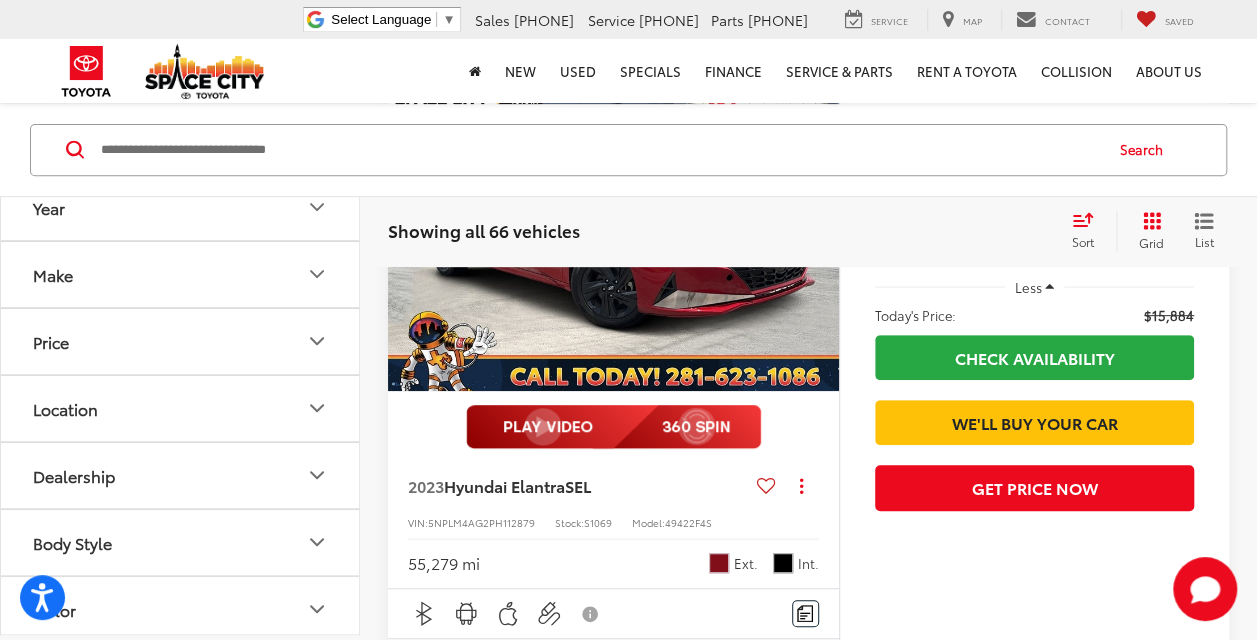 click 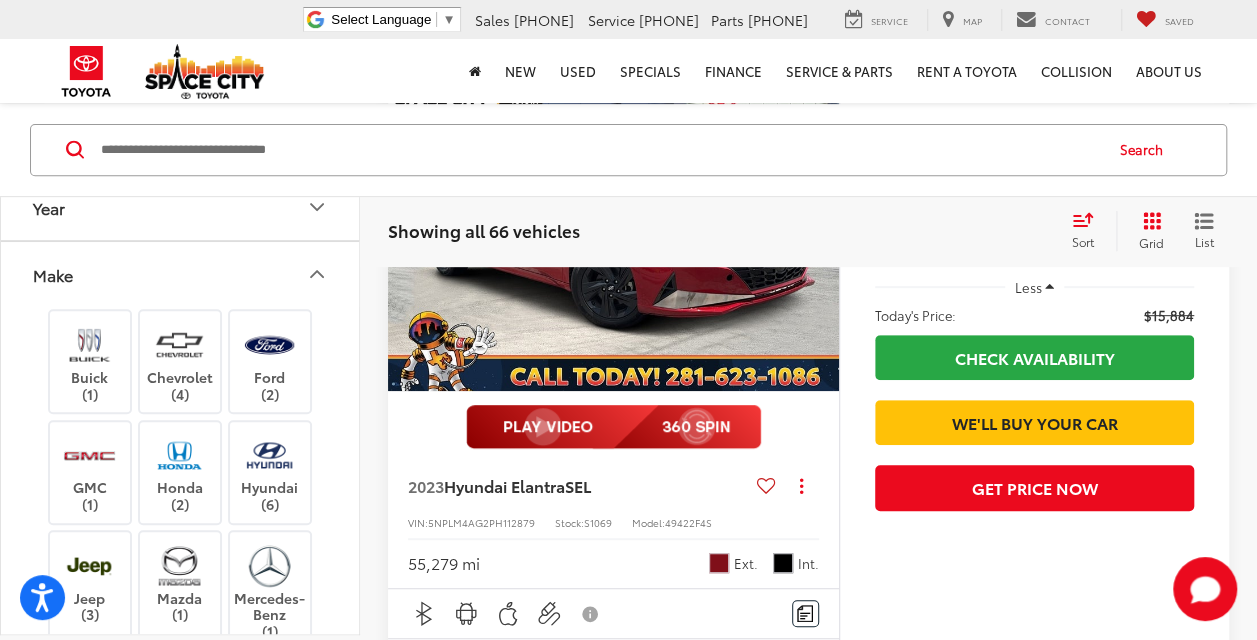 click 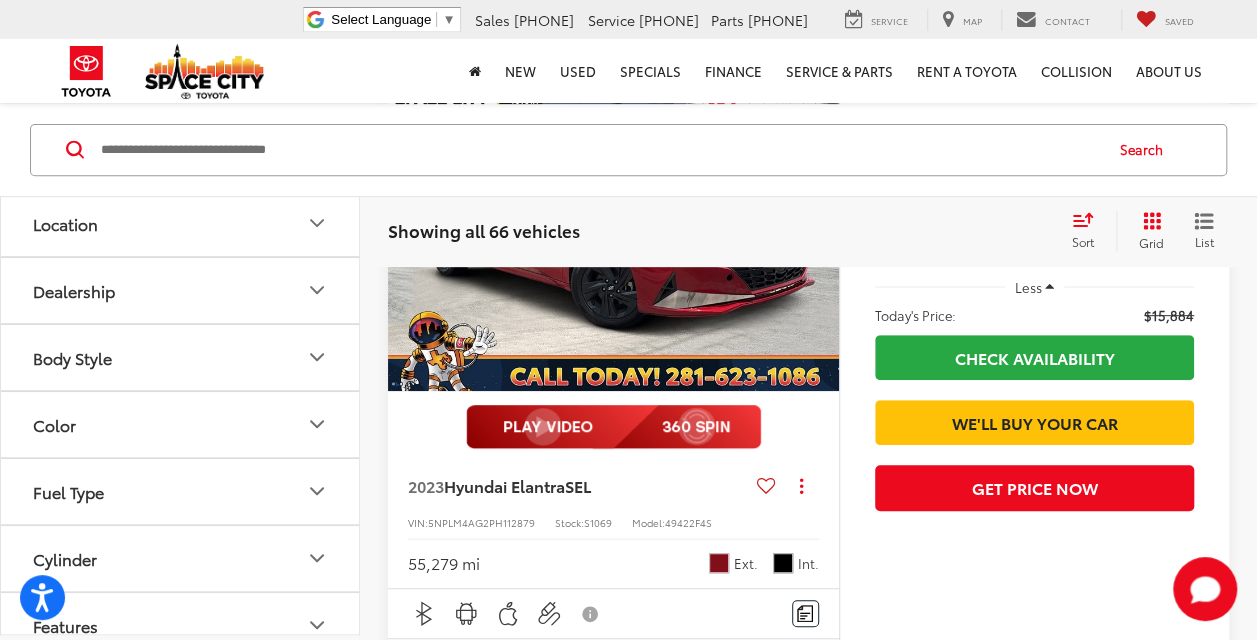 scroll, scrollTop: 363, scrollLeft: 0, axis: vertical 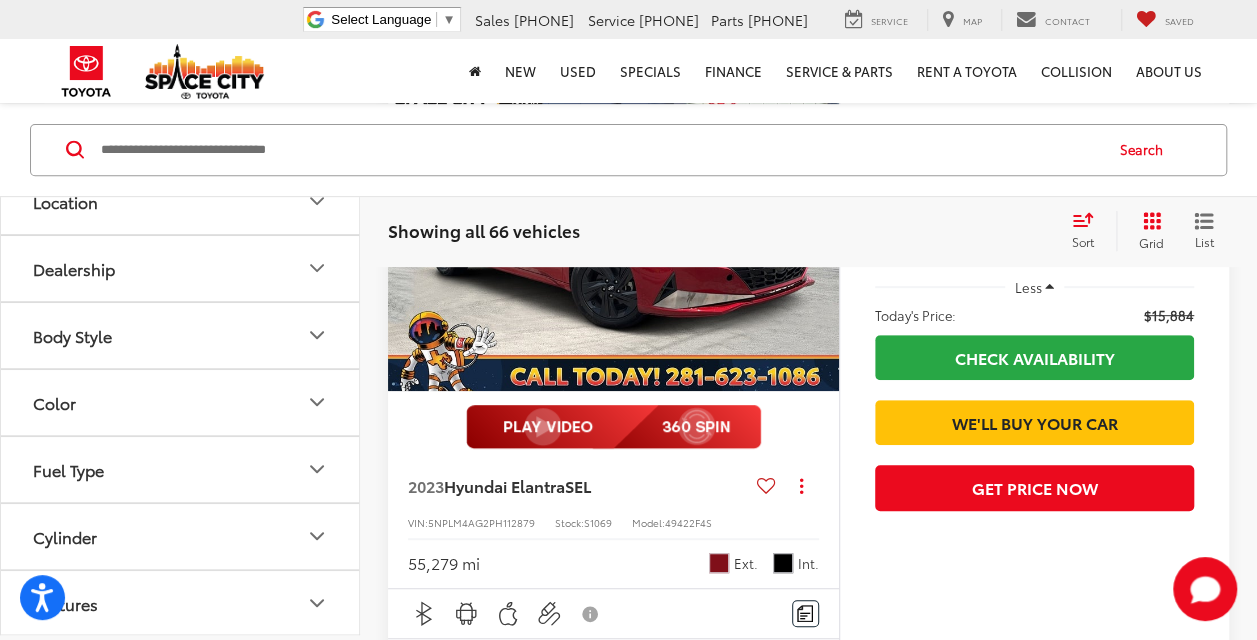 click on "Body Style" at bounding box center (181, 335) 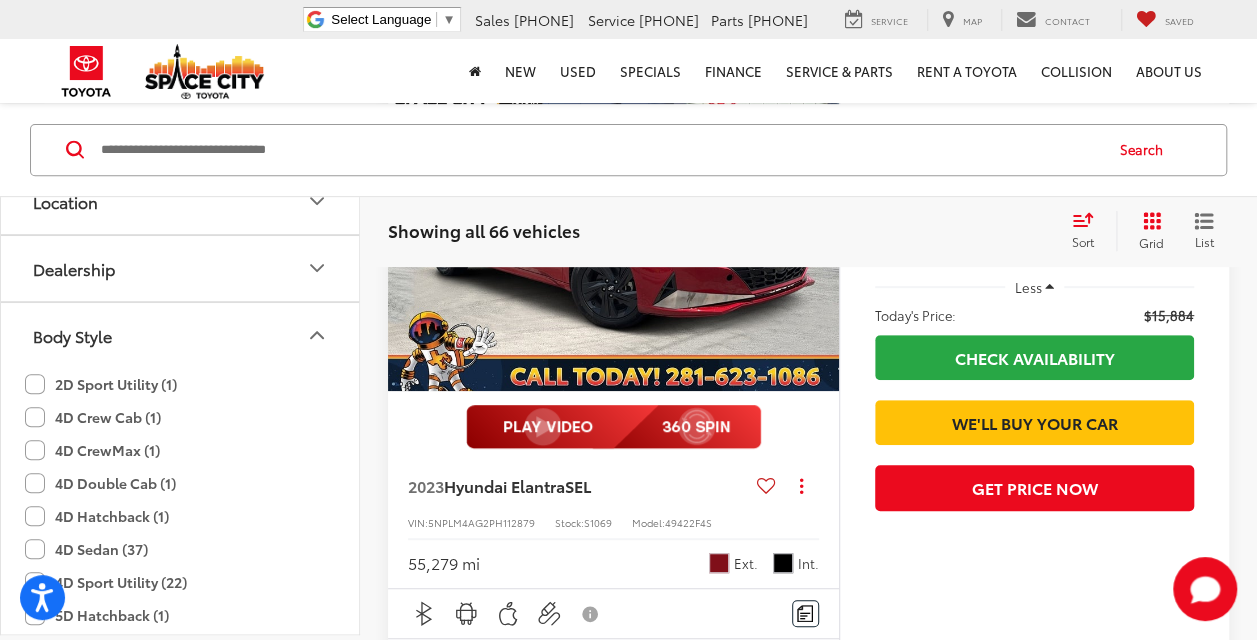 click on "Body Style" at bounding box center (181, 335) 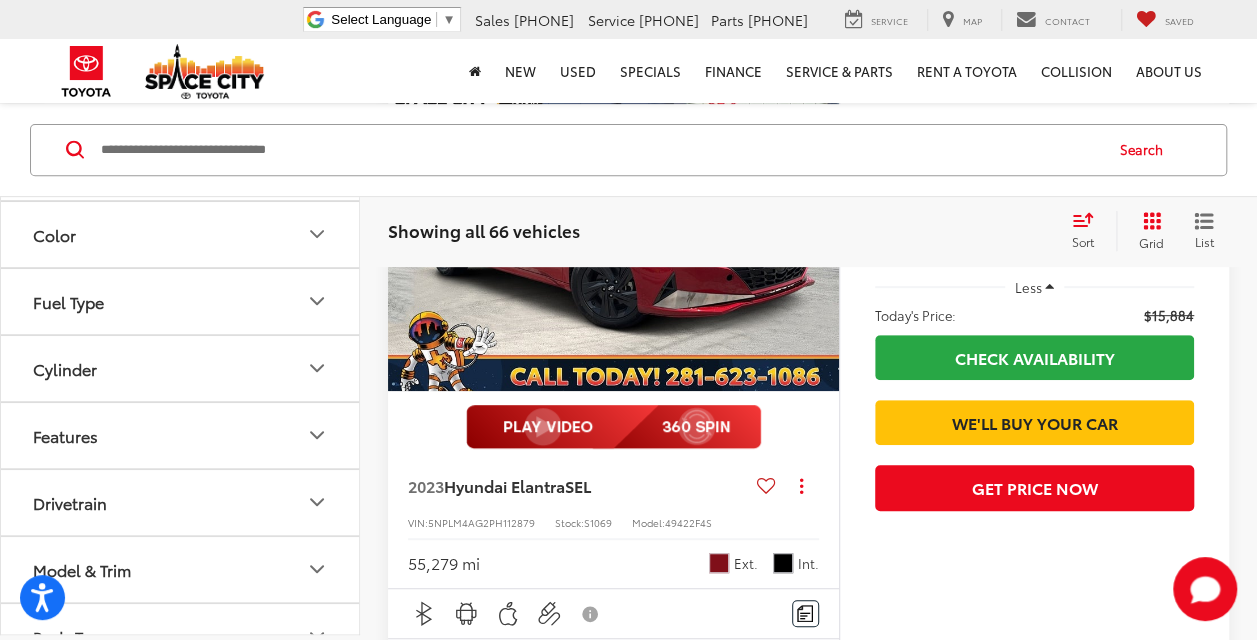 scroll, scrollTop: 556, scrollLeft: 0, axis: vertical 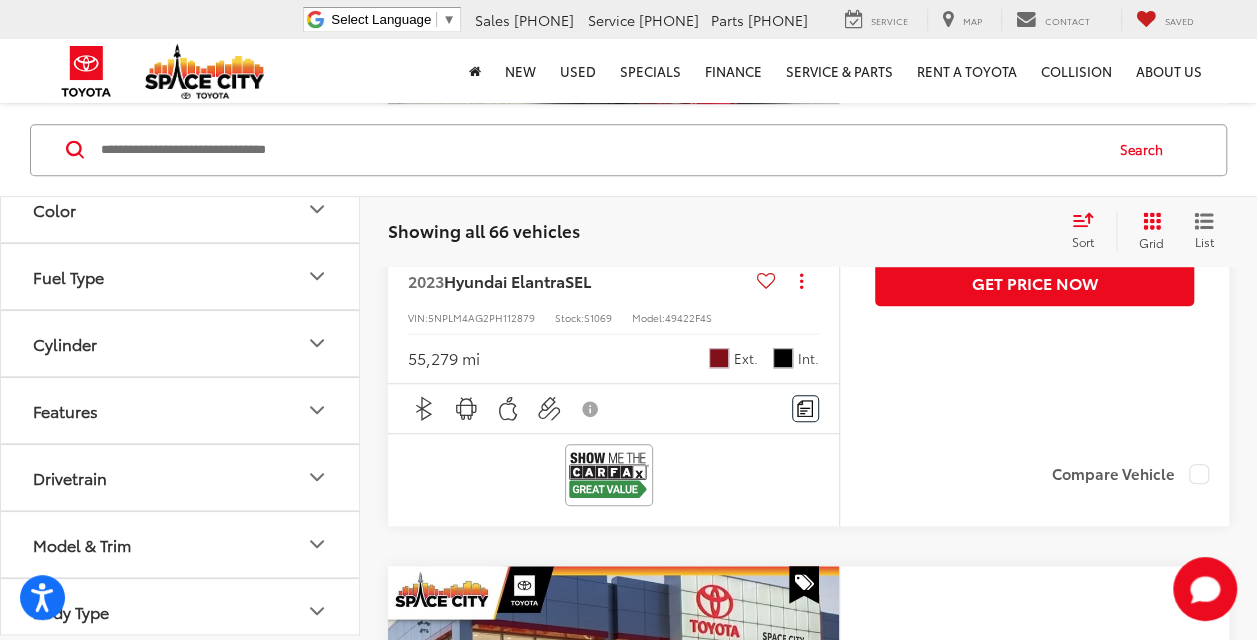 click 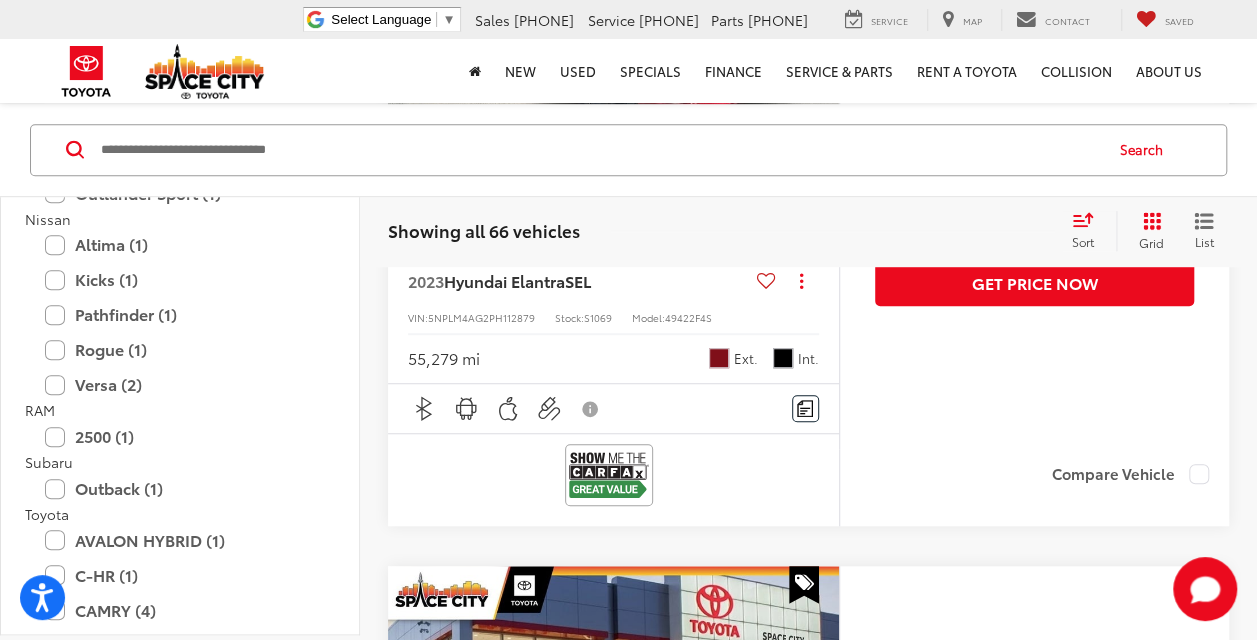 scroll, scrollTop: 2156, scrollLeft: 0, axis: vertical 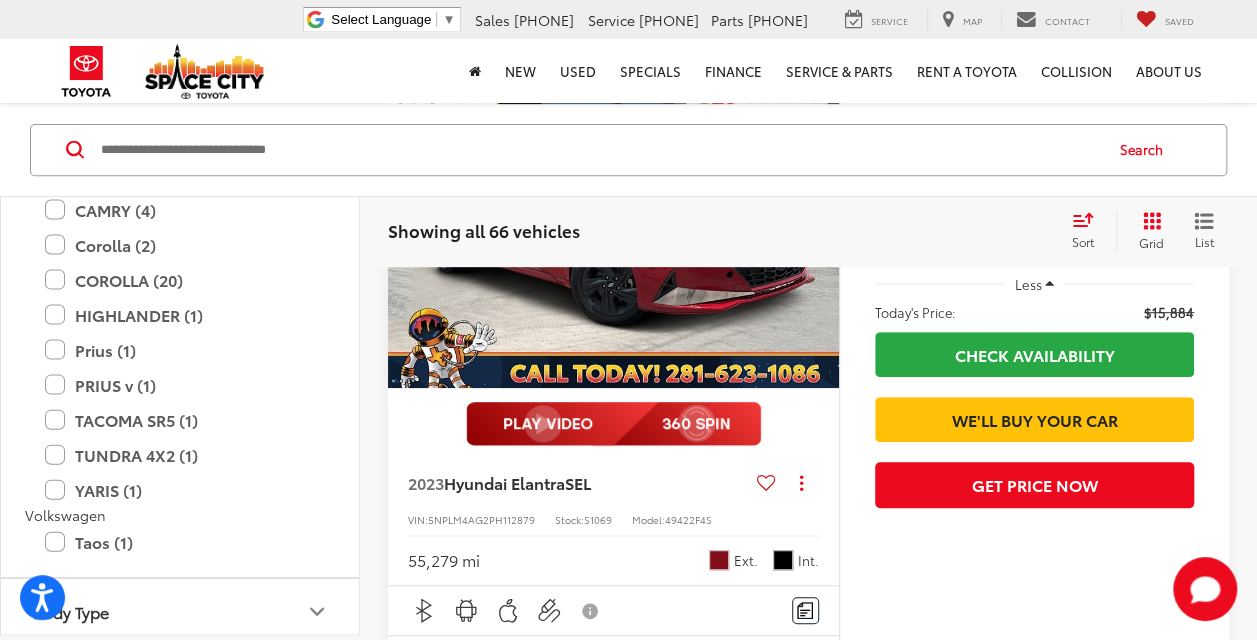 click at bounding box center [600, 150] 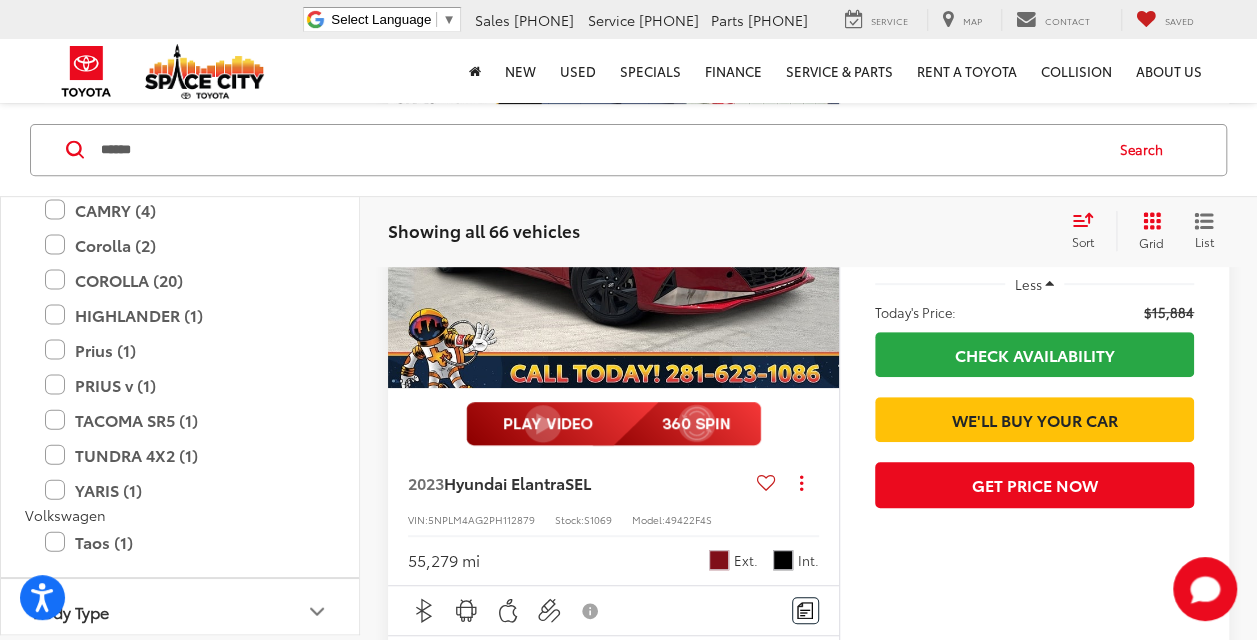 click on "Search" at bounding box center [1146, 150] 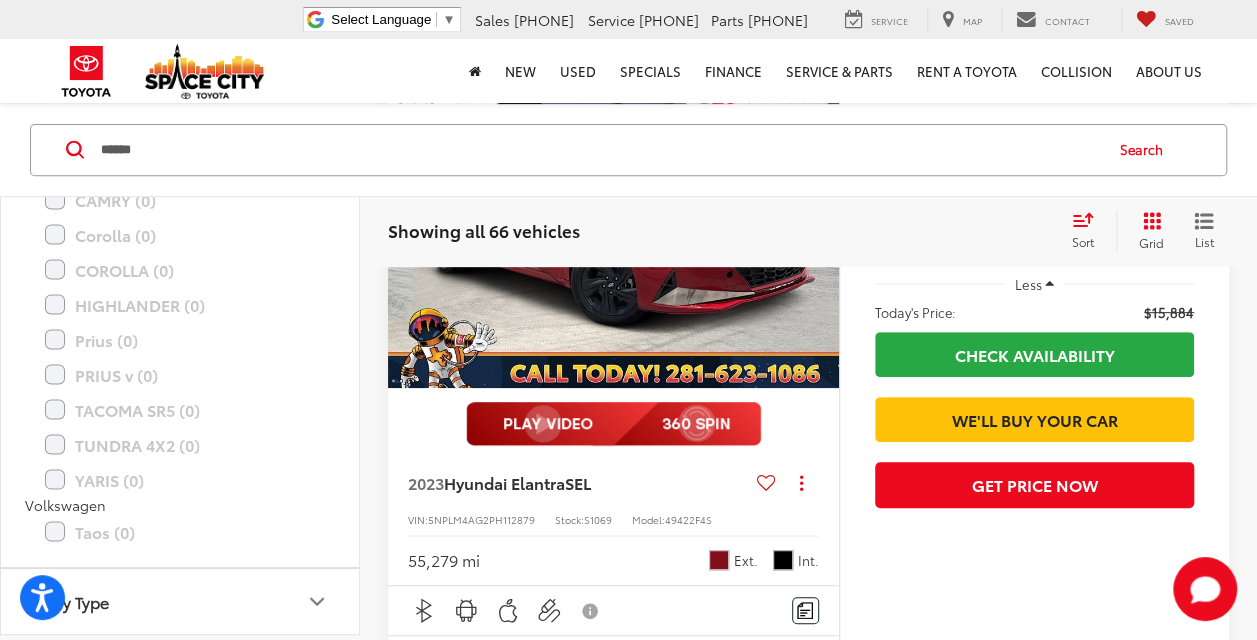 scroll, scrollTop: 1957, scrollLeft: 0, axis: vertical 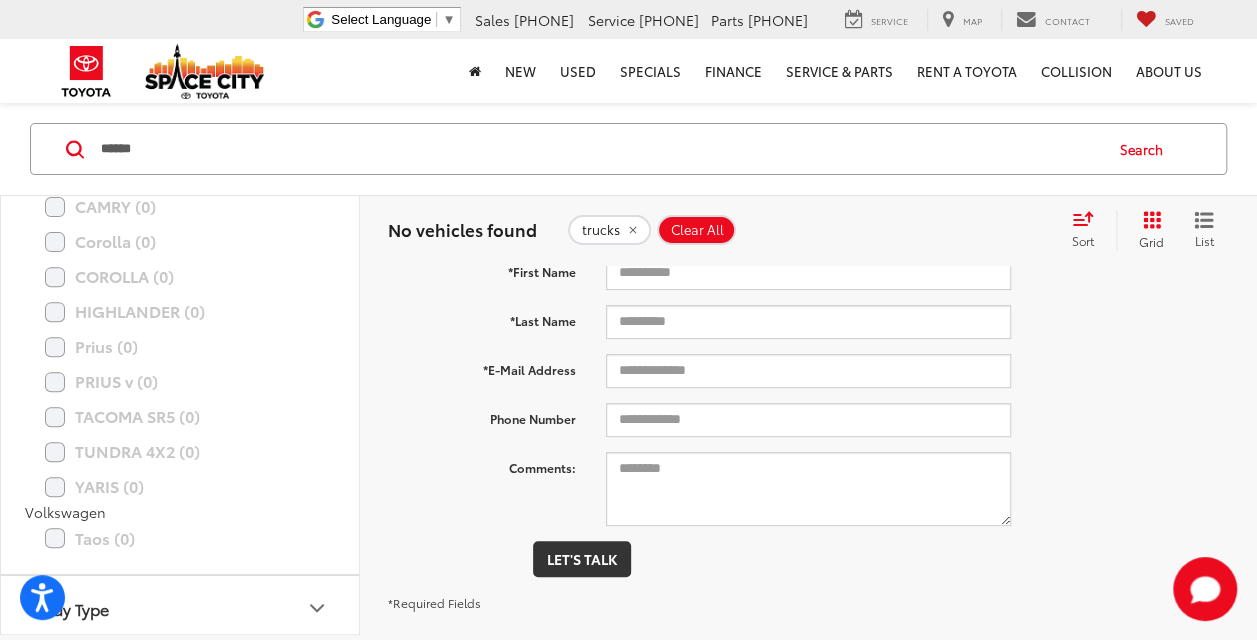 click on "******" at bounding box center [600, 150] 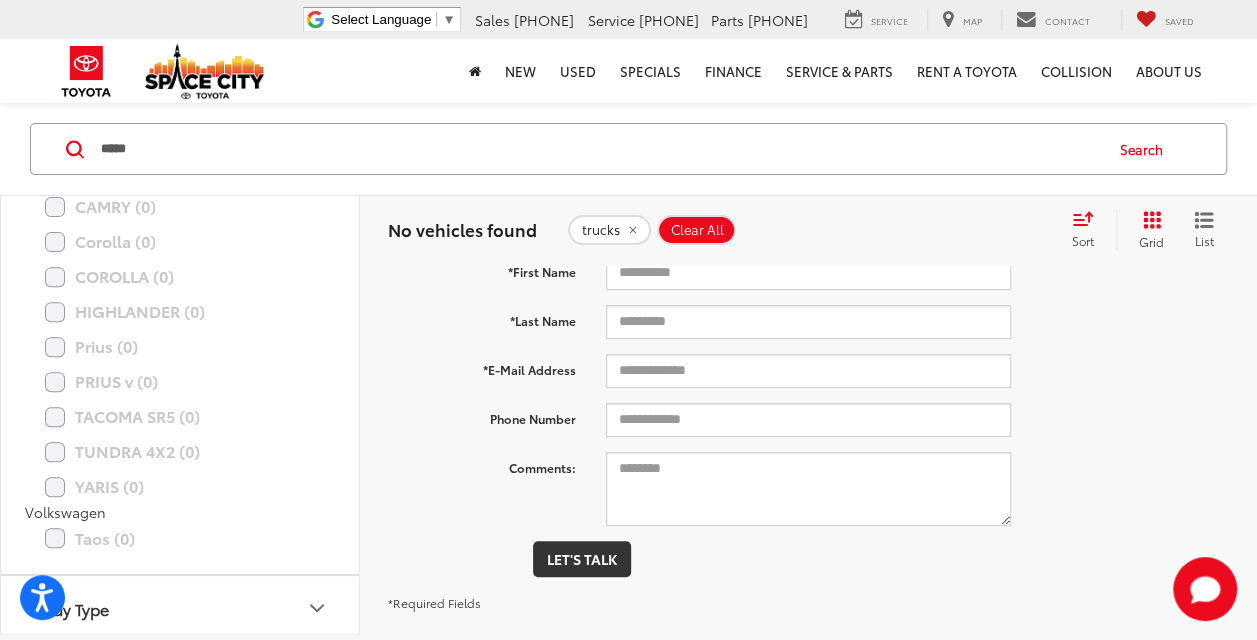 type on "*****" 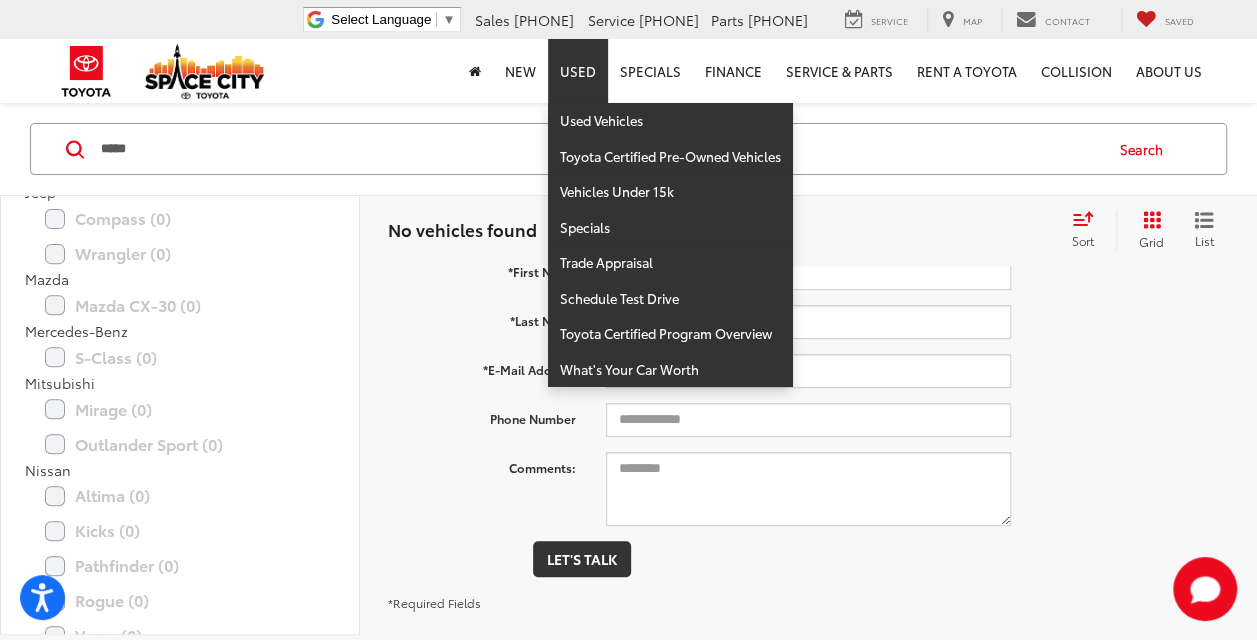 scroll, scrollTop: 131, scrollLeft: 0, axis: vertical 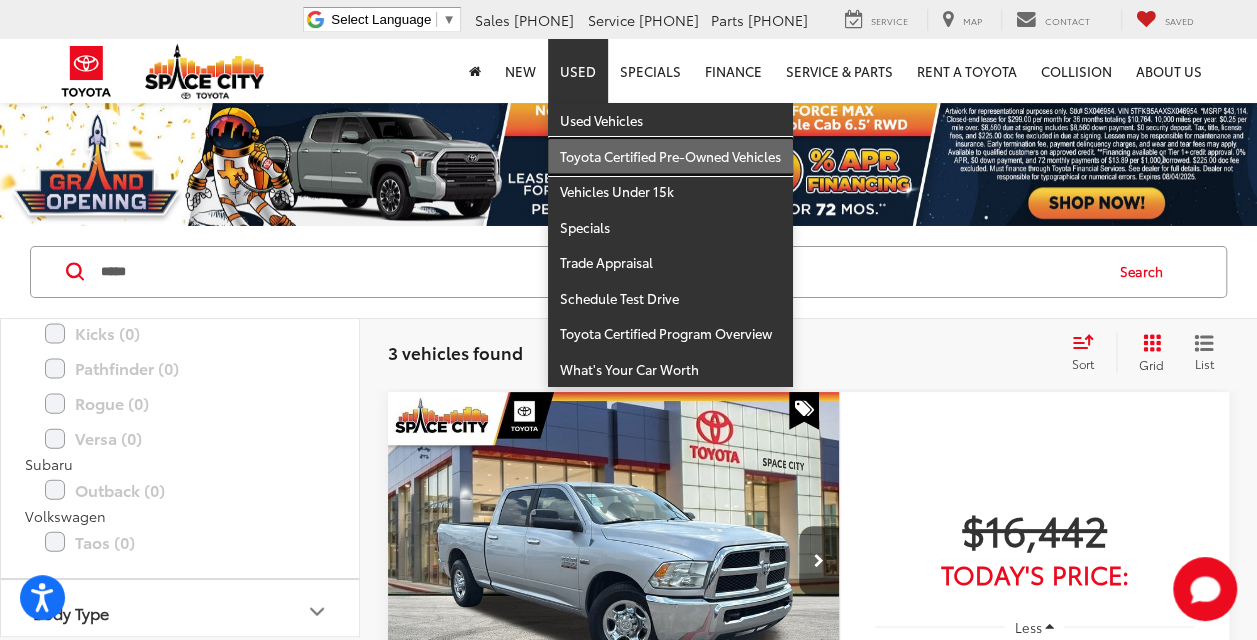 click on "Toyota Certified Pre-Owned Vehicles" at bounding box center (670, 157) 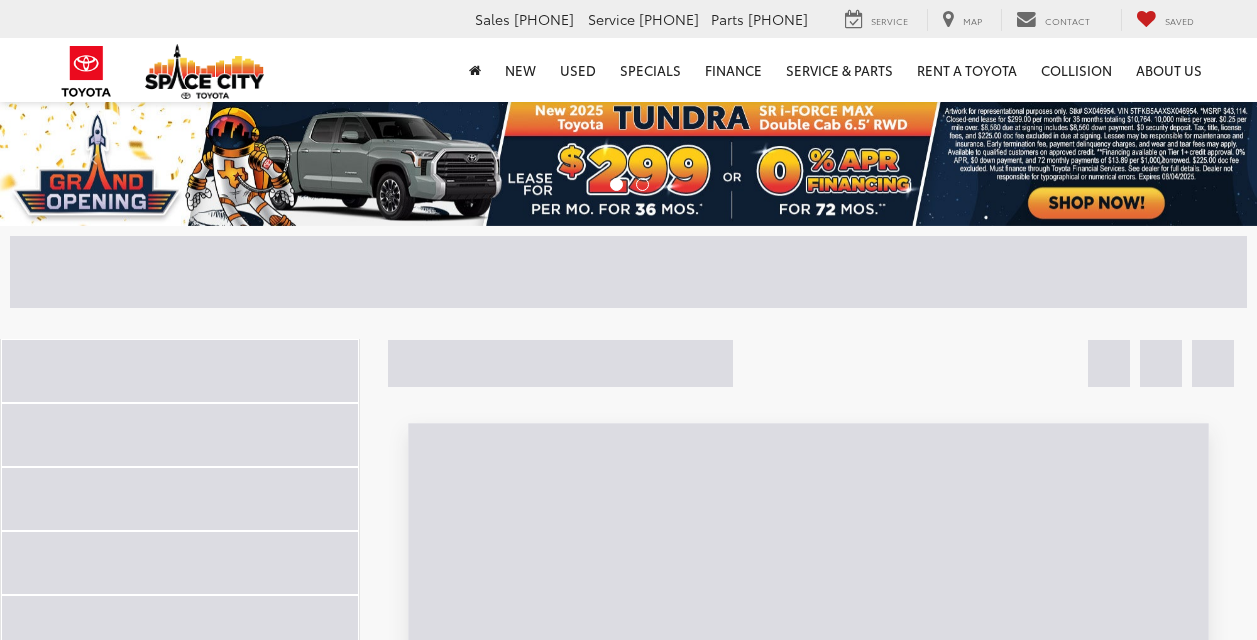 scroll, scrollTop: 0, scrollLeft: 0, axis: both 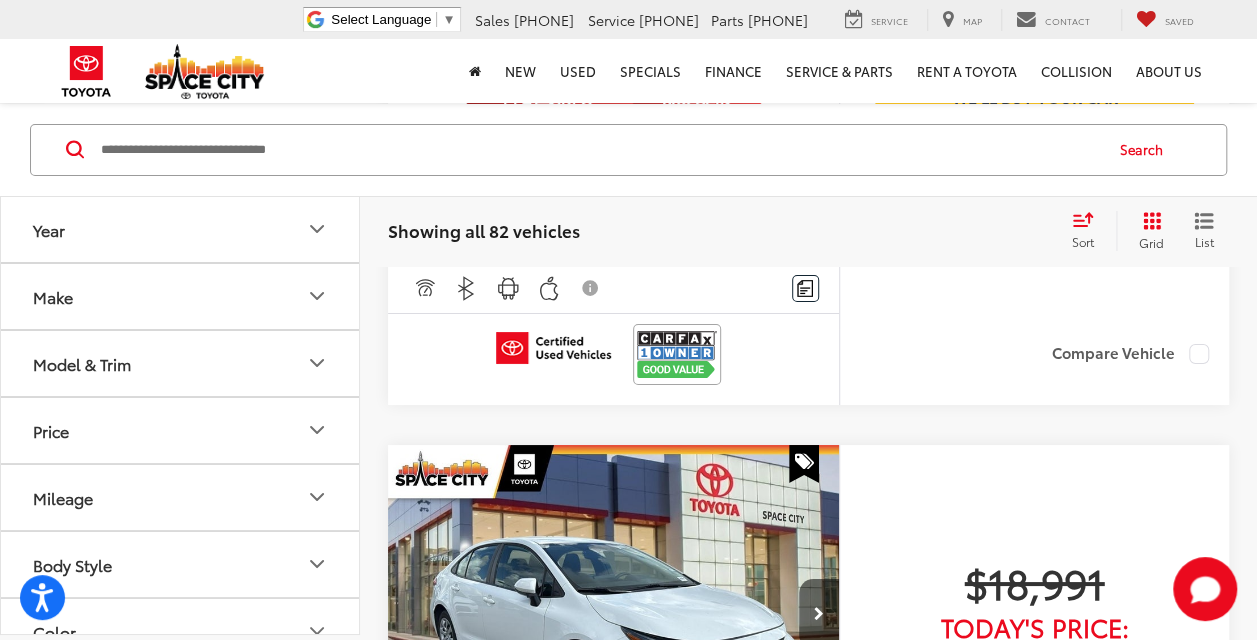 click 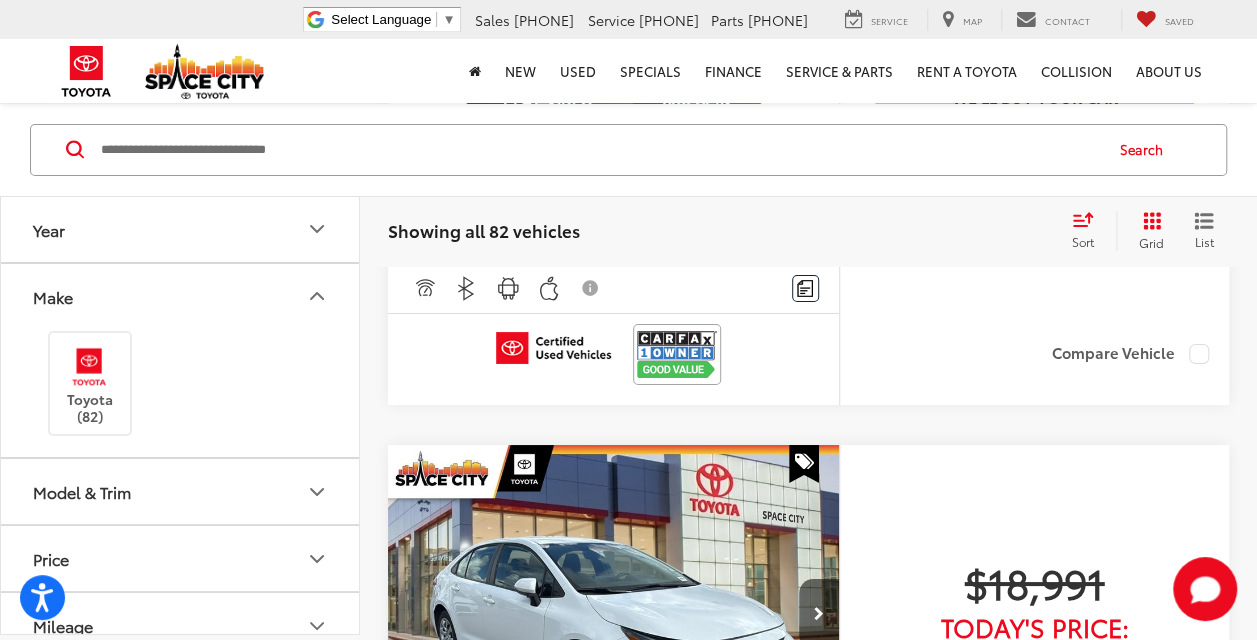 click 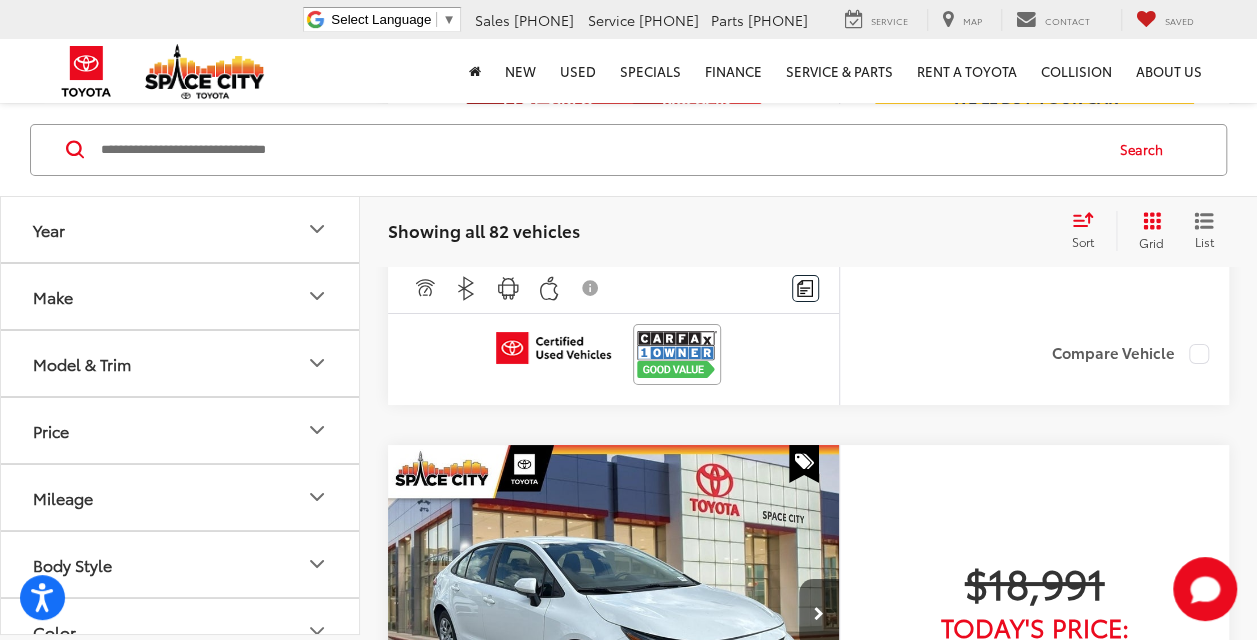 click 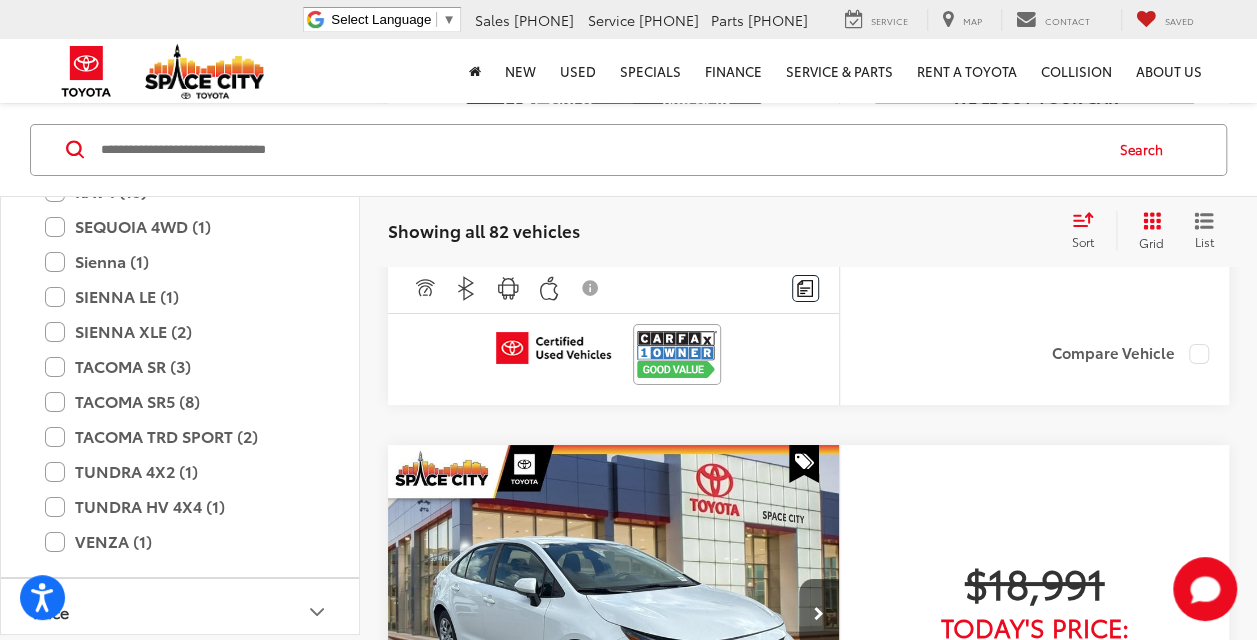 scroll, scrollTop: 624, scrollLeft: 0, axis: vertical 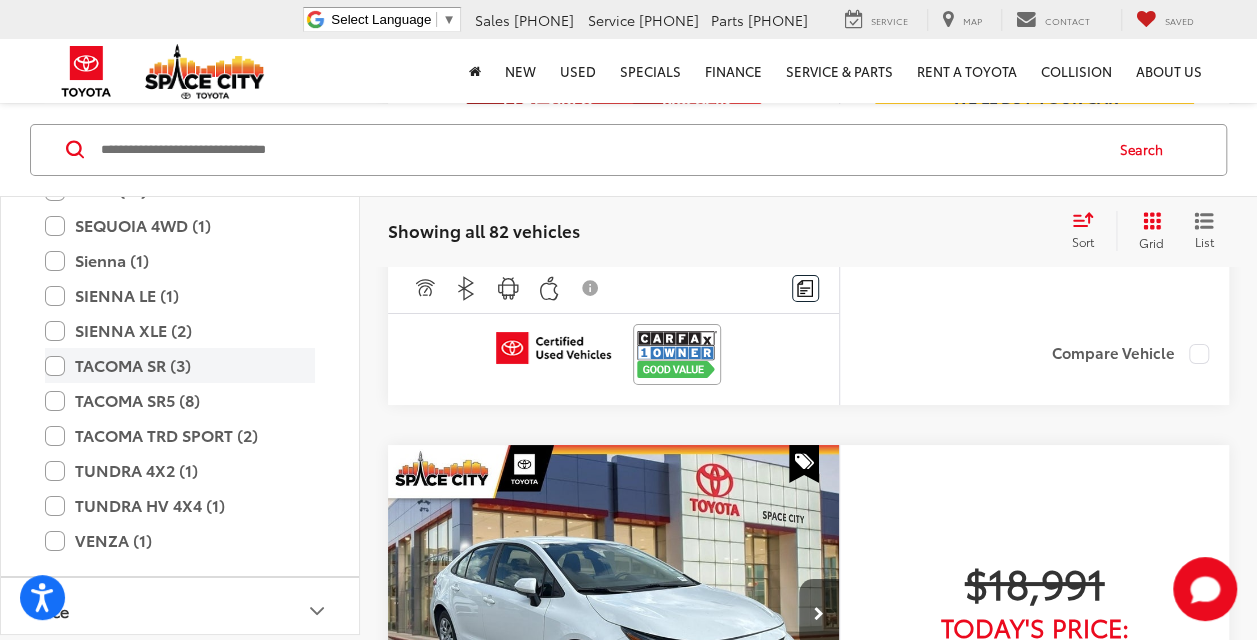 click on "TACOMA SR (3)" at bounding box center [180, 365] 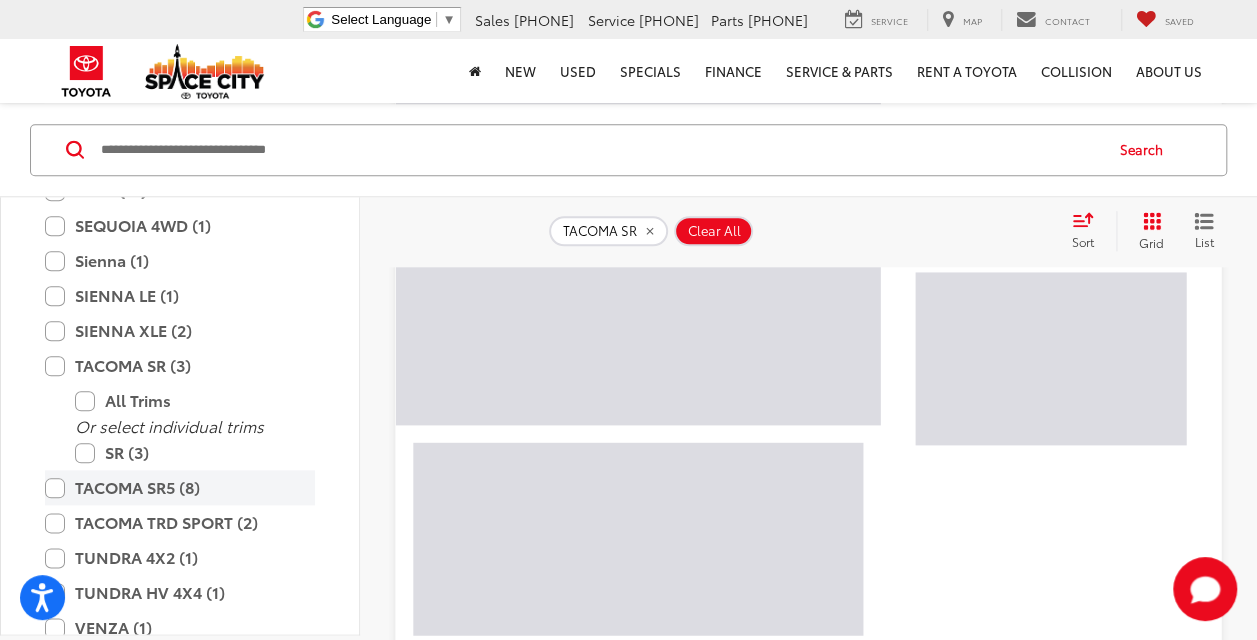 scroll, scrollTop: 122, scrollLeft: 0, axis: vertical 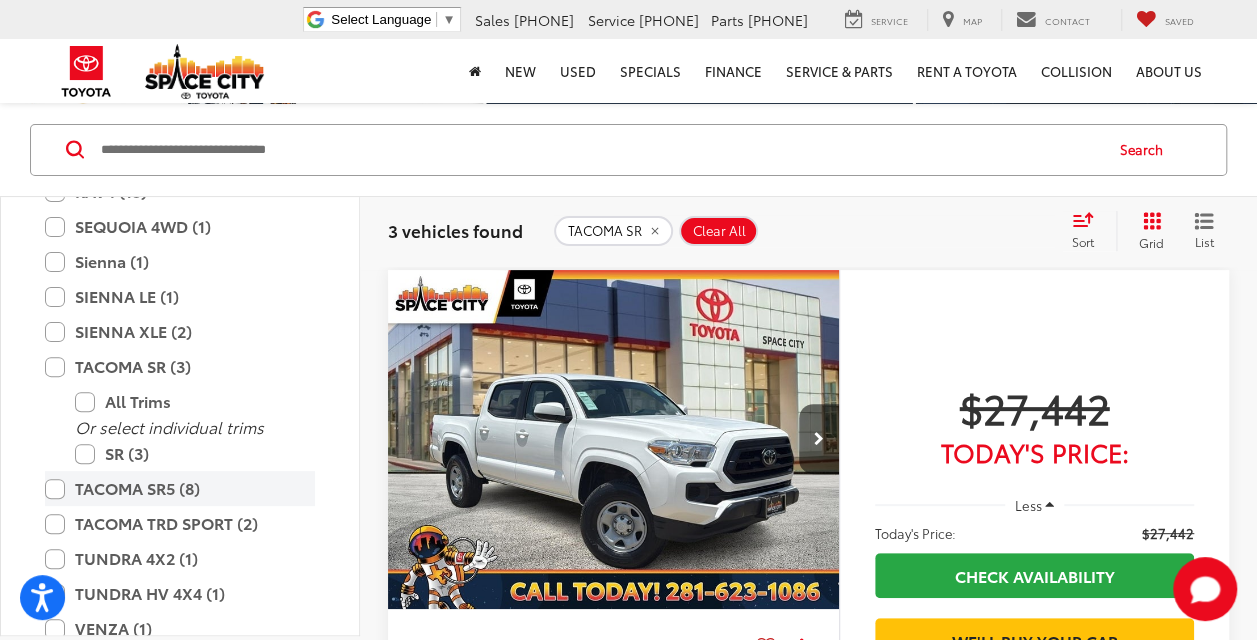 click on "TACOMA SR5 (8)" at bounding box center (180, 488) 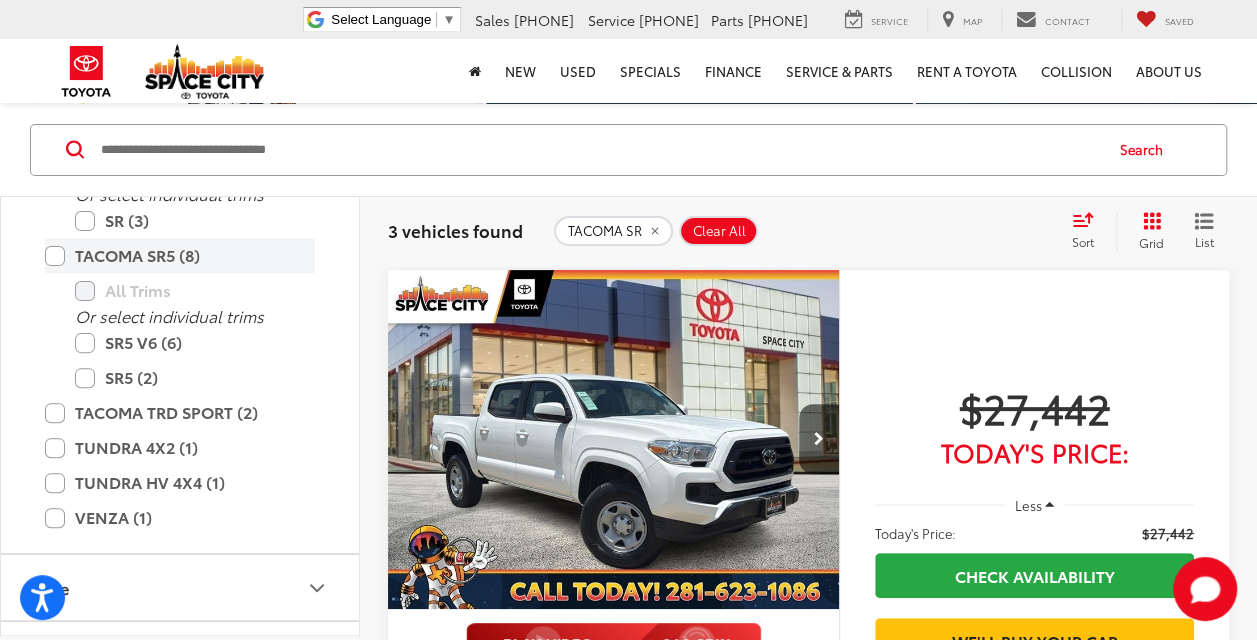 scroll, scrollTop: 858, scrollLeft: 0, axis: vertical 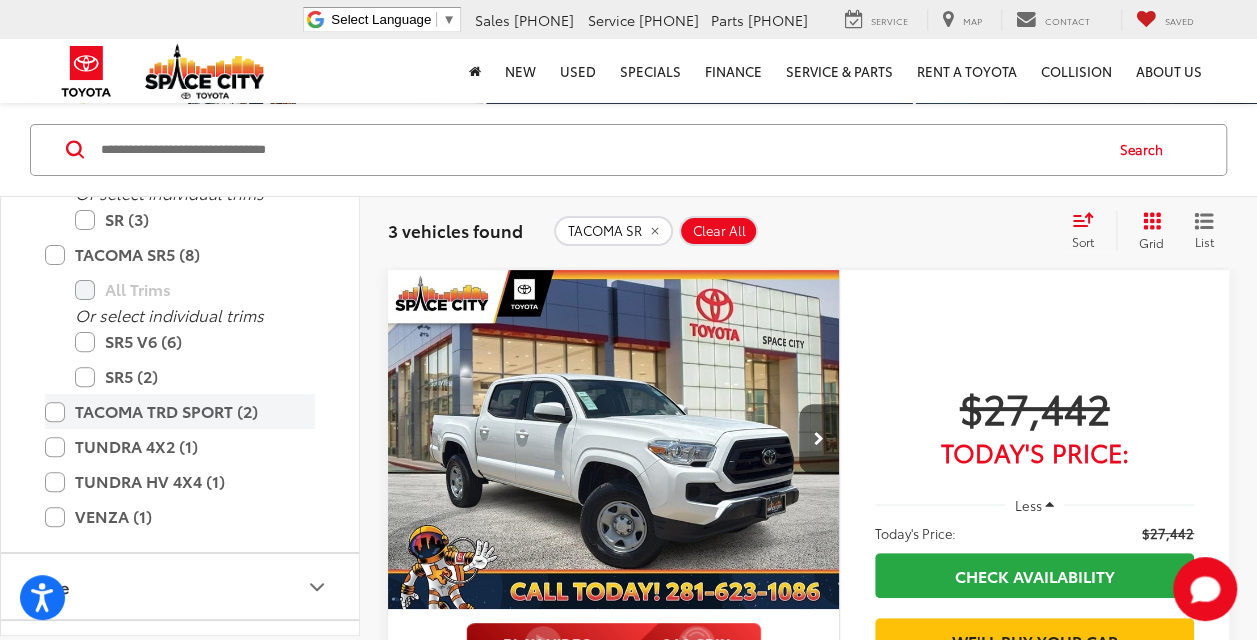click on "TACOMA TRD SPORT (2)" at bounding box center [180, 411] 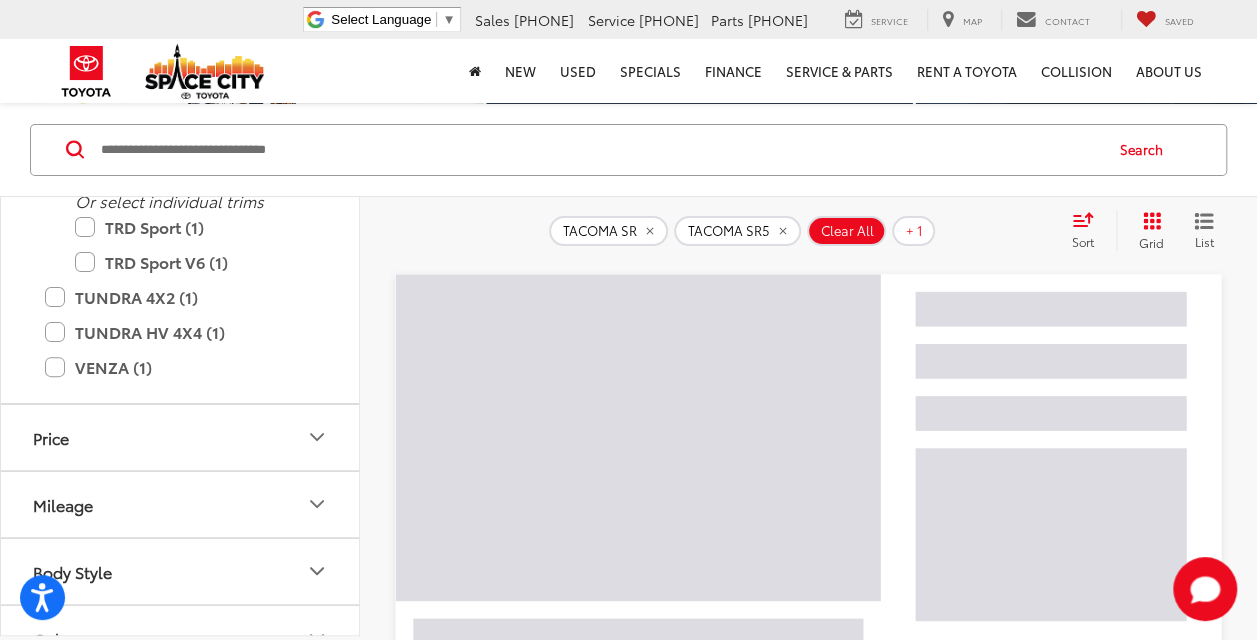 scroll, scrollTop: 1132, scrollLeft: 0, axis: vertical 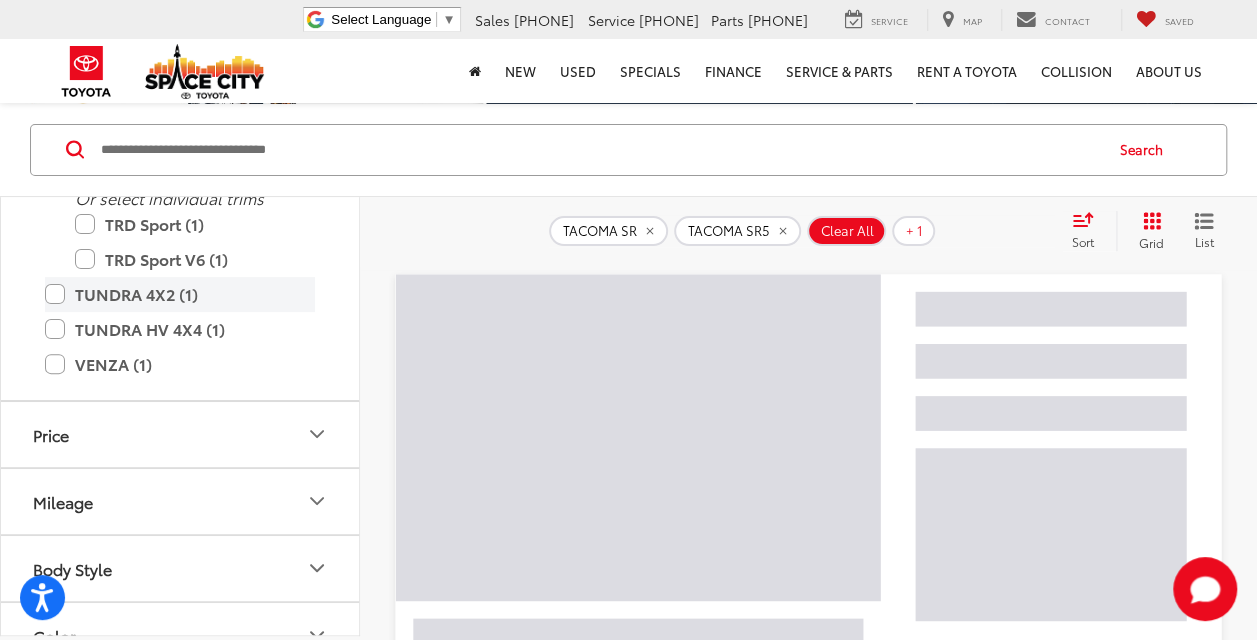 click on "TUNDRA 4X2 (1)" at bounding box center [180, 294] 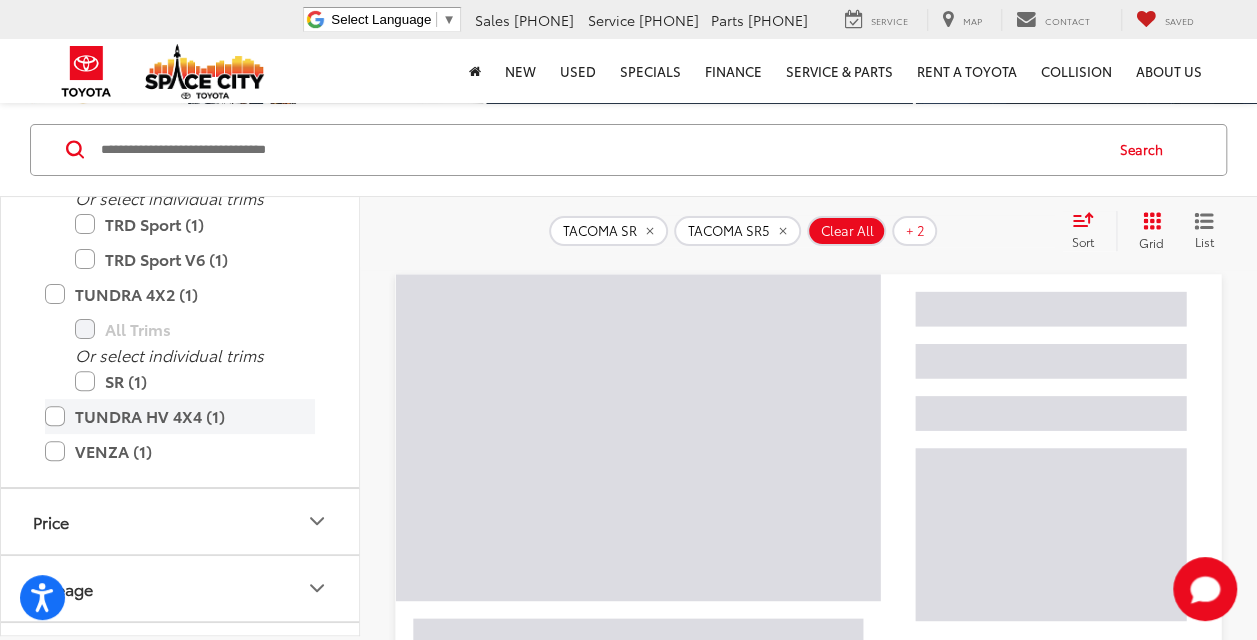 click on "TUNDRA HV 4X4 (1)" at bounding box center (180, 416) 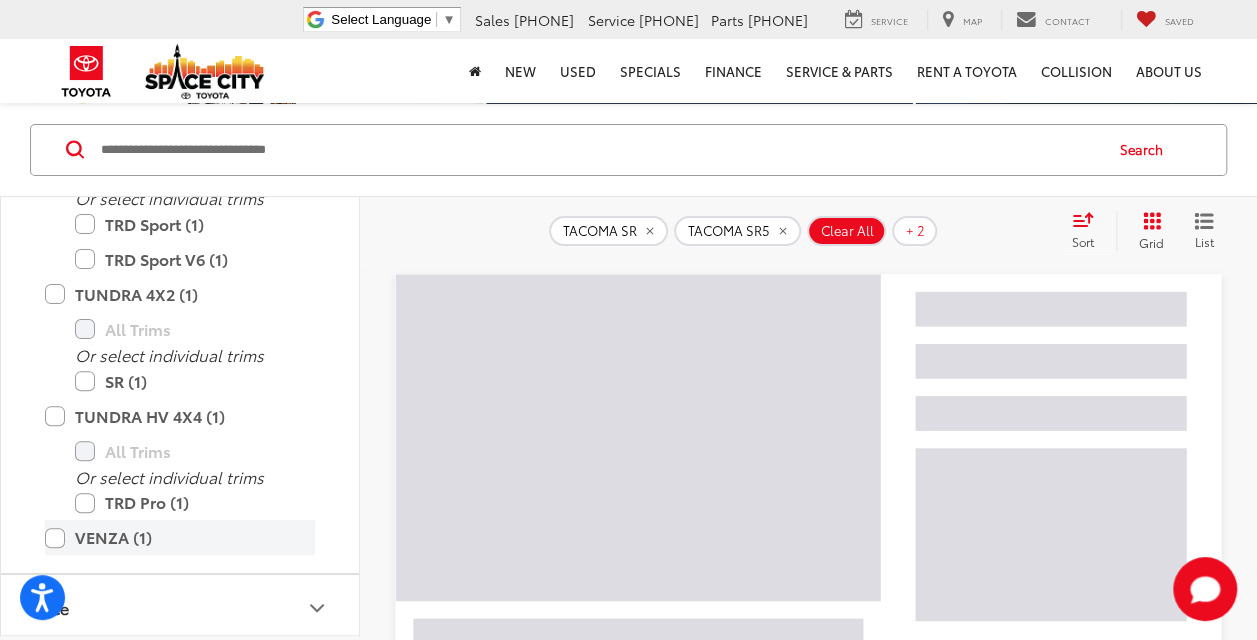 click on "VENZA (1)" at bounding box center (180, 537) 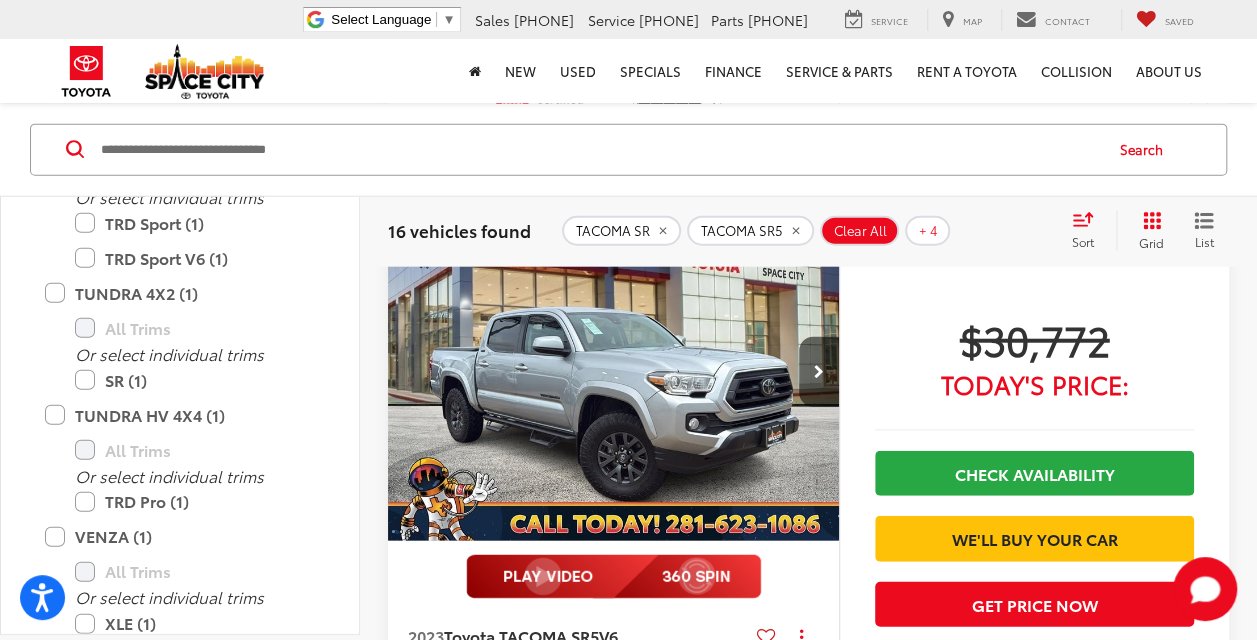 scroll, scrollTop: 2344, scrollLeft: 0, axis: vertical 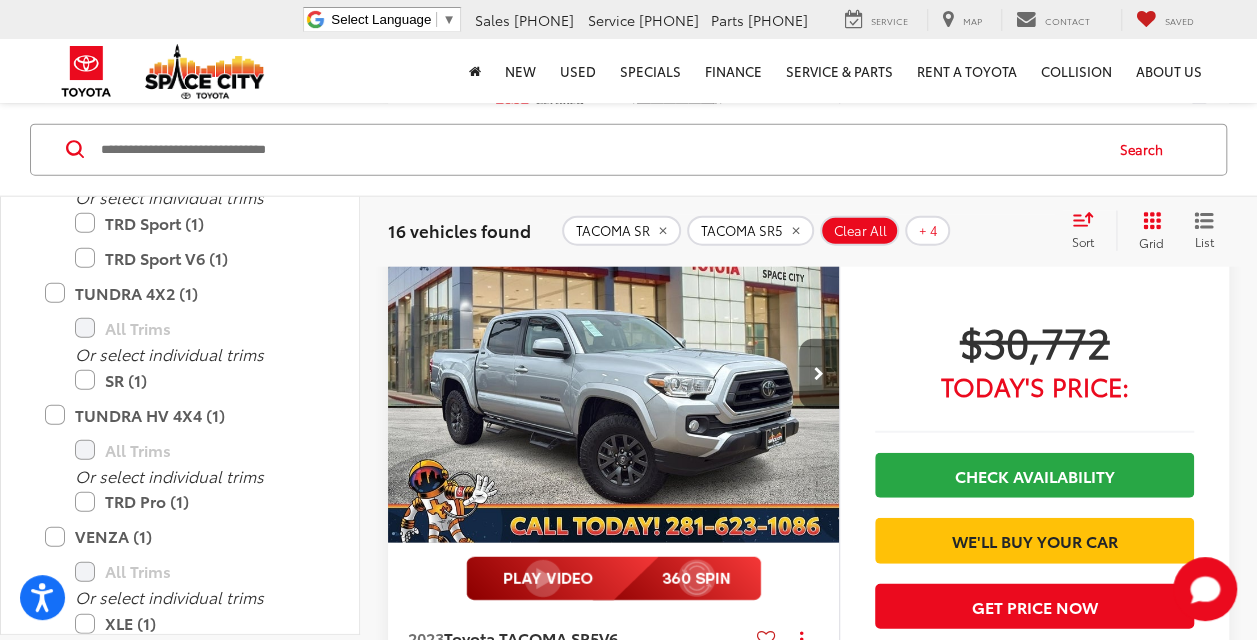 click at bounding box center [819, 374] 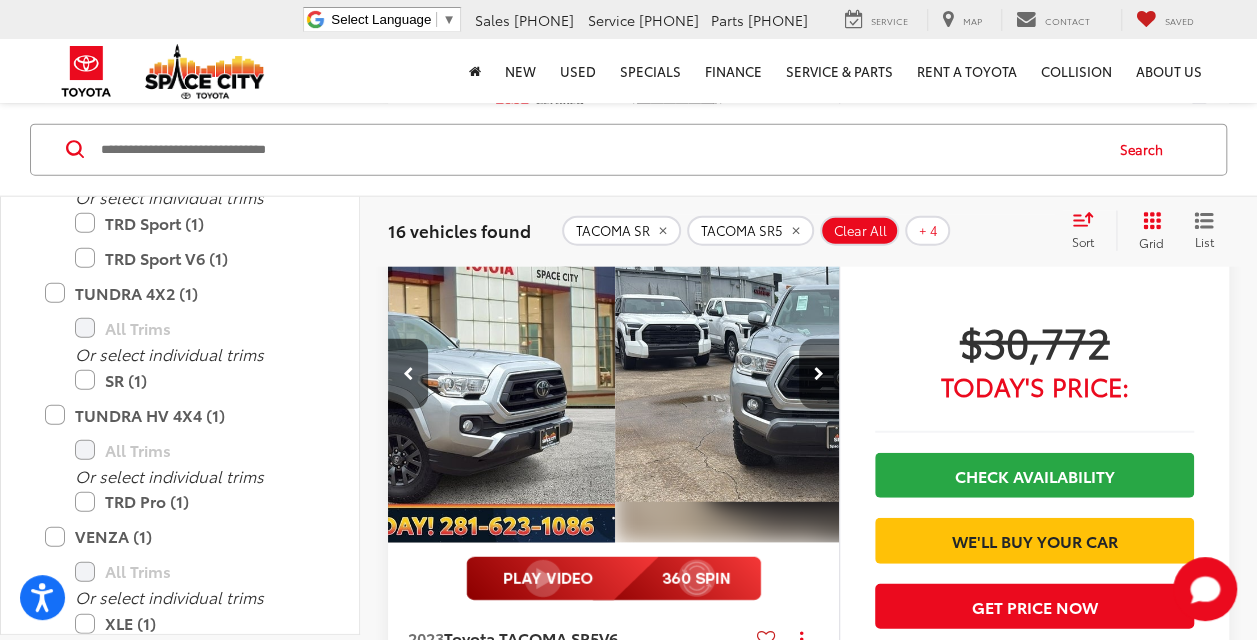 scroll, scrollTop: 0, scrollLeft: 454, axis: horizontal 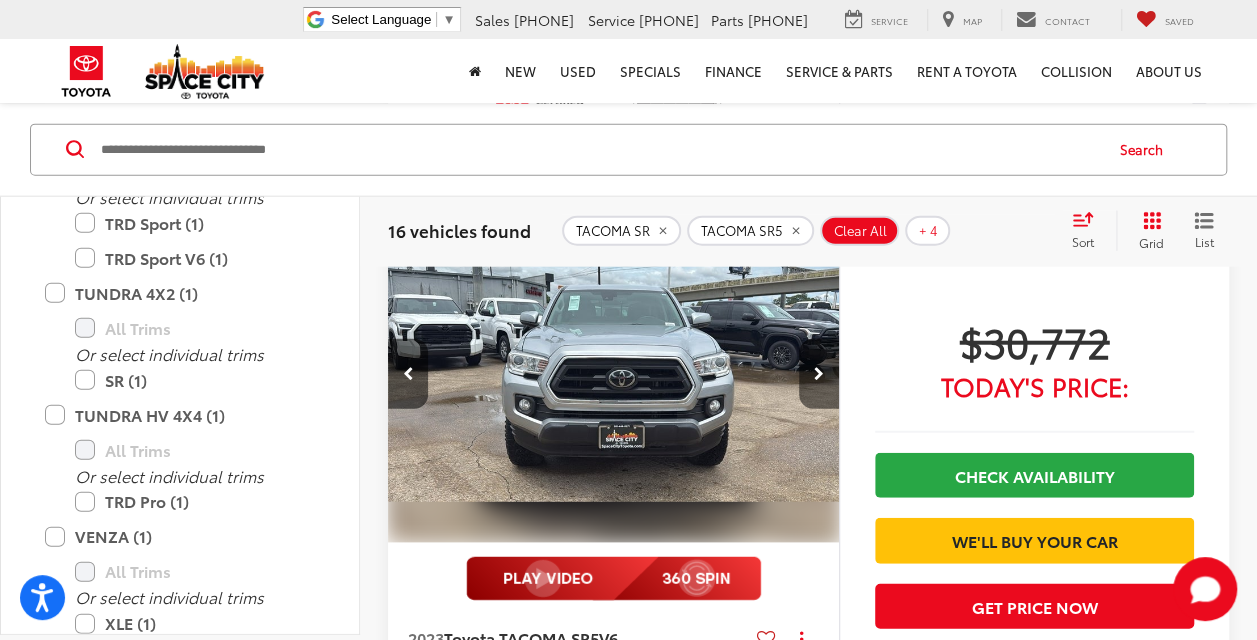 click at bounding box center [819, 374] 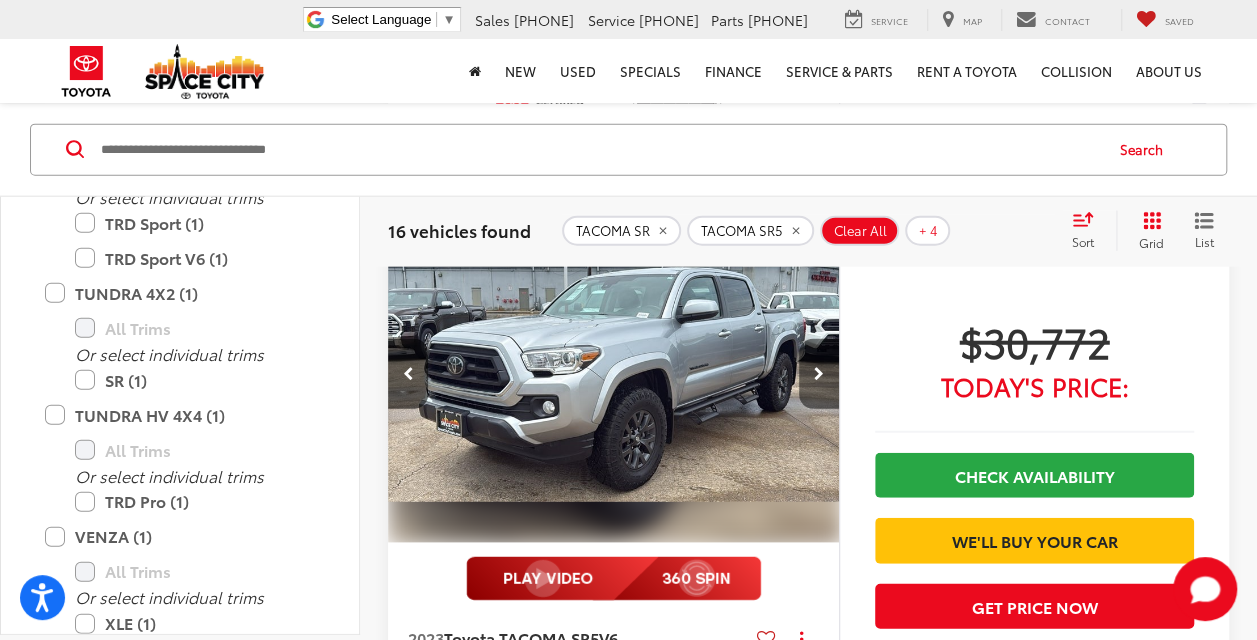 click at bounding box center [819, 374] 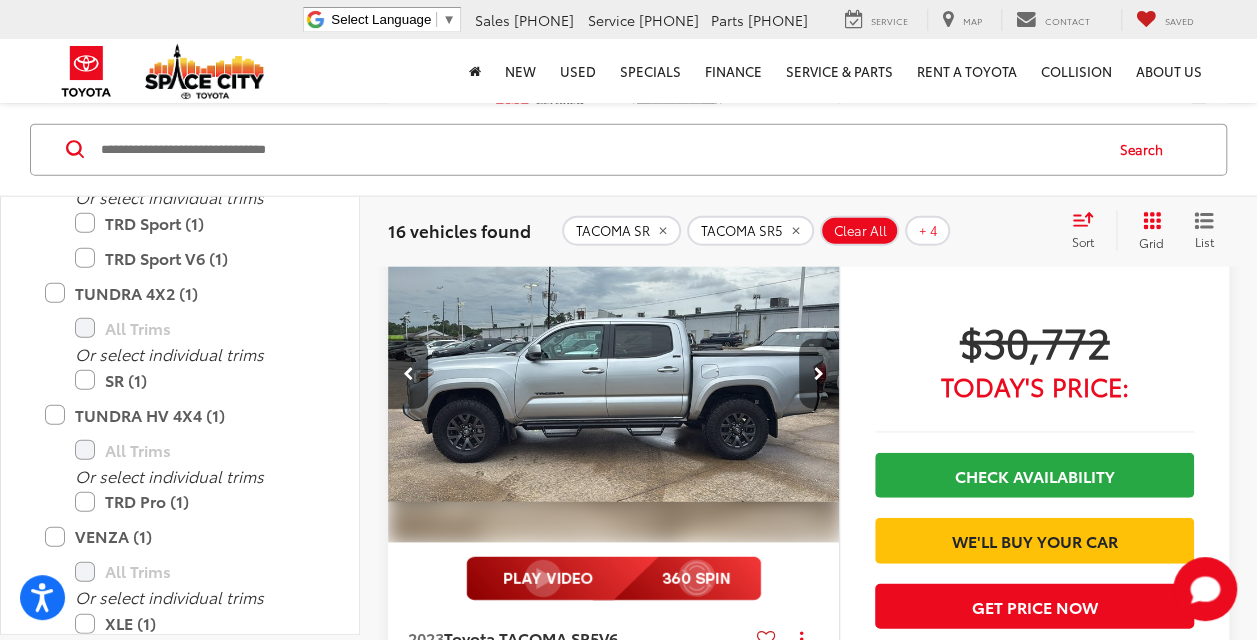 click at bounding box center [819, 374] 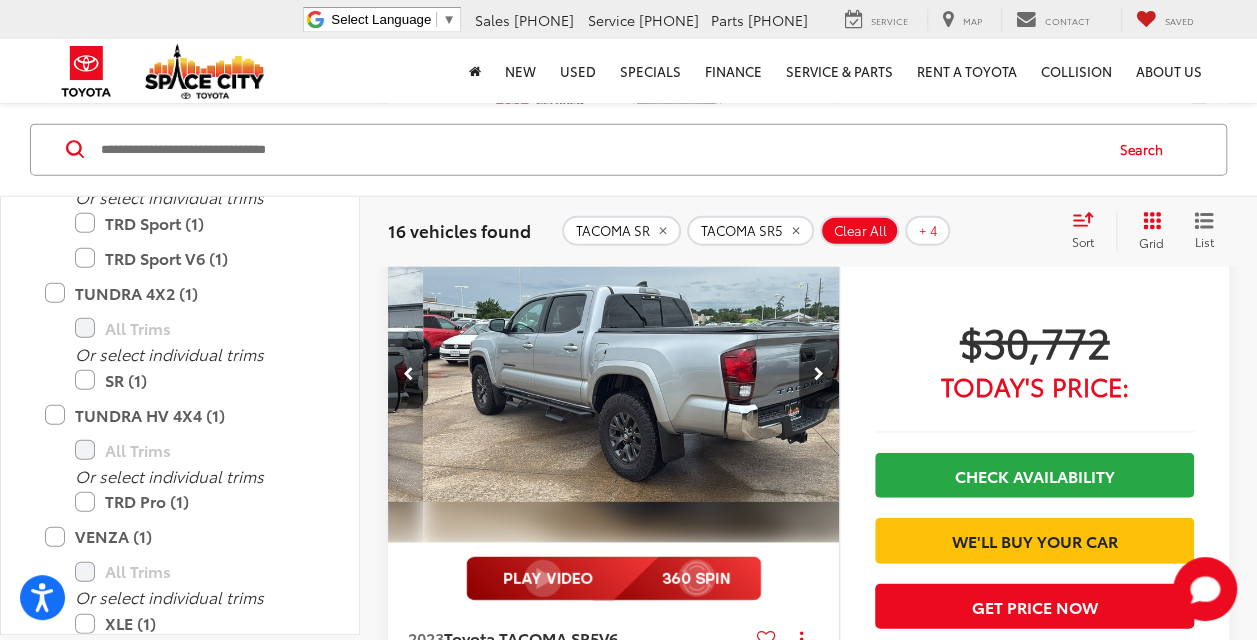 scroll, scrollTop: 0, scrollLeft: 1815, axis: horizontal 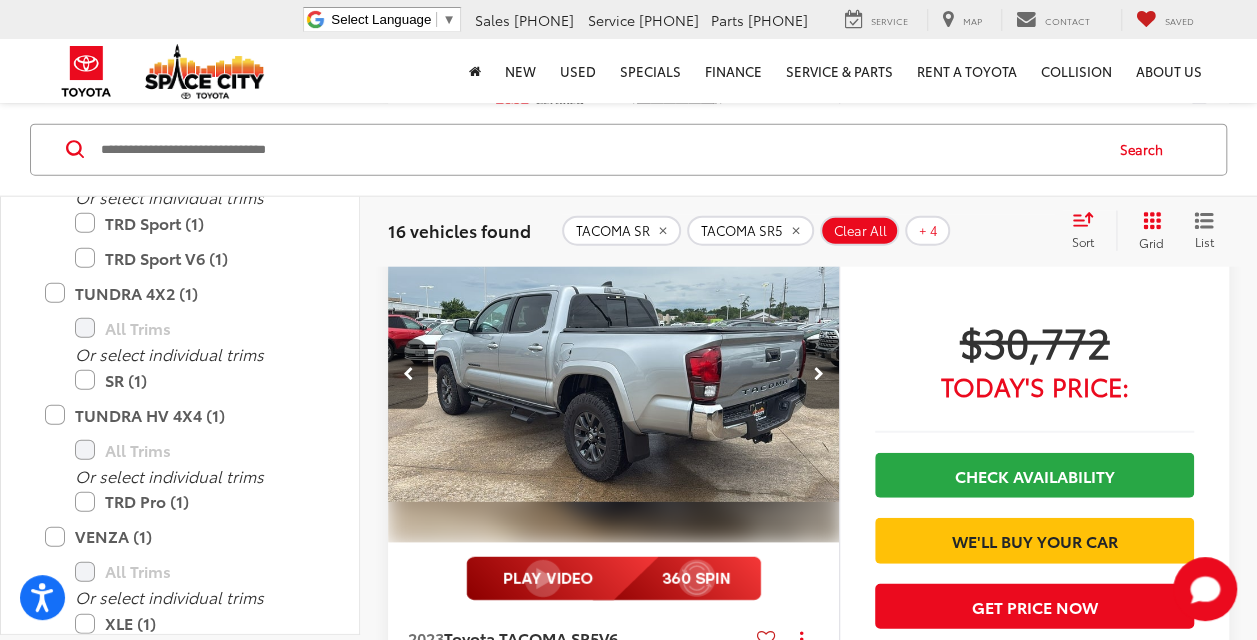 click at bounding box center (819, 374) 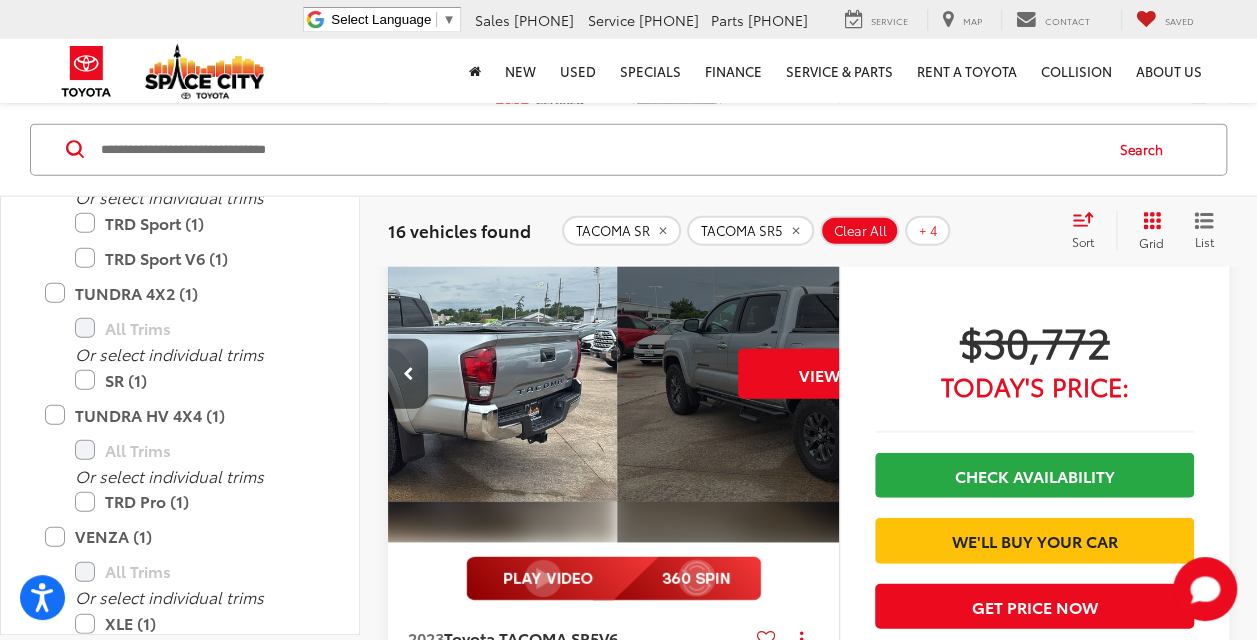 scroll, scrollTop: 0, scrollLeft: 2268, axis: horizontal 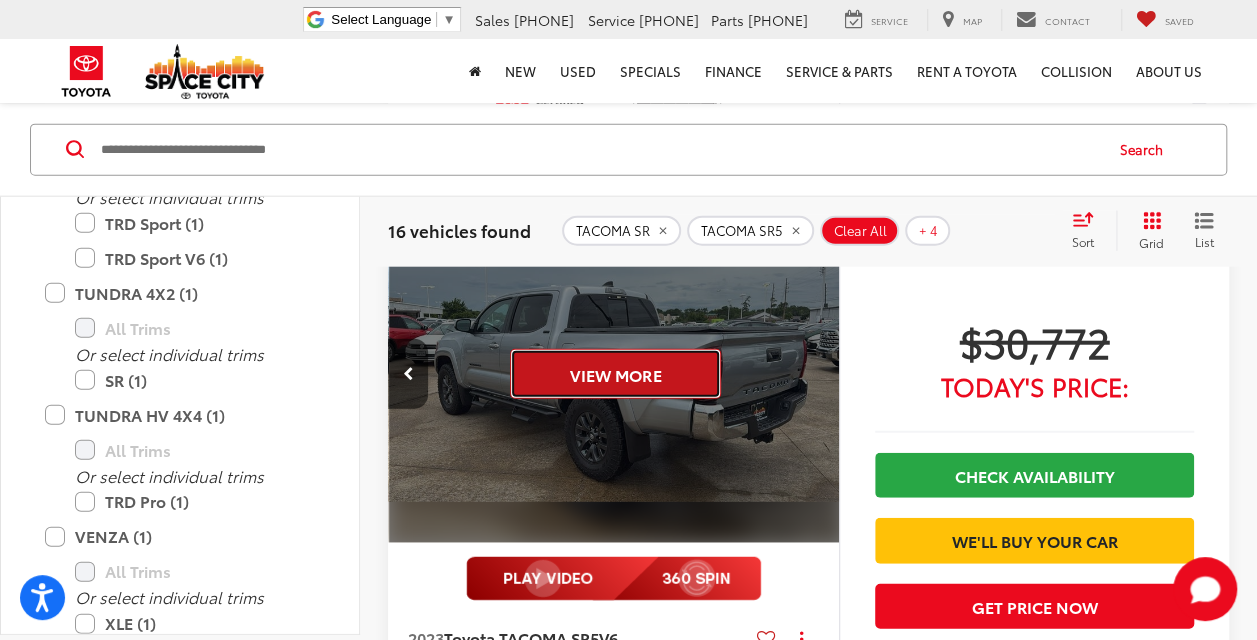 click on "View More" at bounding box center [615, 374] 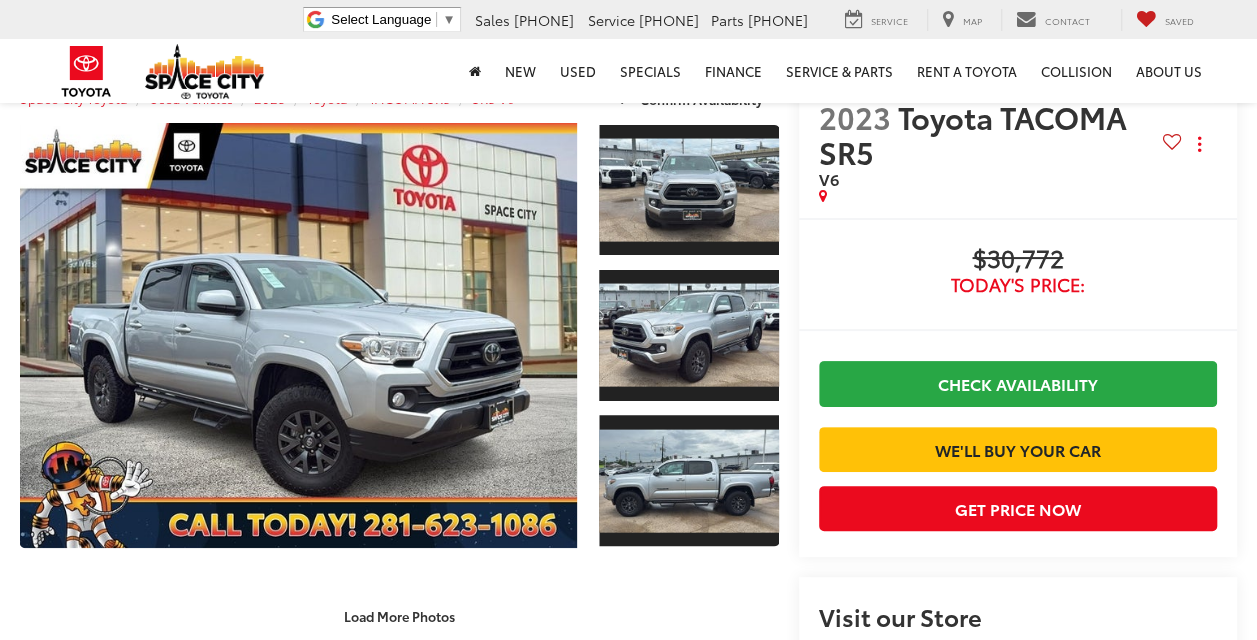 scroll, scrollTop: 338, scrollLeft: 0, axis: vertical 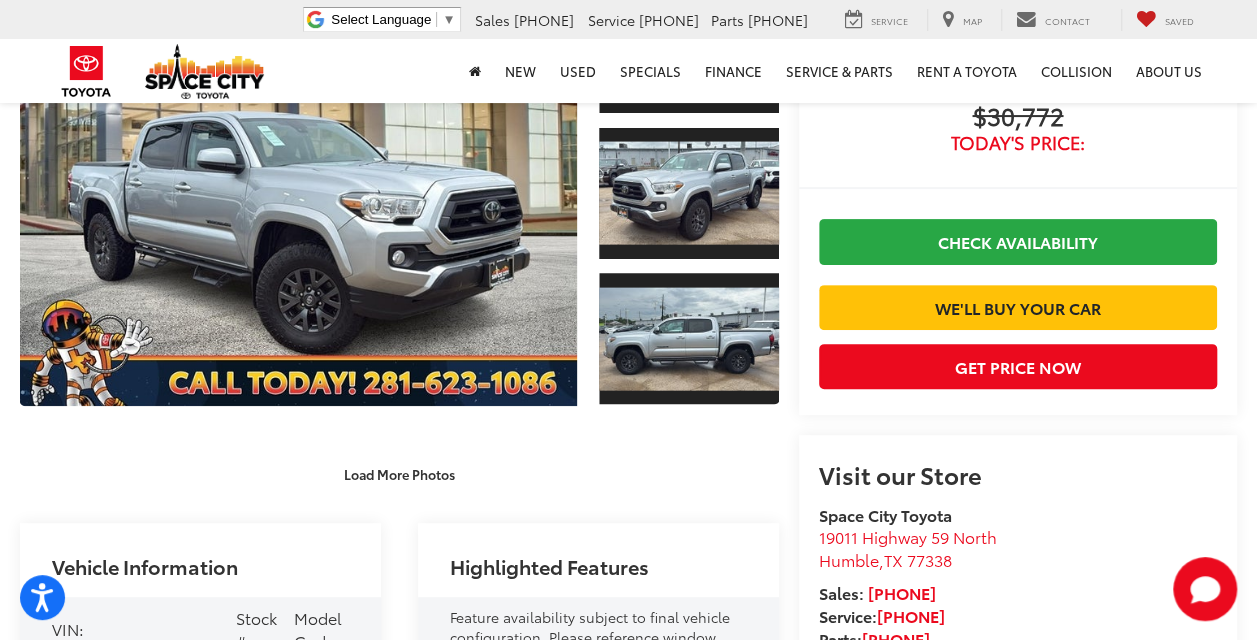 click at bounding box center (1018, 275) 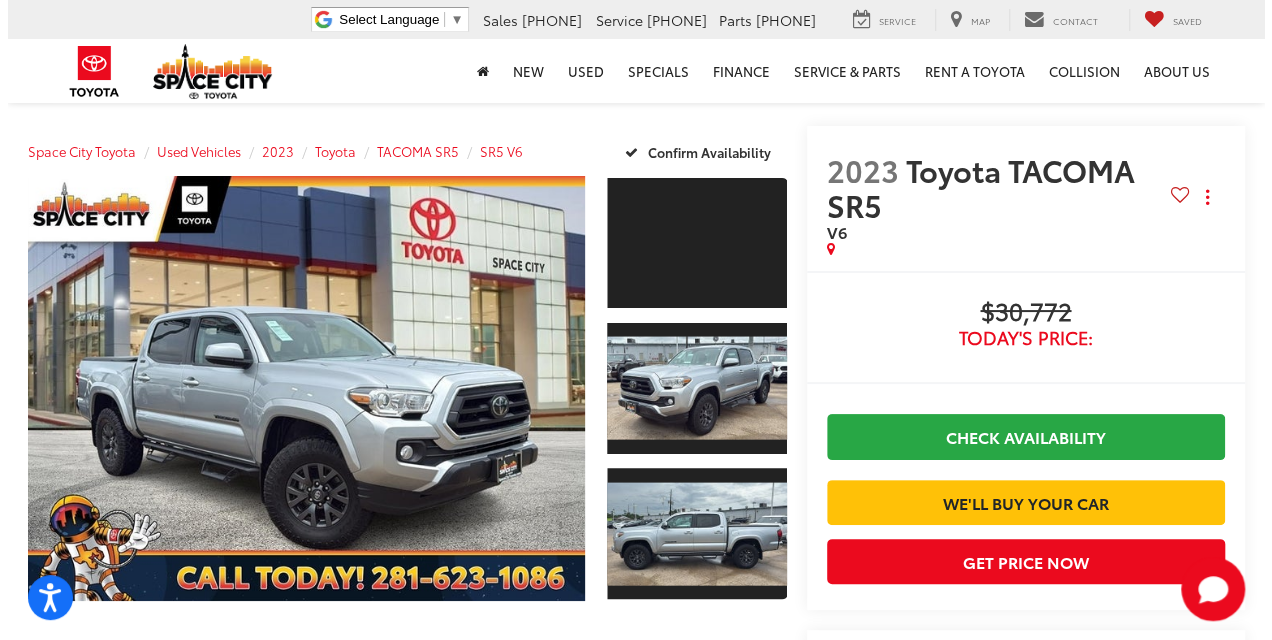 scroll, scrollTop: 12, scrollLeft: 0, axis: vertical 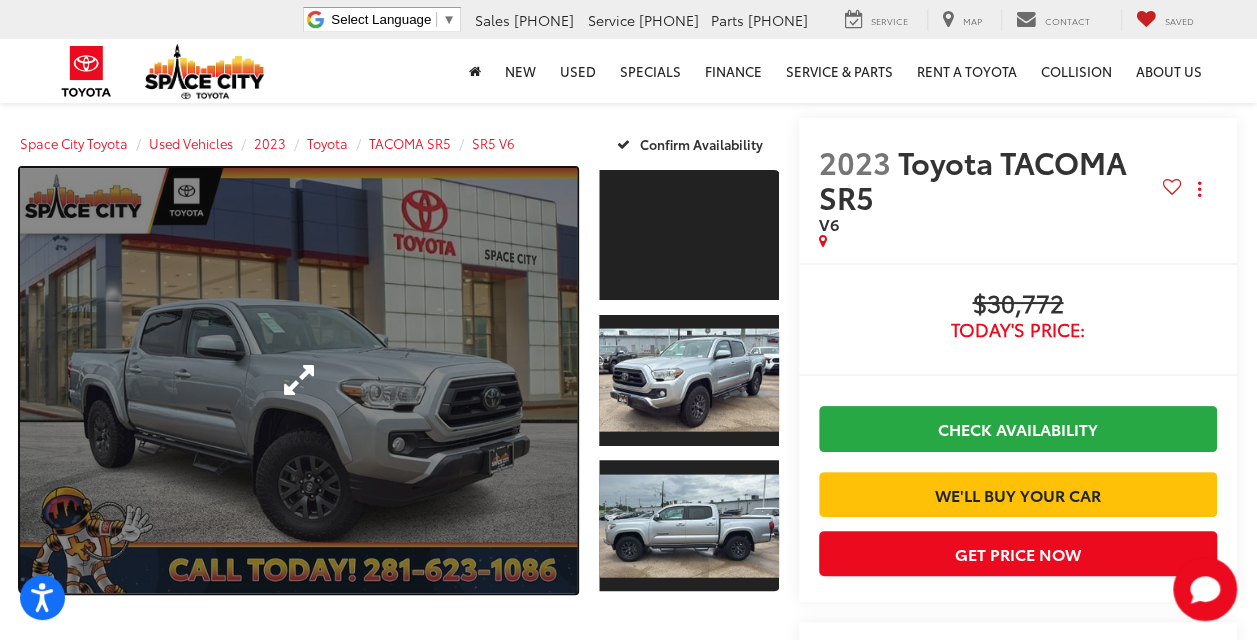 click at bounding box center (298, 380) 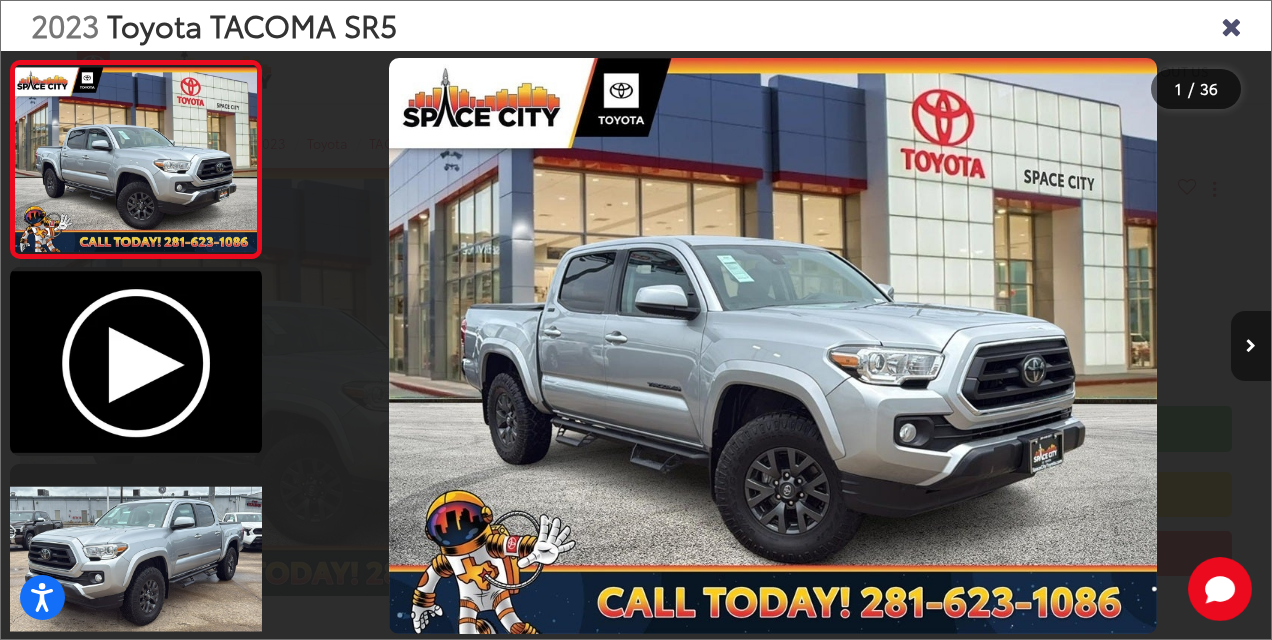 click at bounding box center [1251, 346] 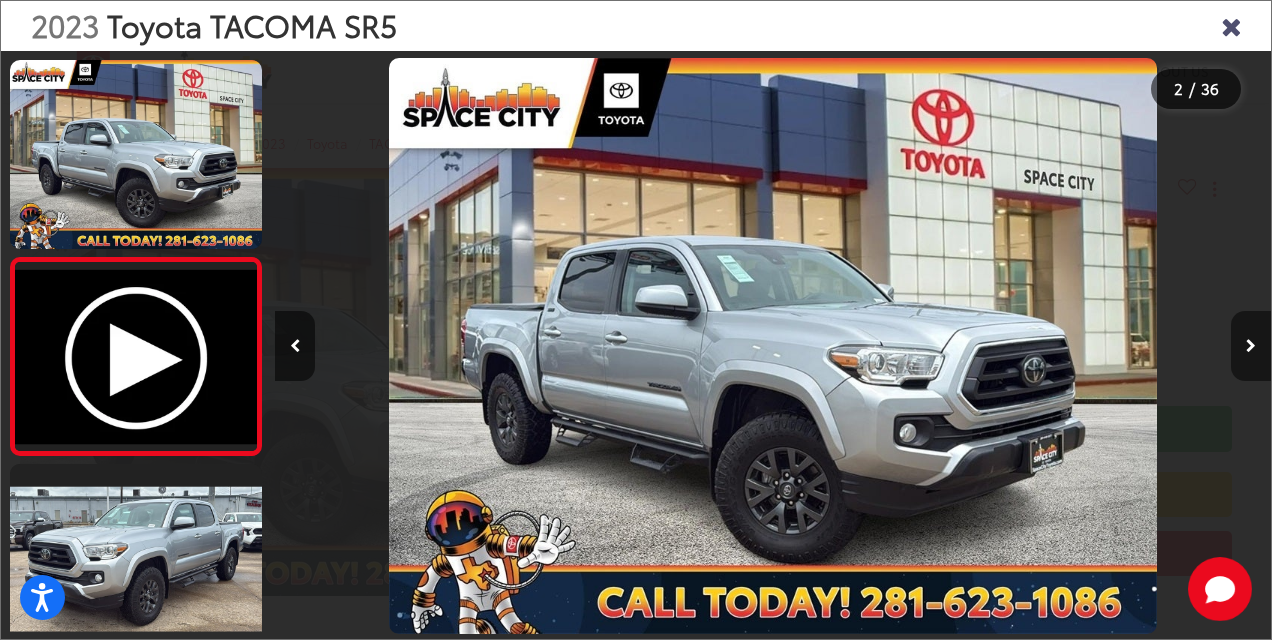 scroll, scrollTop: 0, scrollLeft: 66, axis: horizontal 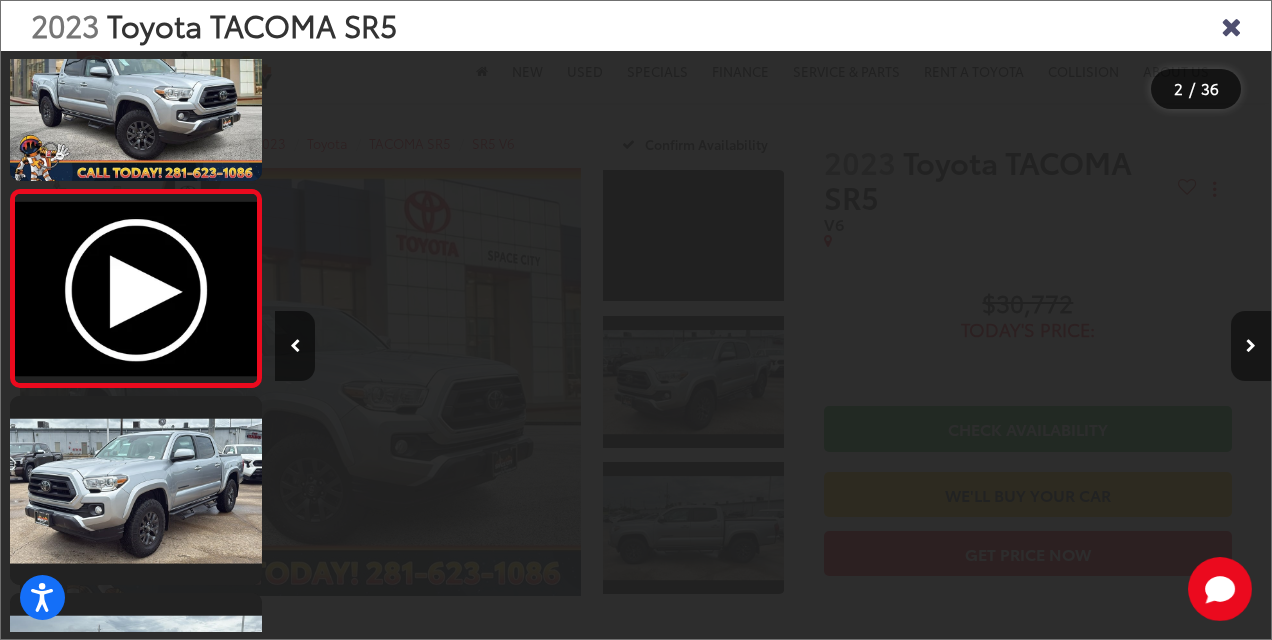 click at bounding box center [1251, 346] 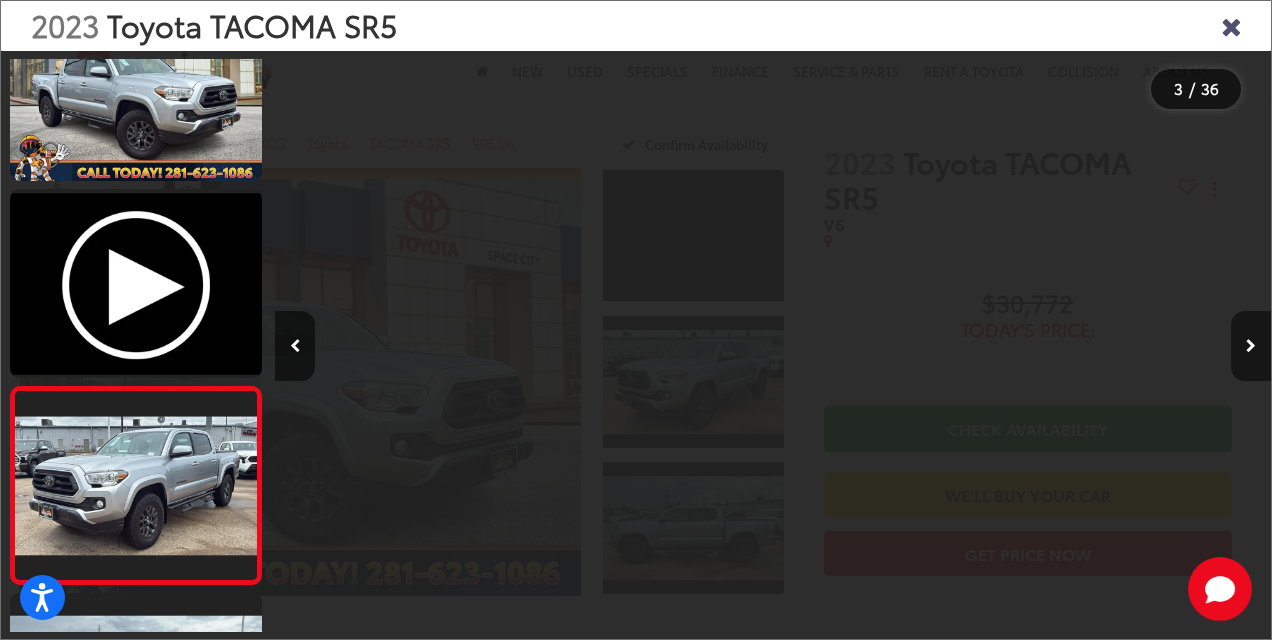 scroll, scrollTop: 0, scrollLeft: 1062, axis: horizontal 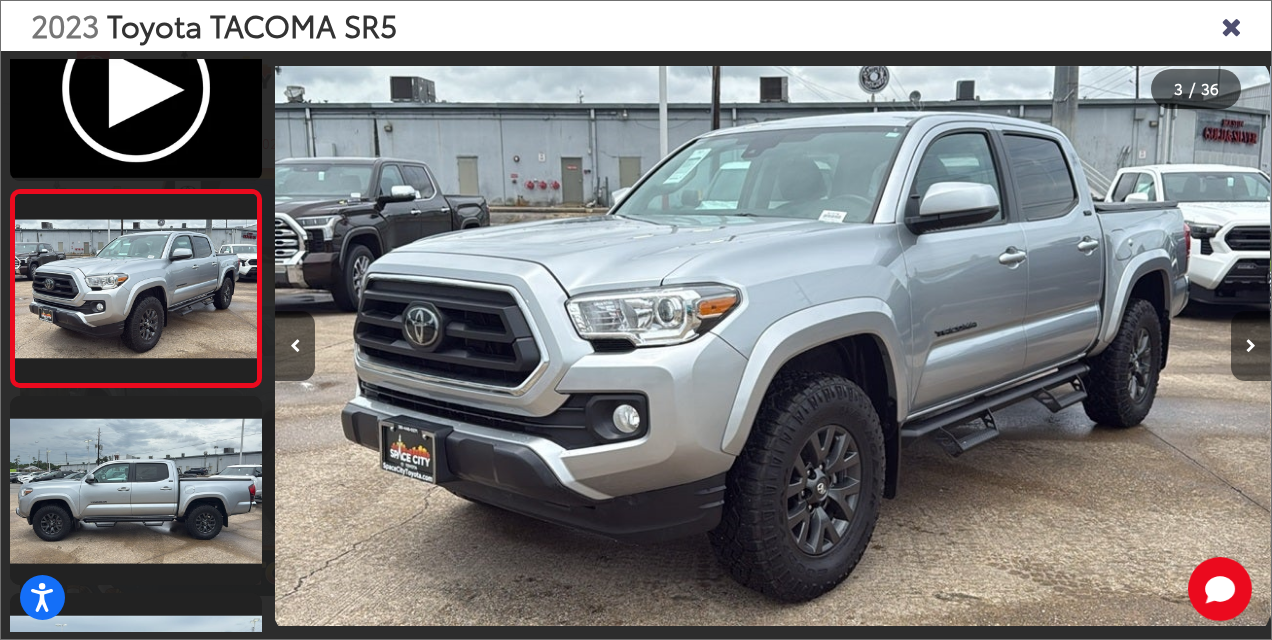click at bounding box center (1251, 346) 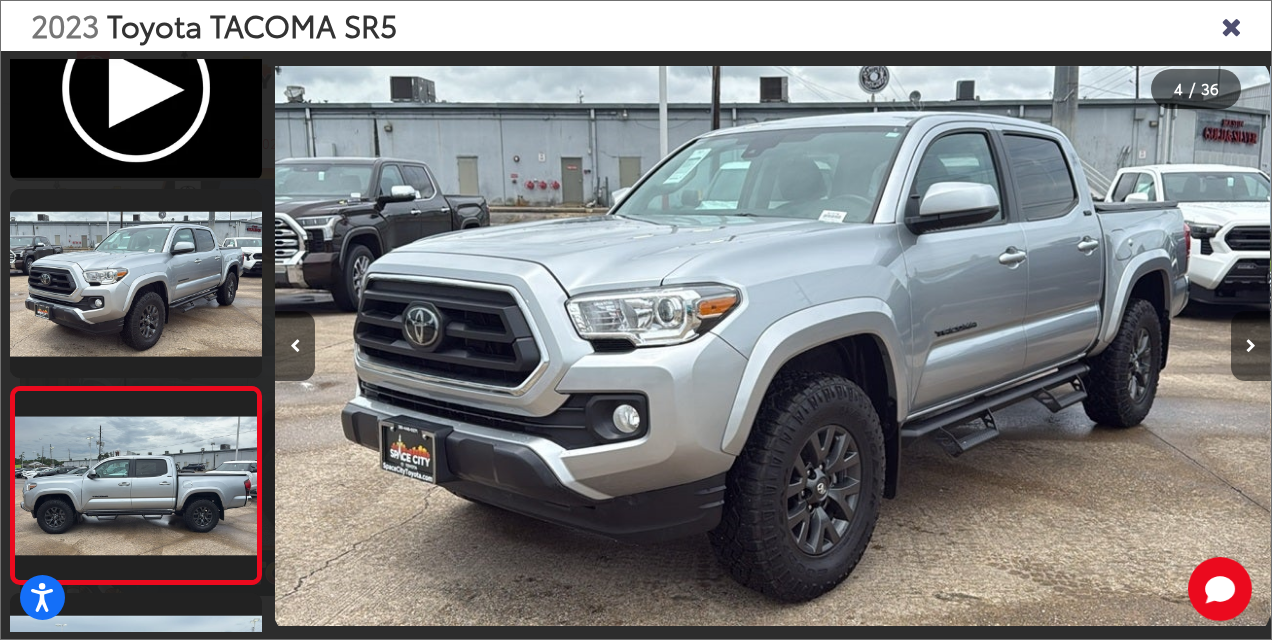scroll, scrollTop: 0, scrollLeft: 2265, axis: horizontal 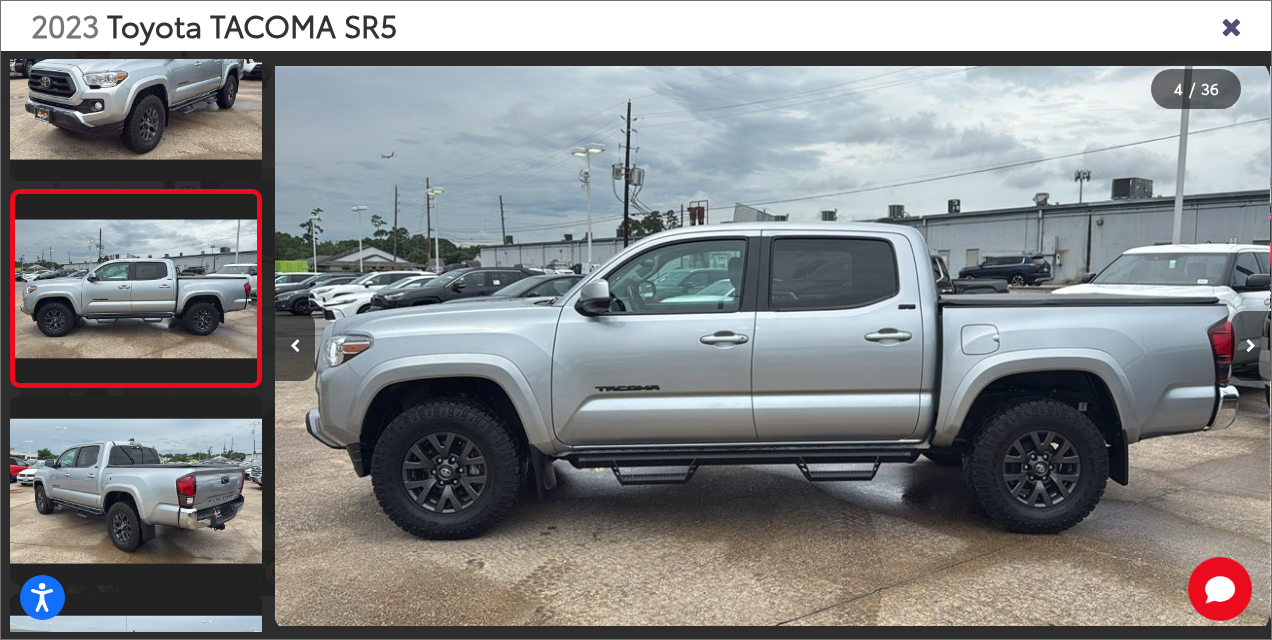 click at bounding box center [1251, 346] 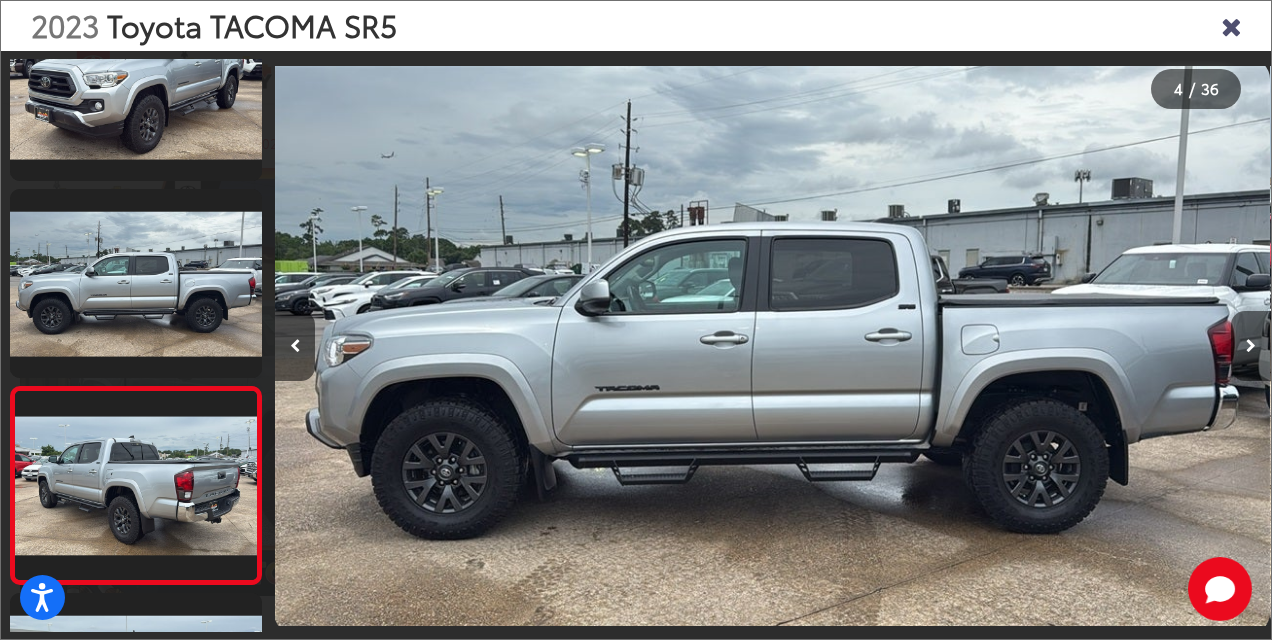 scroll, scrollTop: 0, scrollLeft: 3056, axis: horizontal 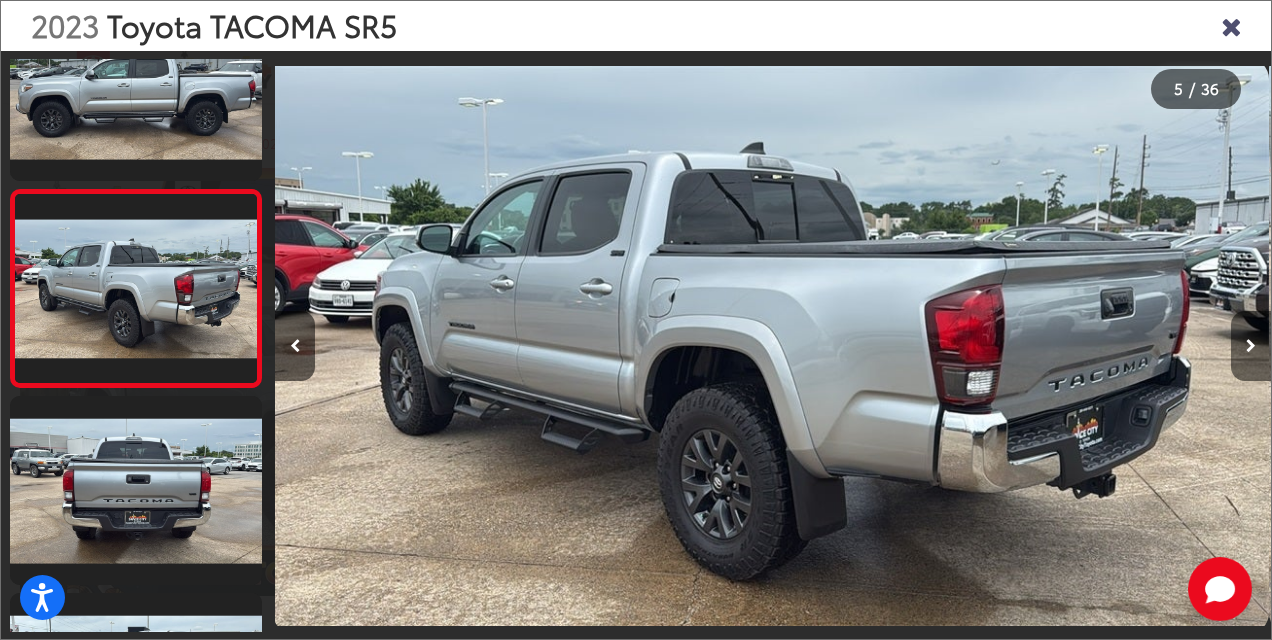click at bounding box center [1251, 346] 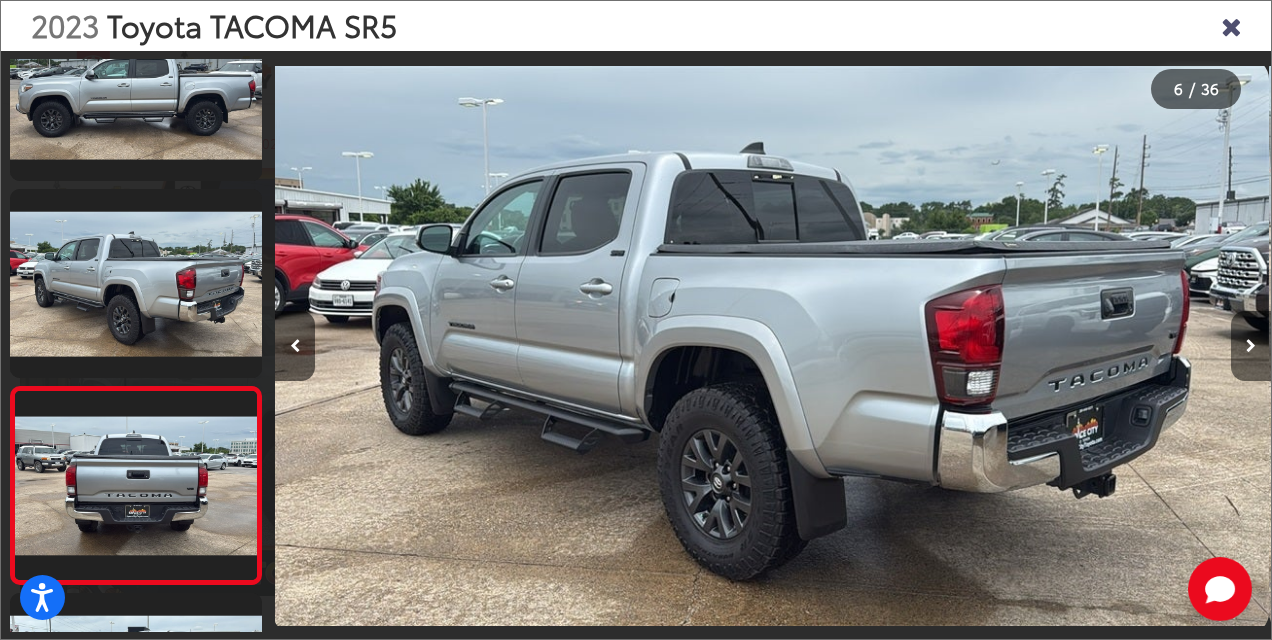 scroll, scrollTop: 0, scrollLeft: 4220, axis: horizontal 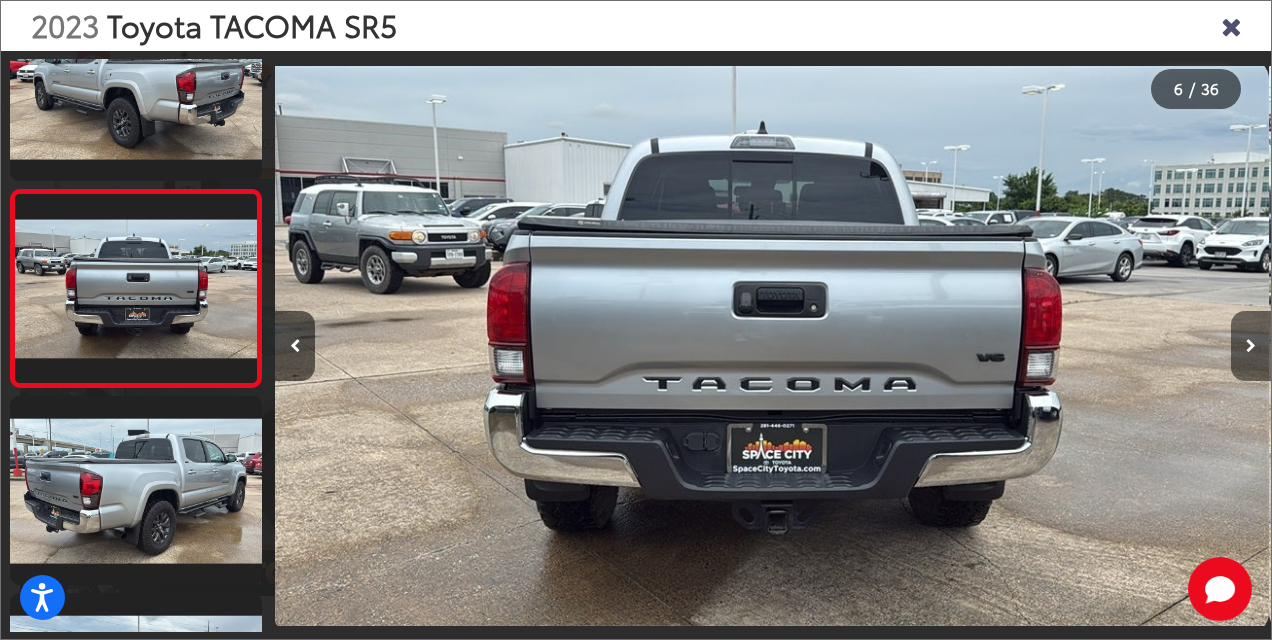 click at bounding box center (1251, 346) 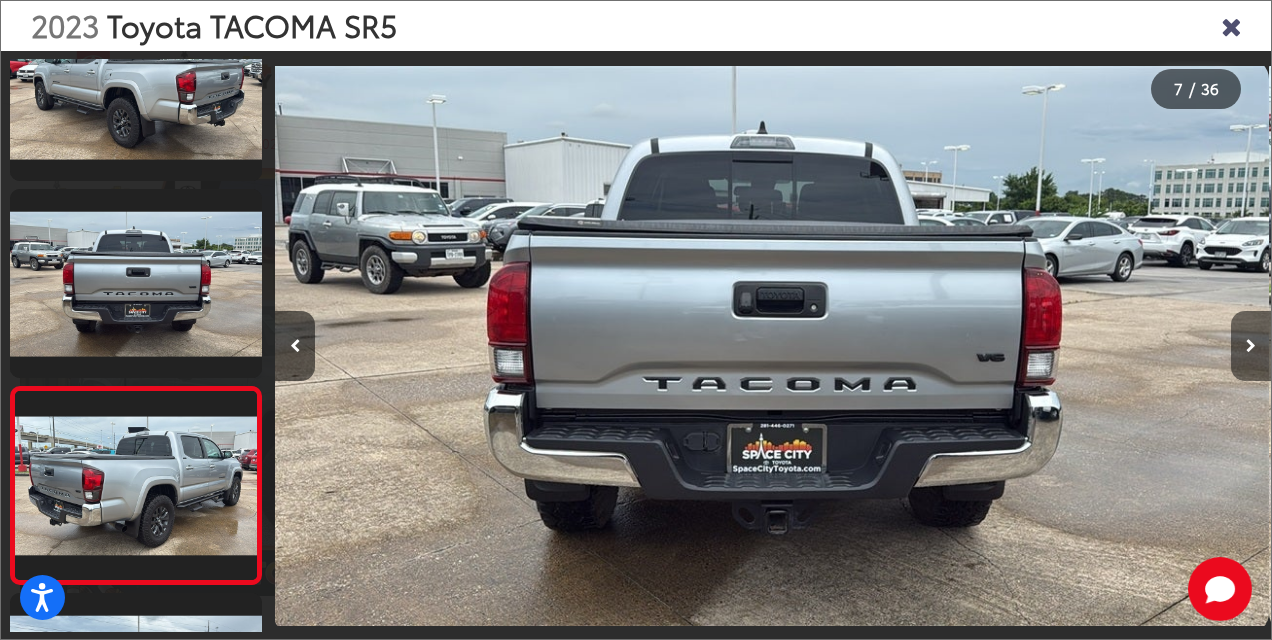 scroll, scrollTop: 0, scrollLeft: 5295, axis: horizontal 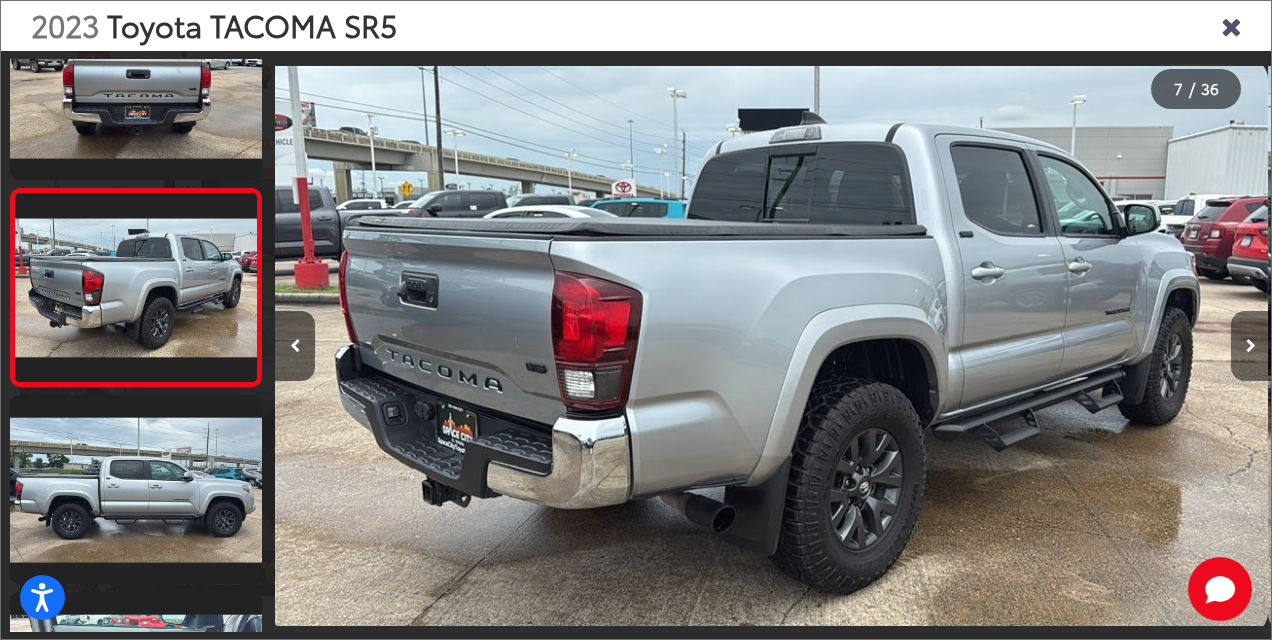 click at bounding box center (1251, 346) 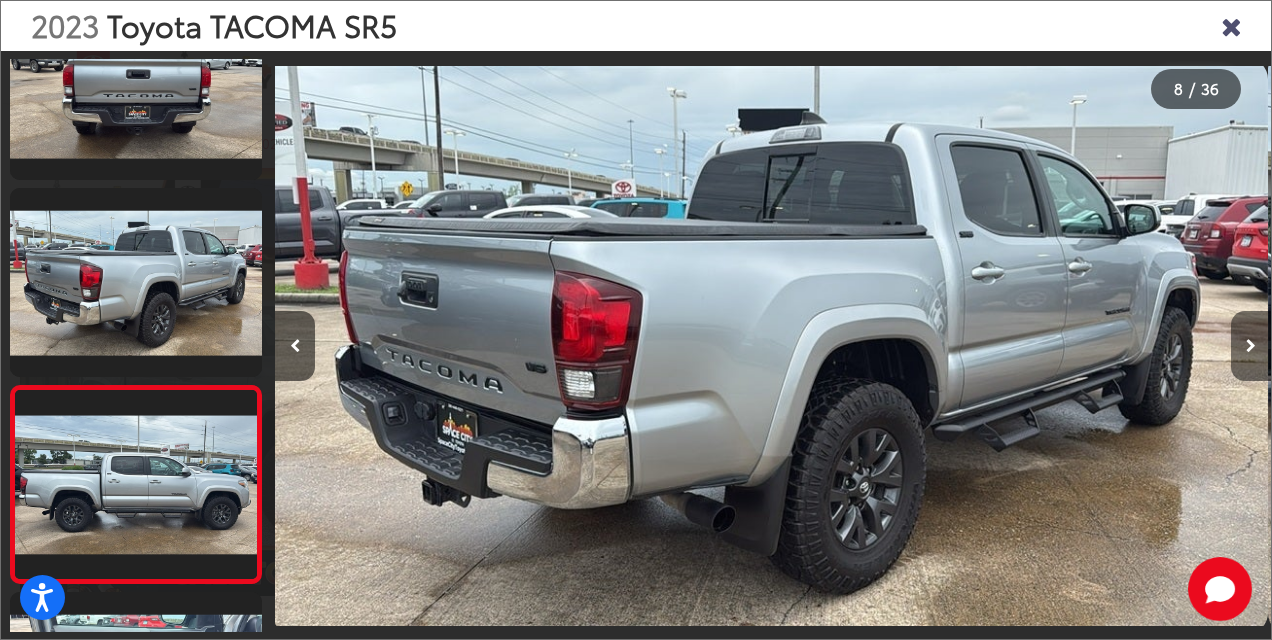scroll, scrollTop: 0, scrollLeft: 6292, axis: horizontal 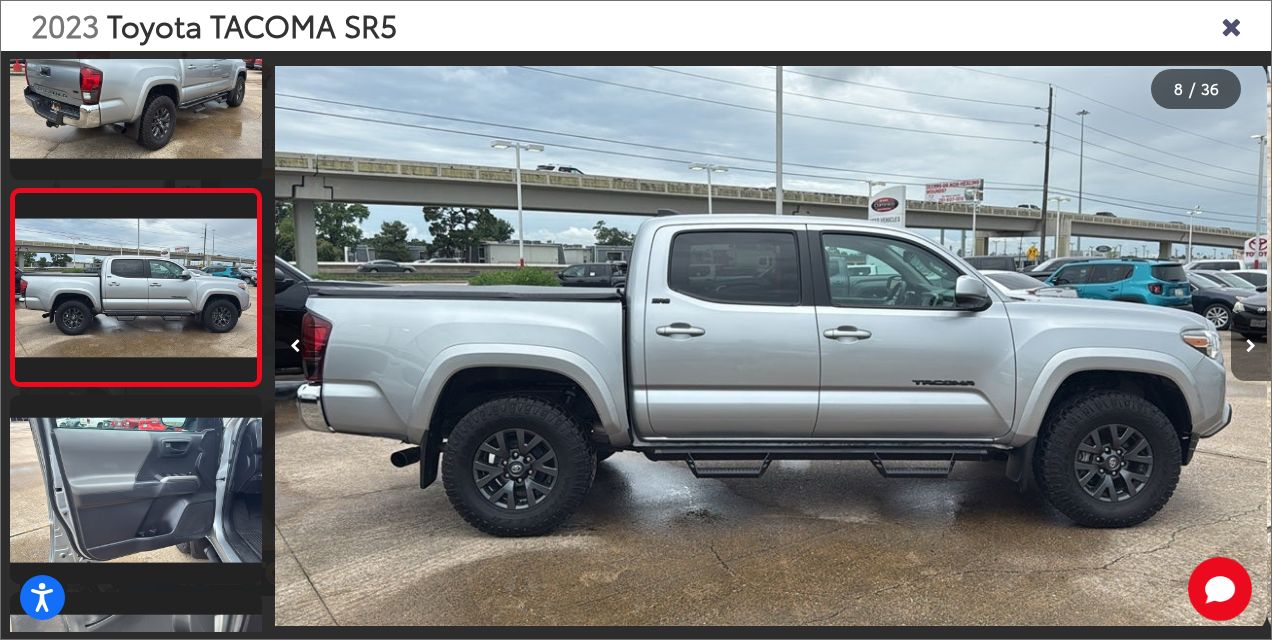 click at bounding box center [1251, 346] 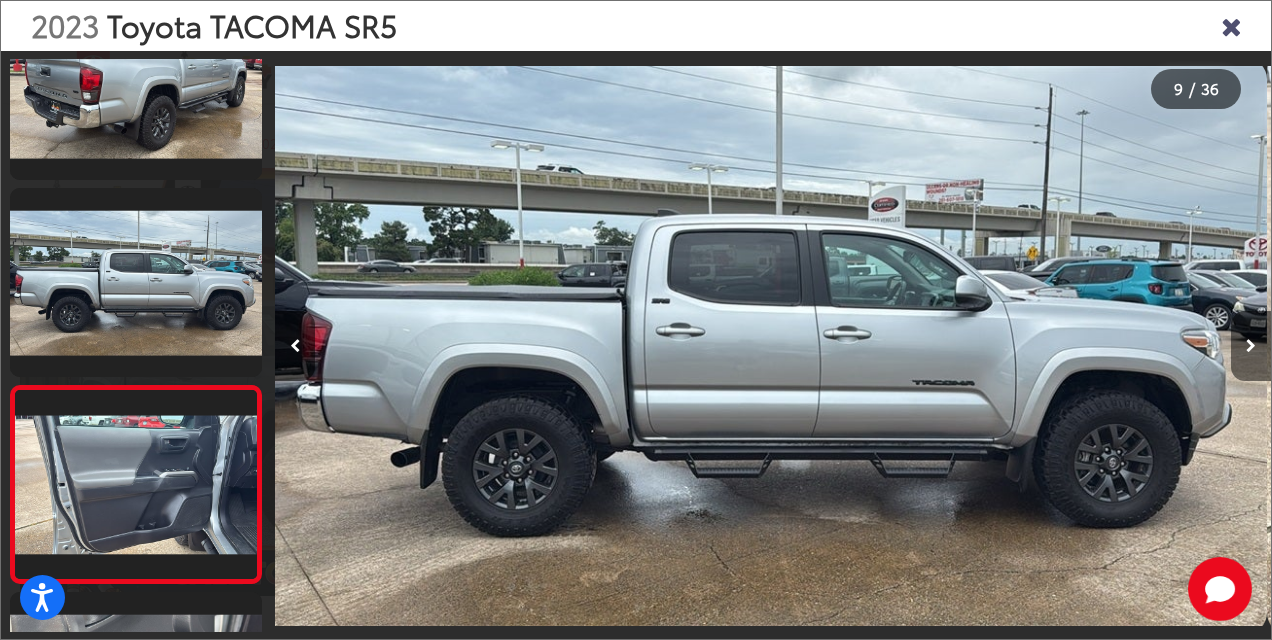 scroll, scrollTop: 0, scrollLeft: 7211, axis: horizontal 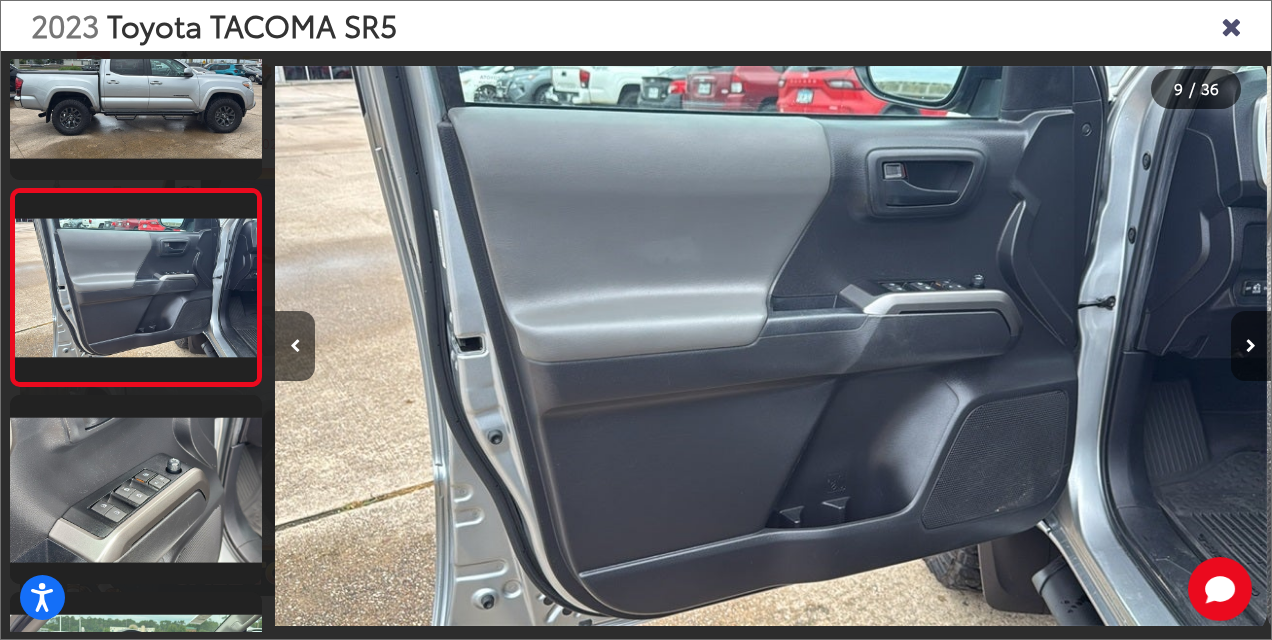 click at bounding box center [1251, 346] 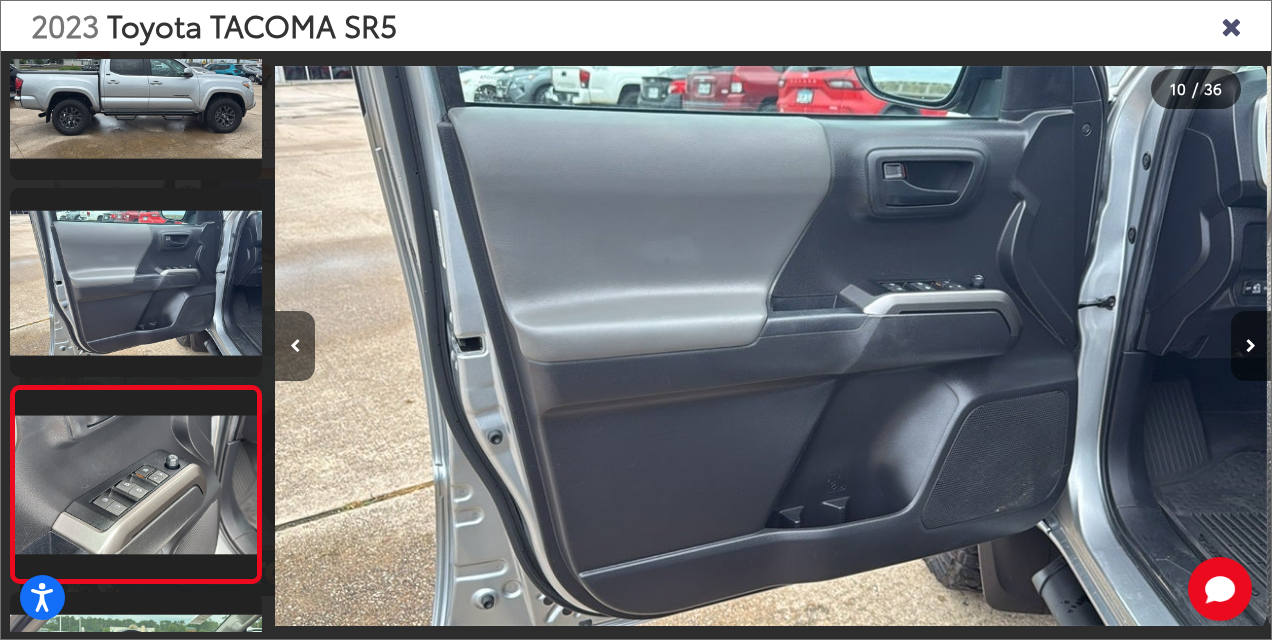 scroll 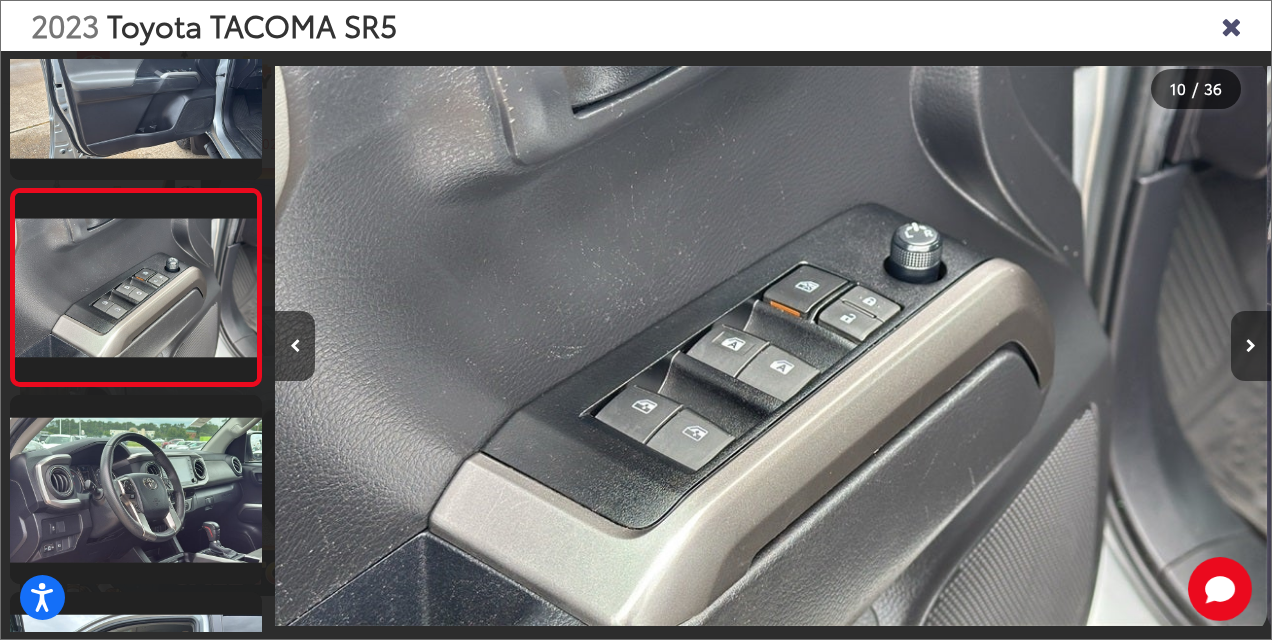 click at bounding box center (1251, 346) 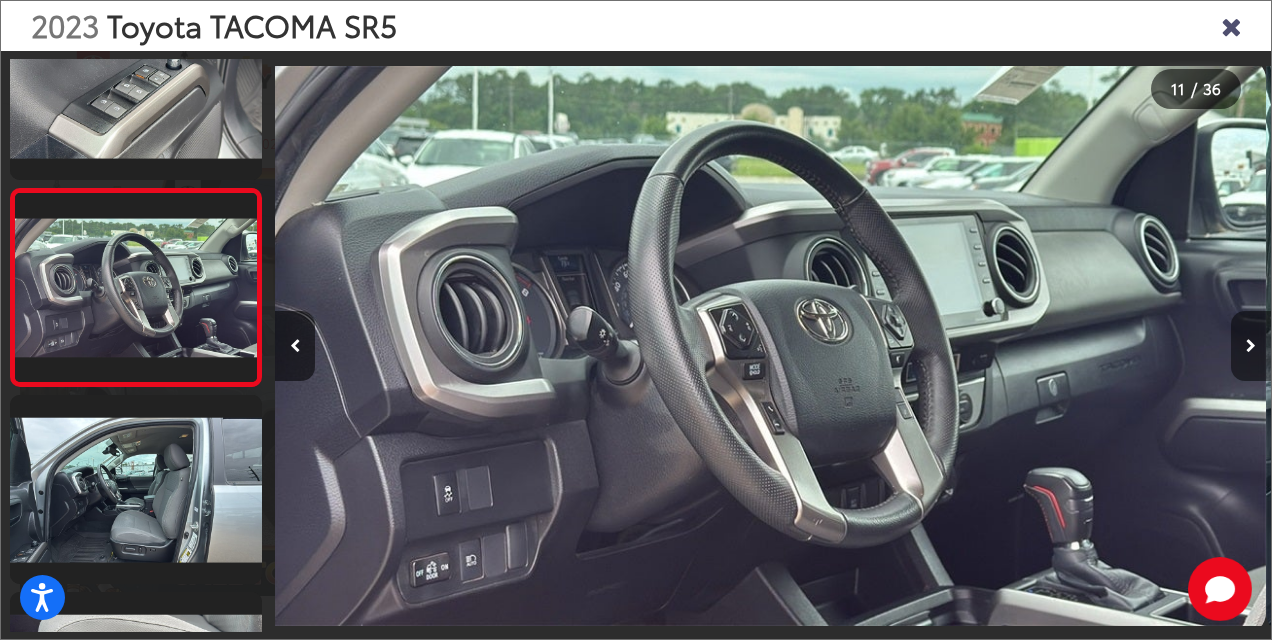 click at bounding box center (1251, 346) 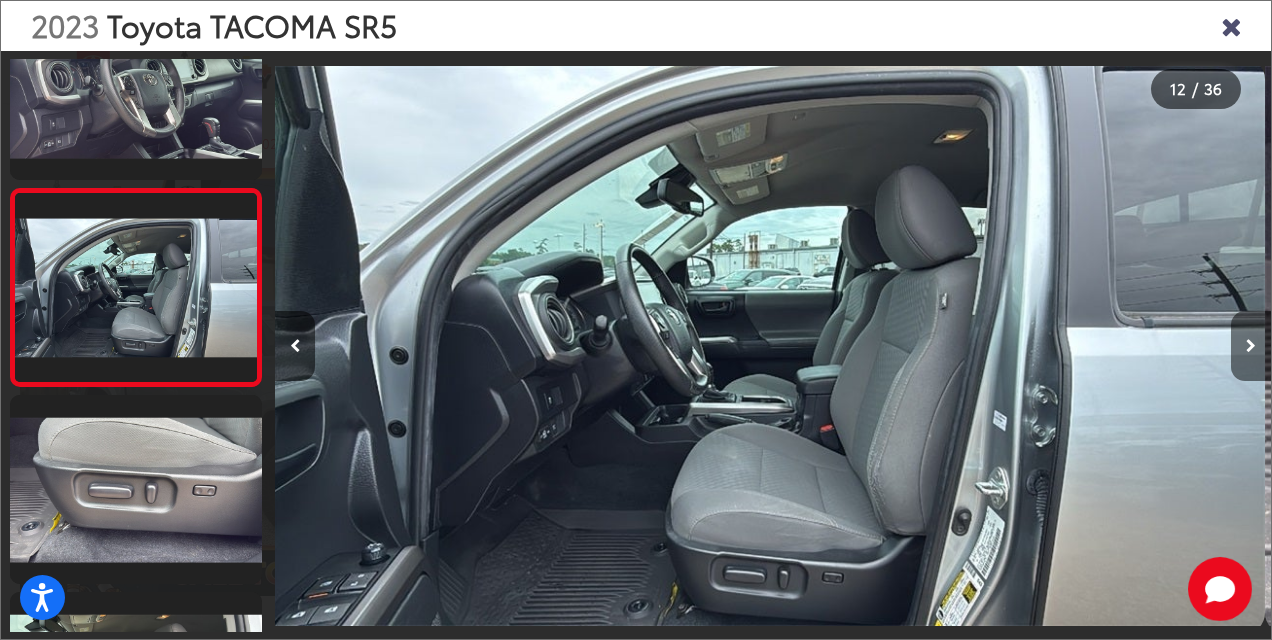 click at bounding box center (1251, 346) 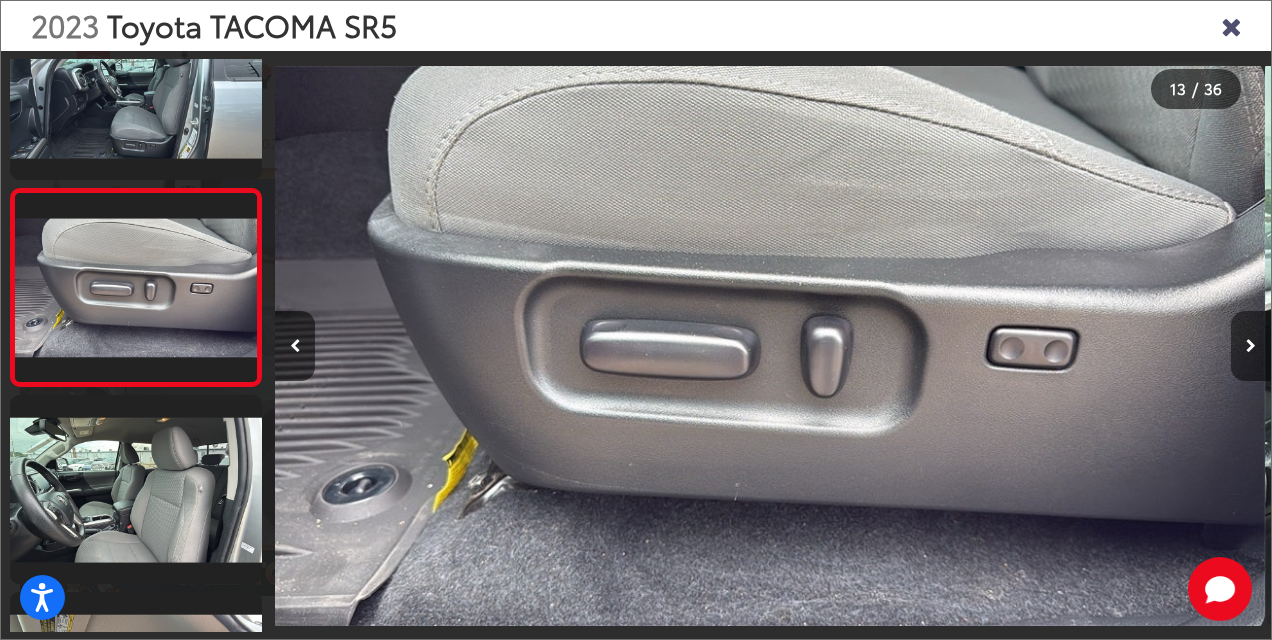 click at bounding box center (1251, 346) 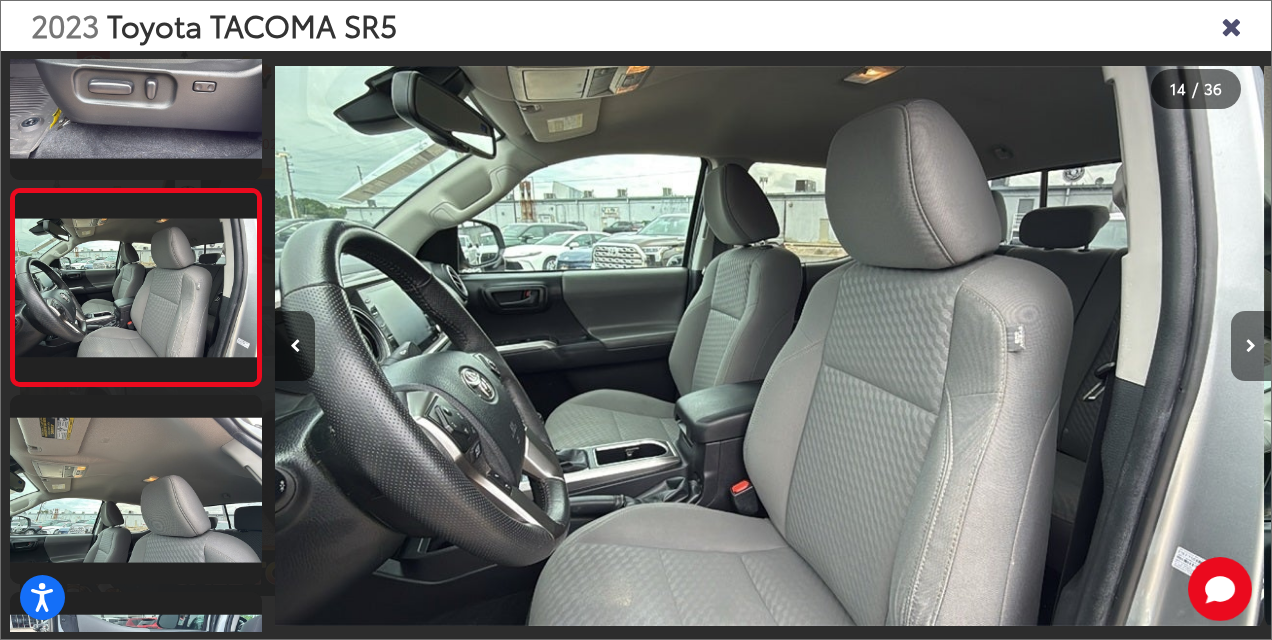click at bounding box center [1251, 346] 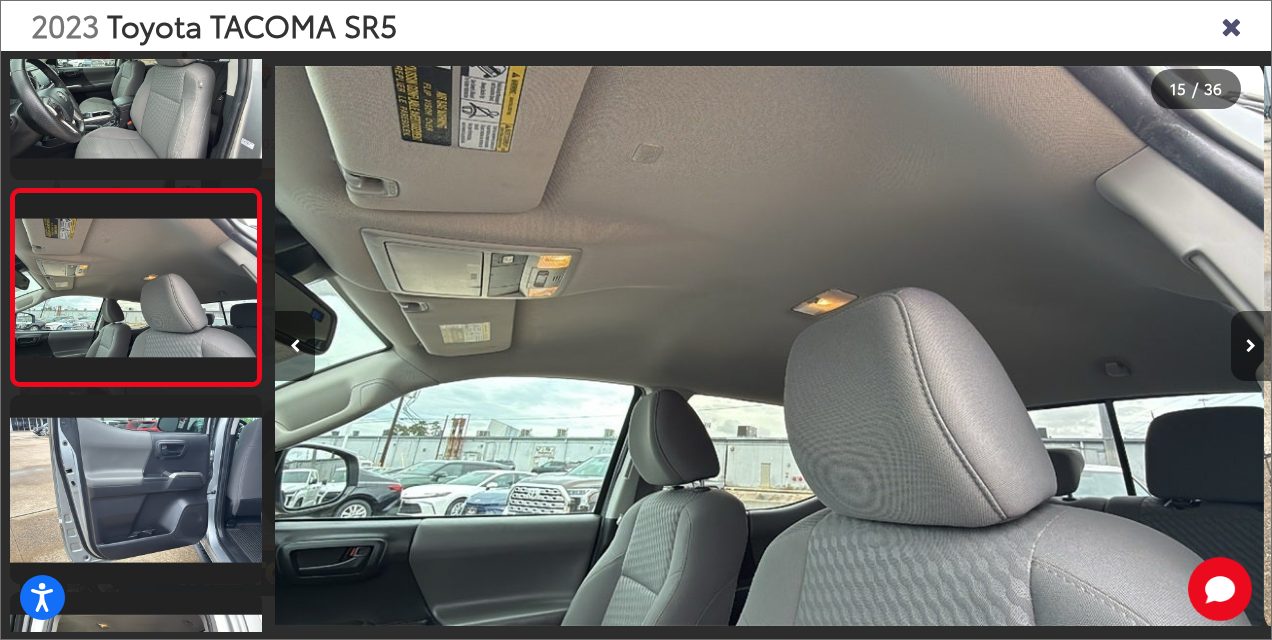 click at bounding box center (1251, 346) 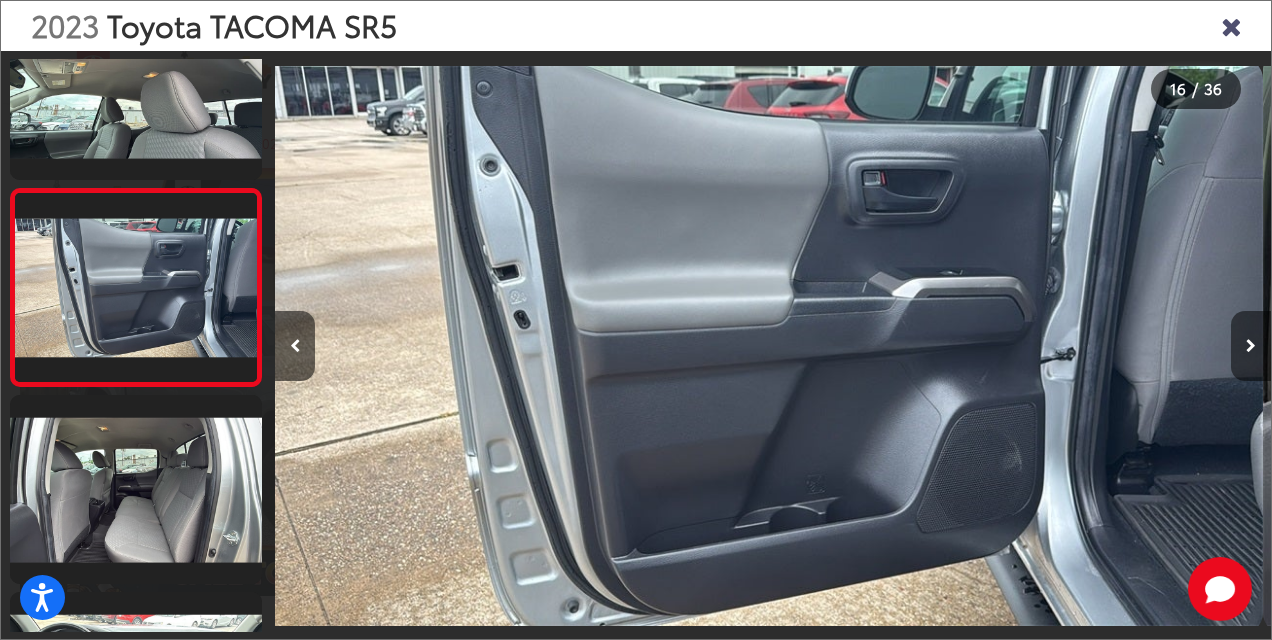 click at bounding box center (1251, 346) 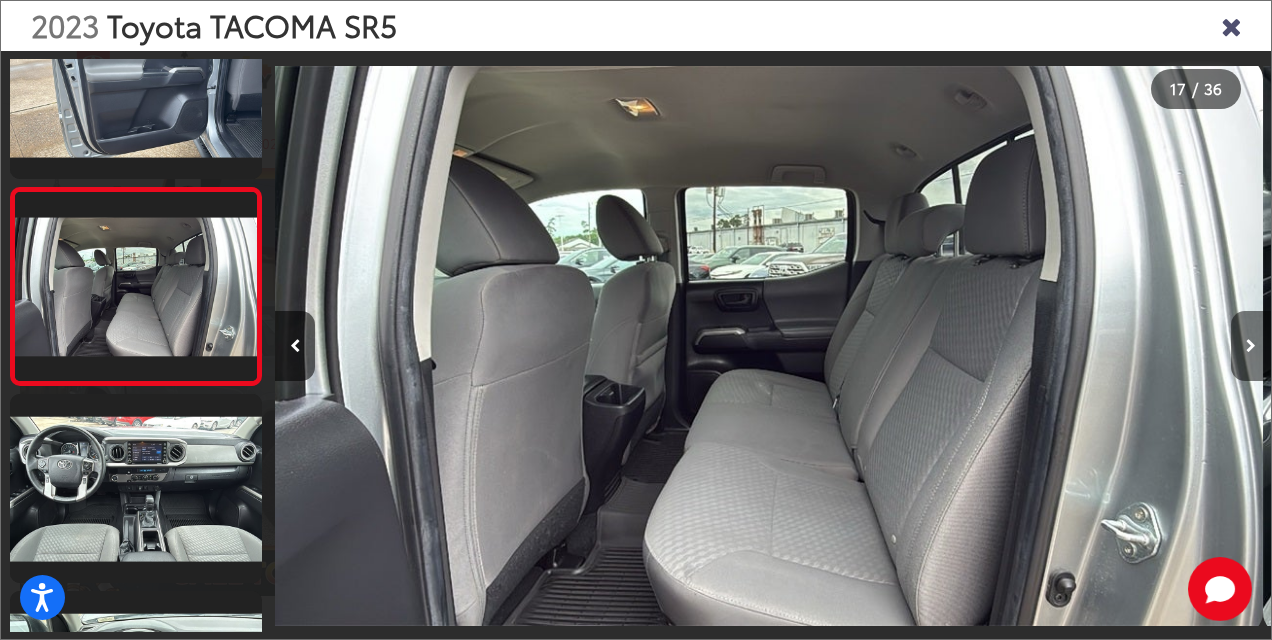 click at bounding box center [1251, 346] 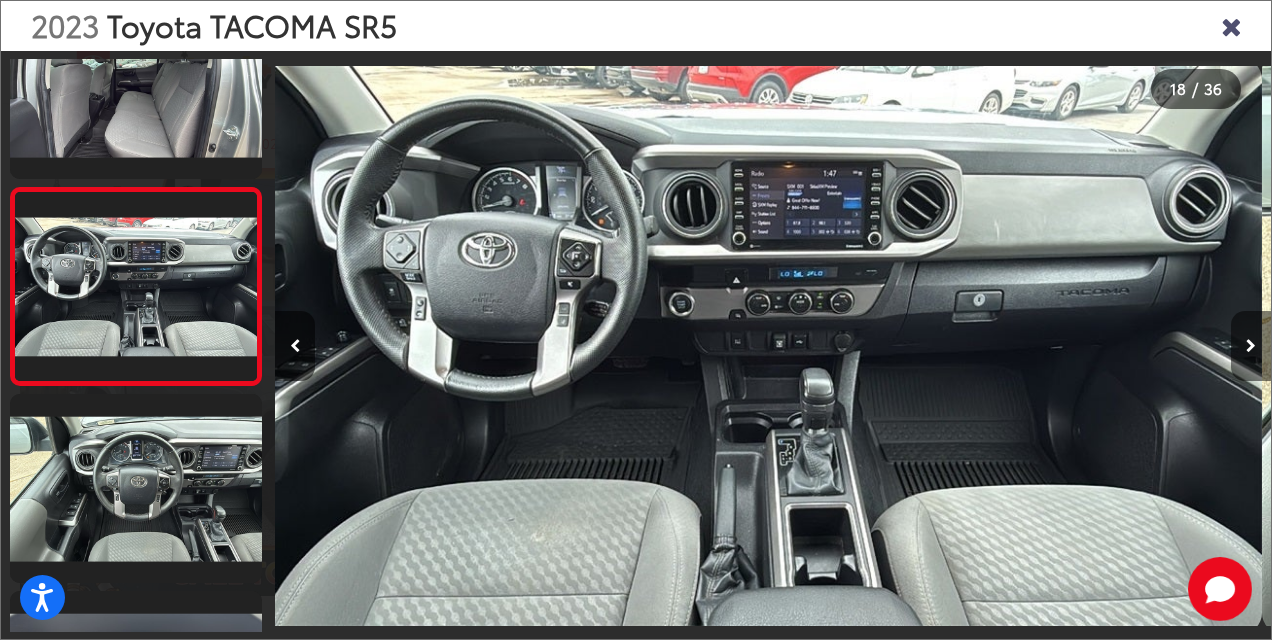 click at bounding box center (1251, 346) 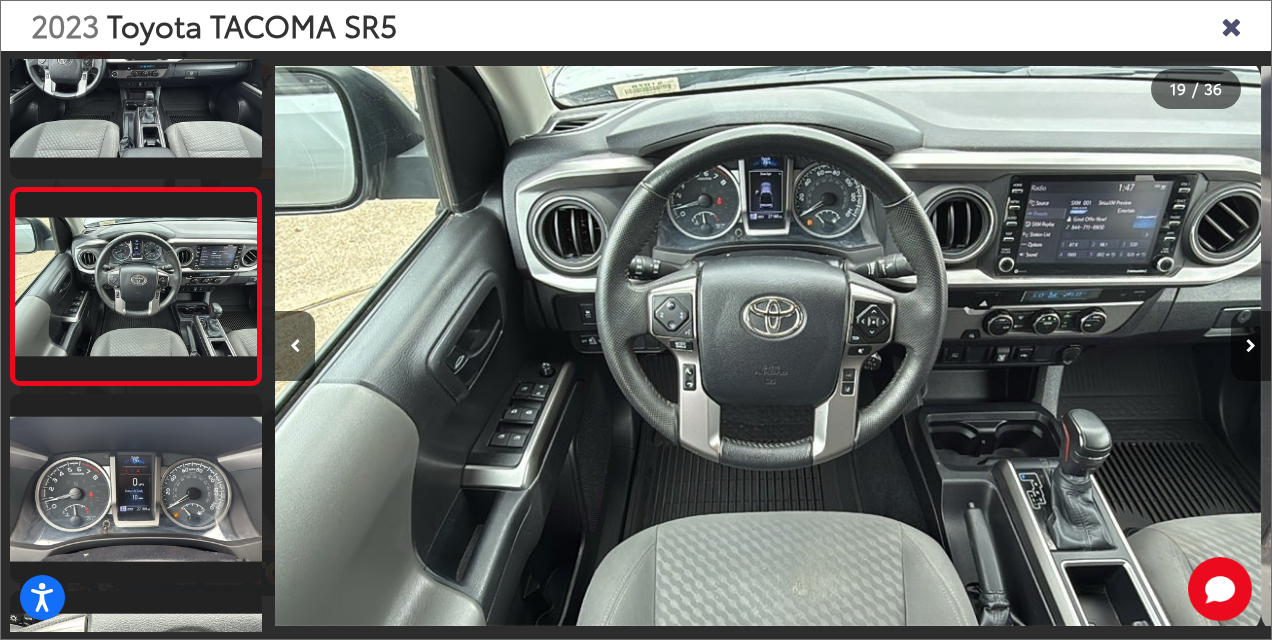click at bounding box center [1251, 346] 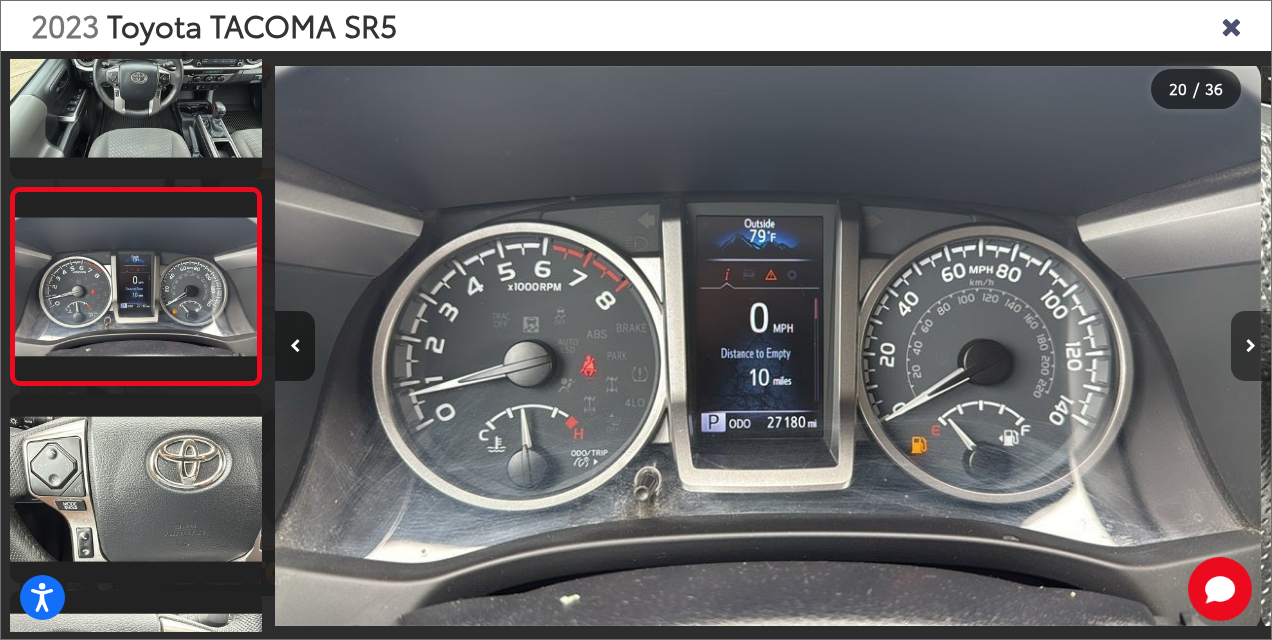 click at bounding box center (1251, 346) 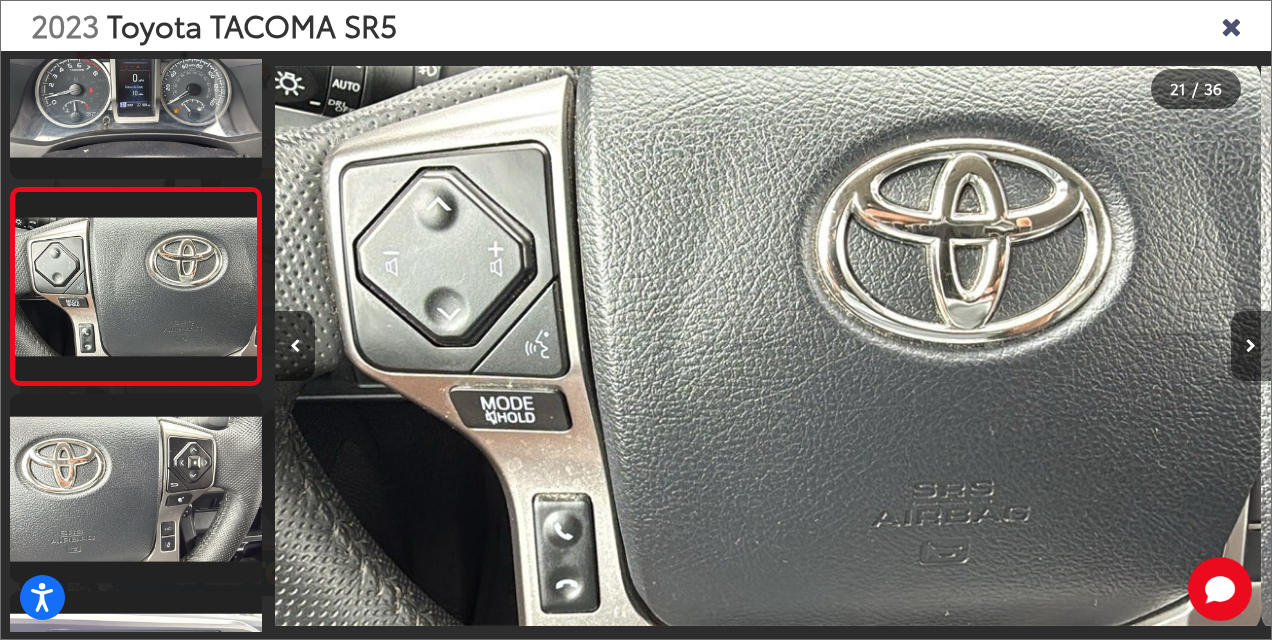 click at bounding box center (1251, 346) 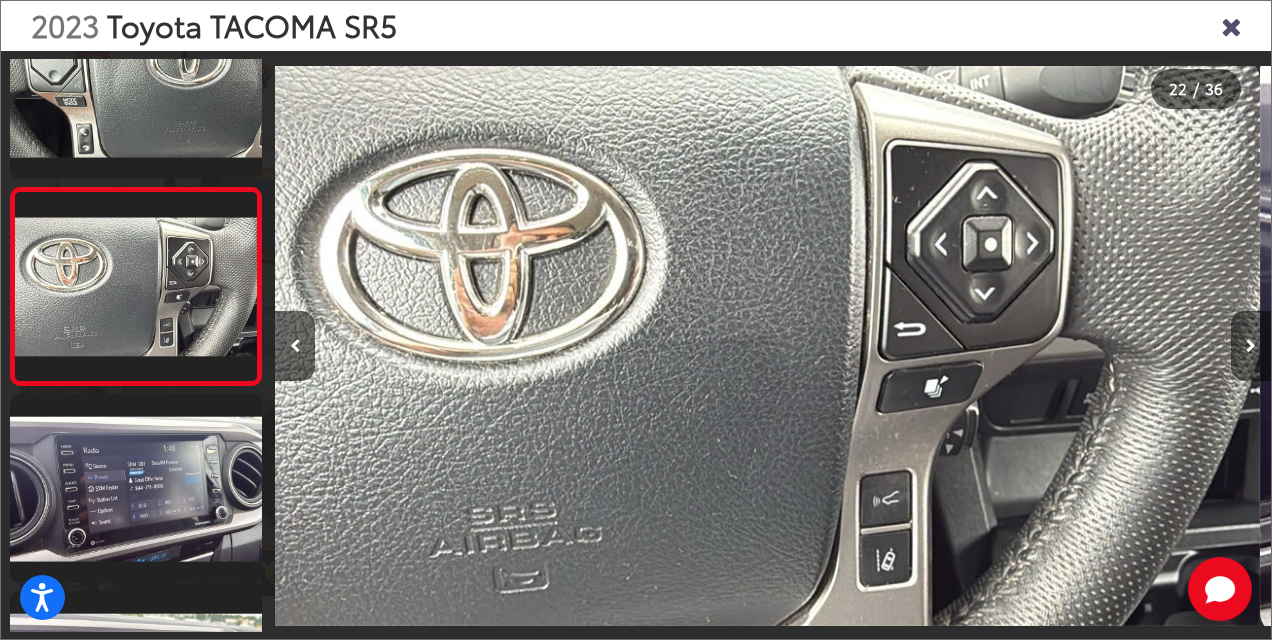 click at bounding box center [1251, 346] 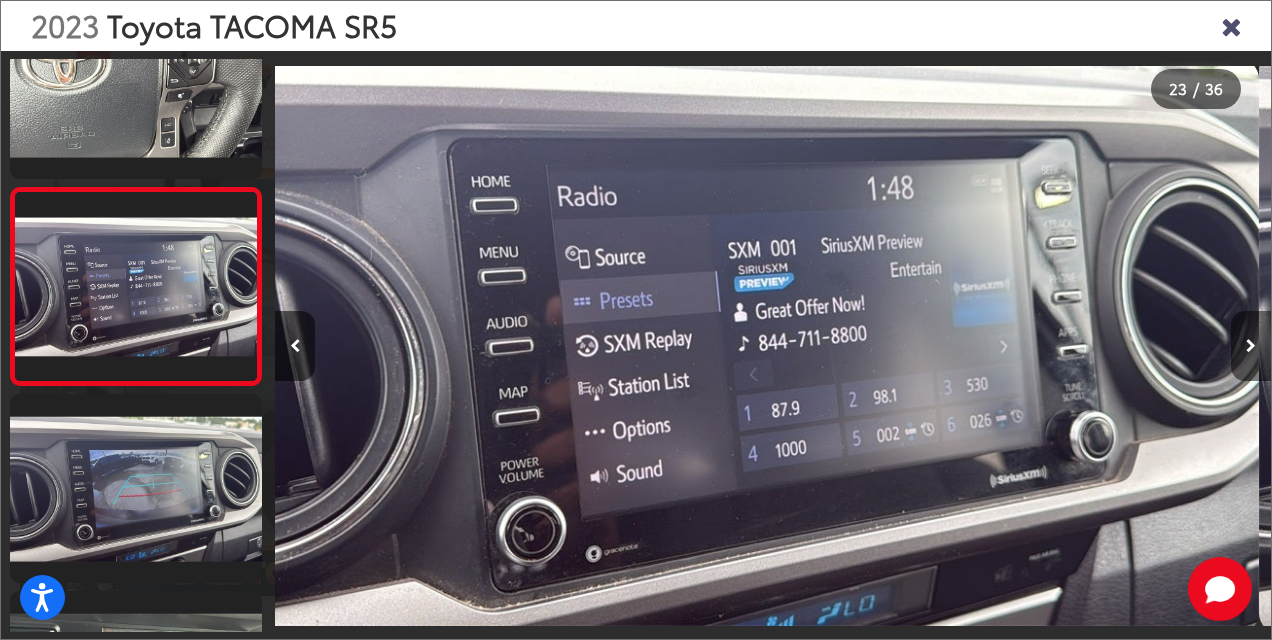 click at bounding box center [1251, 346] 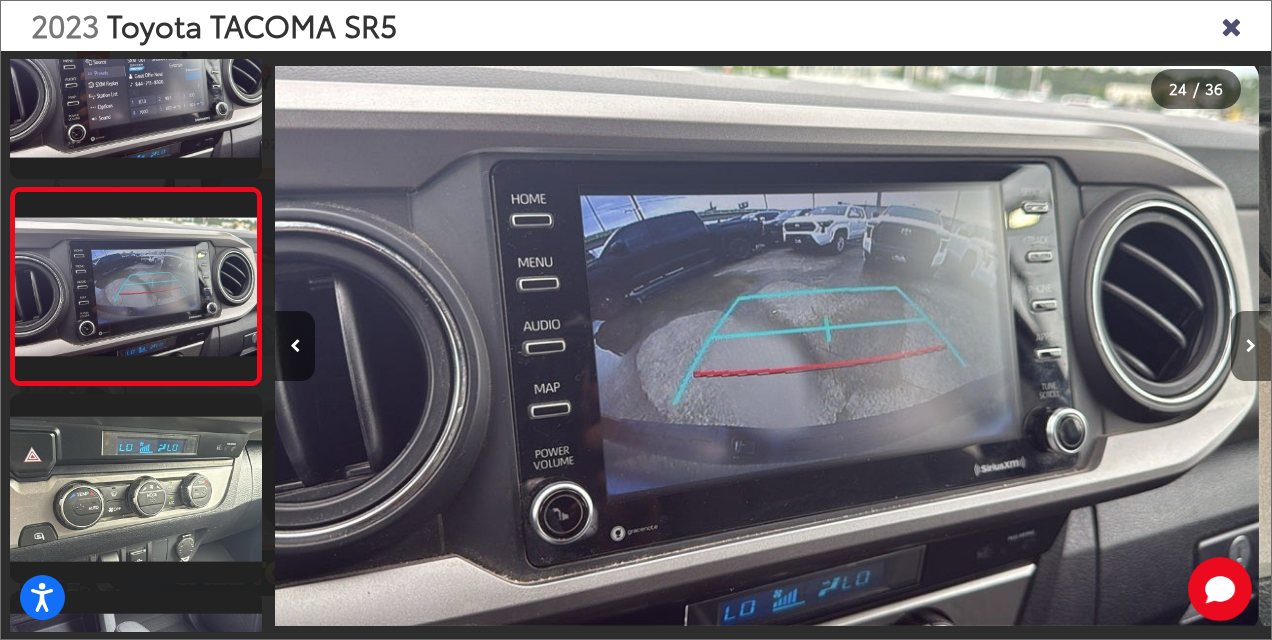 click at bounding box center (1251, 346) 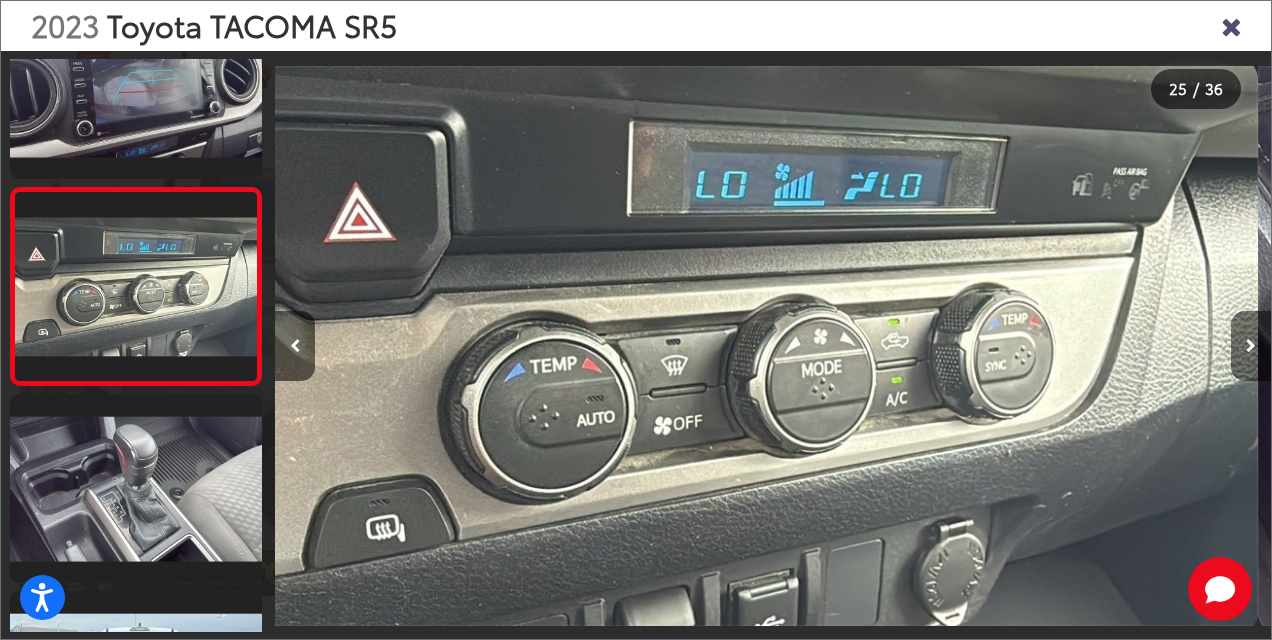 click at bounding box center (1251, 346) 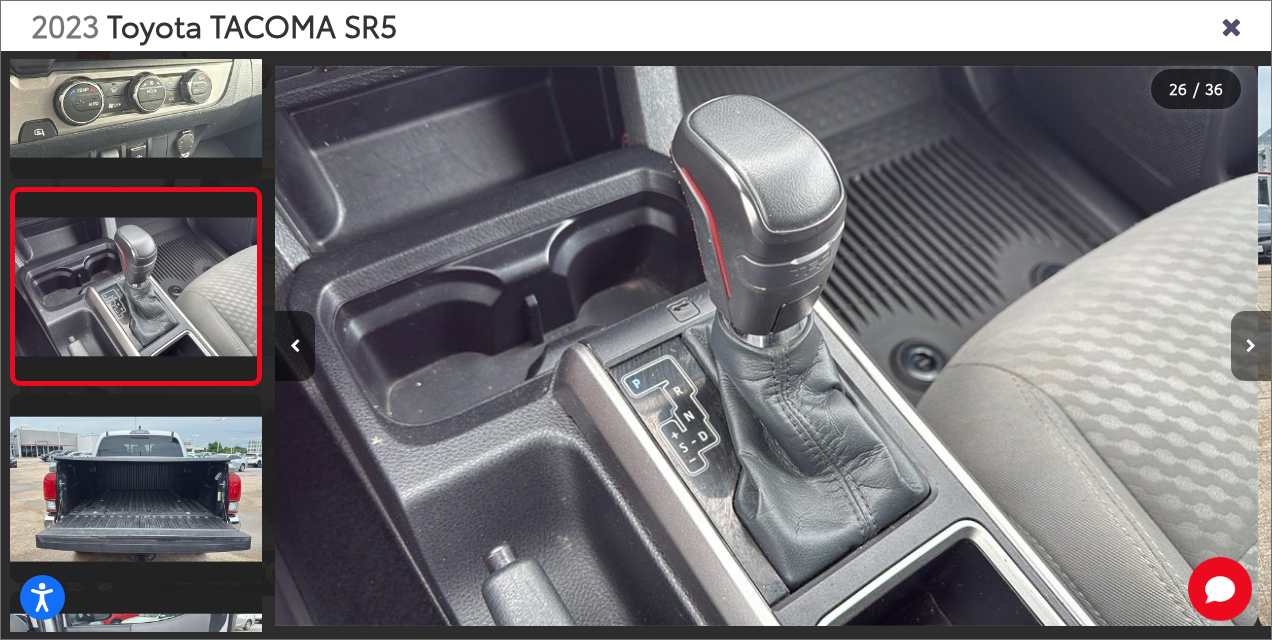 click at bounding box center [1251, 346] 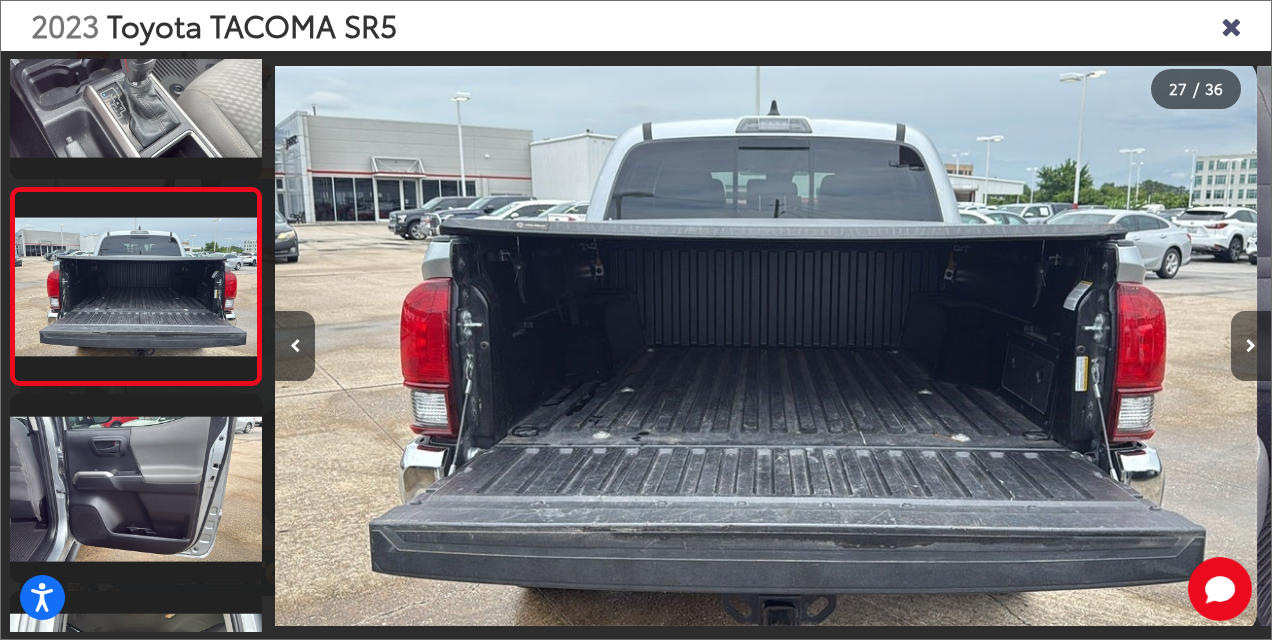 click at bounding box center [1251, 346] 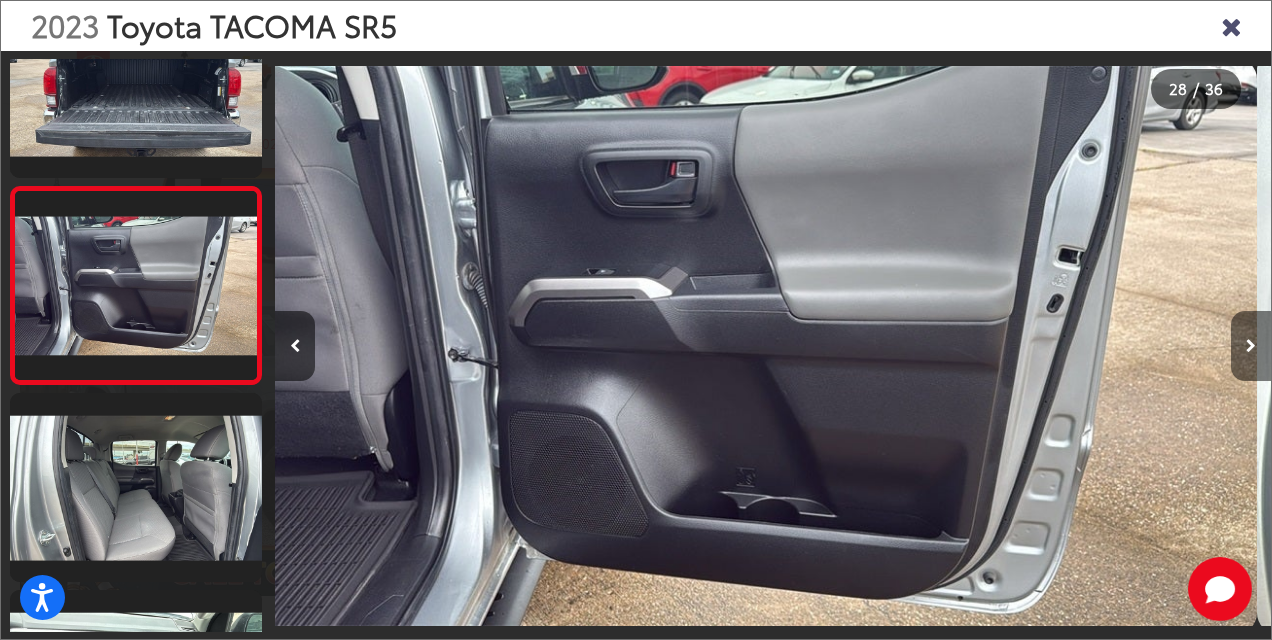 click at bounding box center [1251, 346] 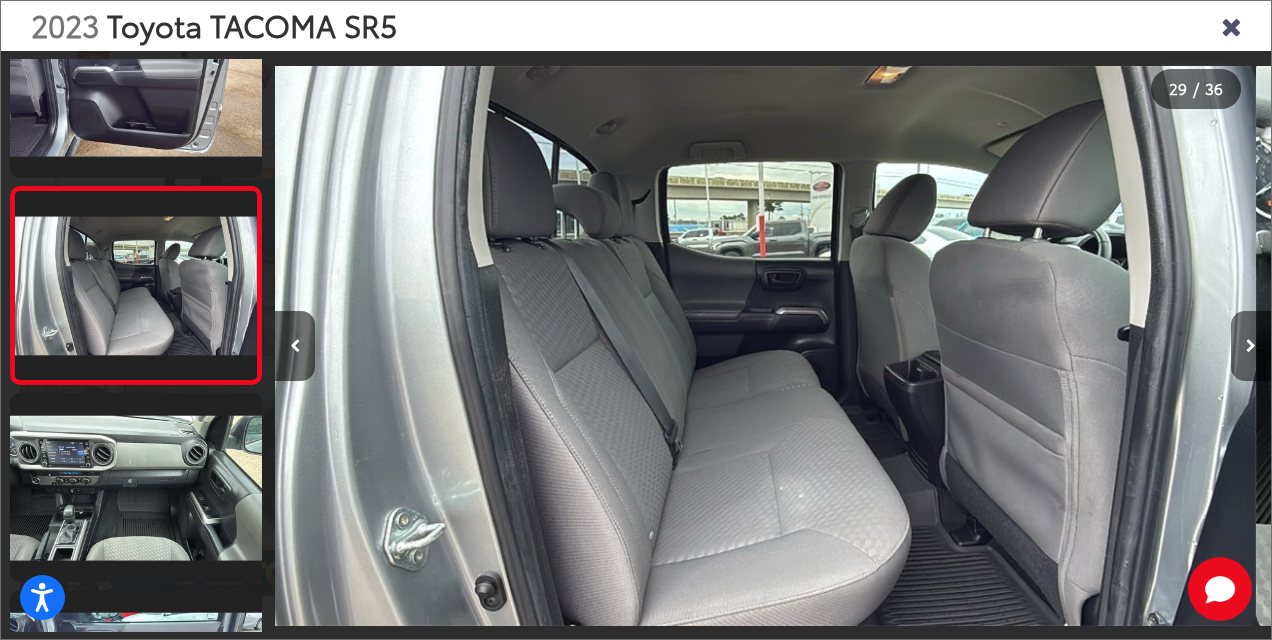 click at bounding box center [1251, 346] 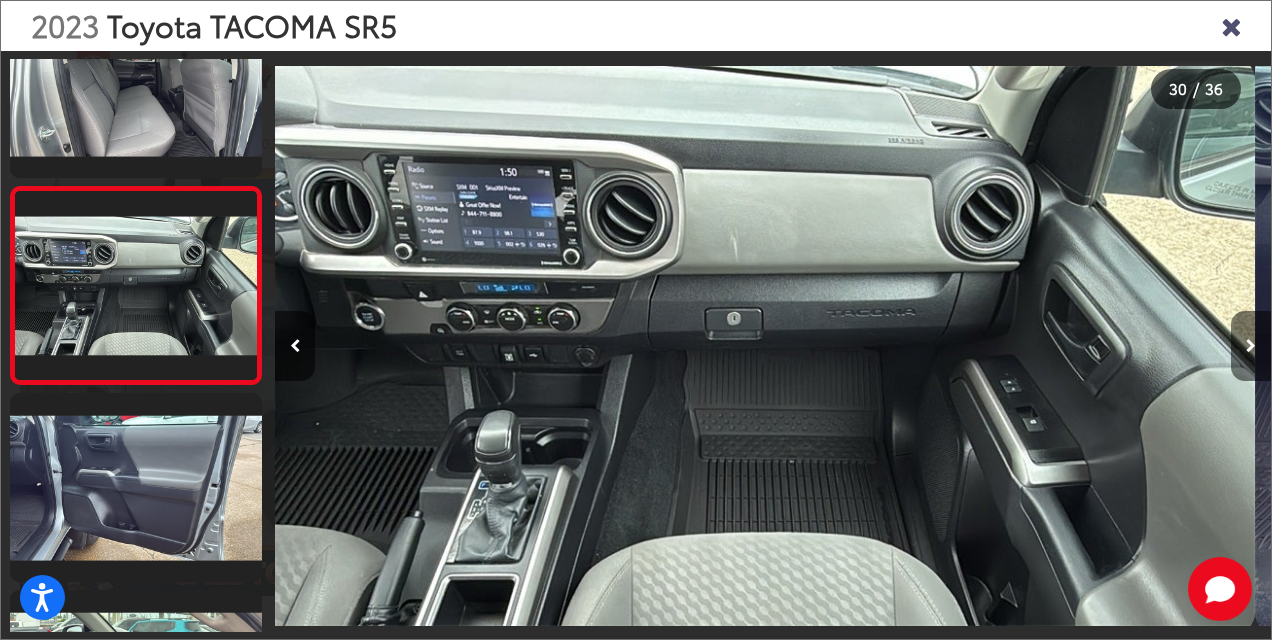 click at bounding box center [1251, 346] 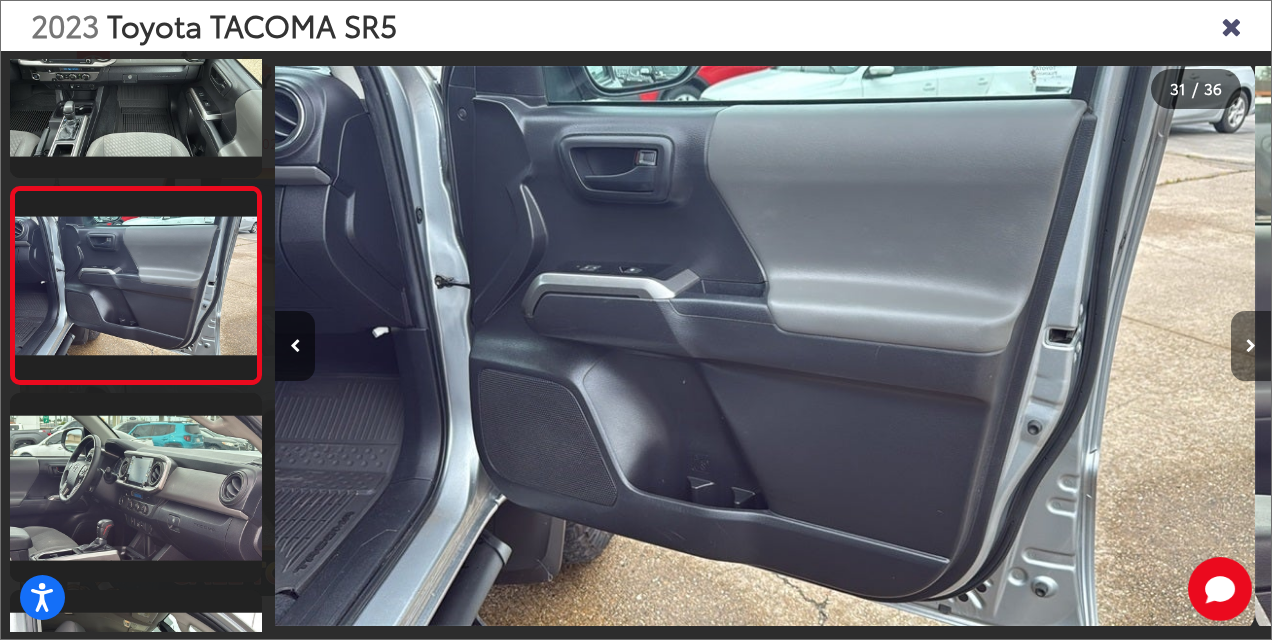 click at bounding box center [1251, 346] 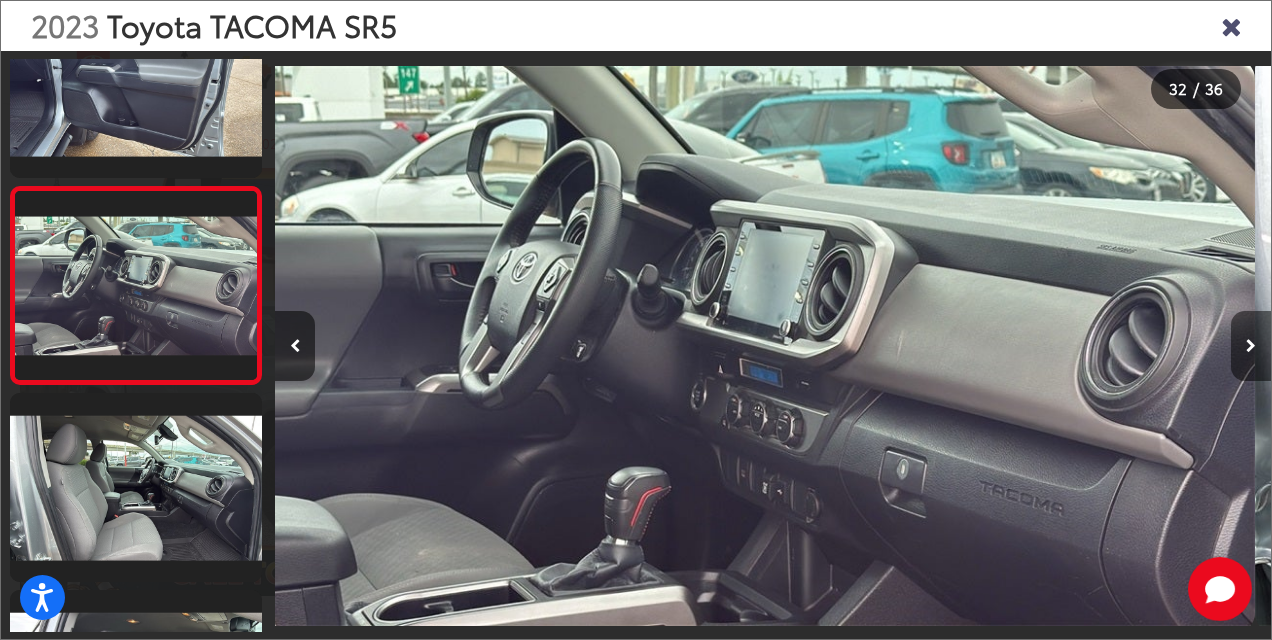 click at bounding box center [1251, 346] 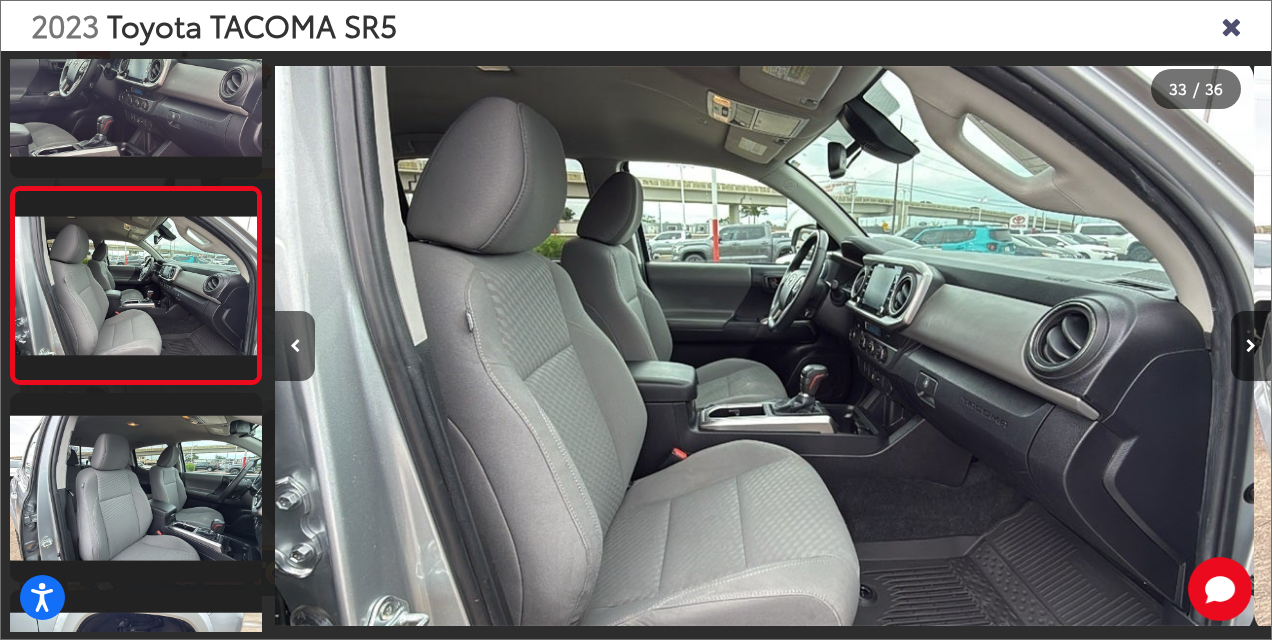 click on "2023   Toyota TACOMA SR5" at bounding box center (636, 26) 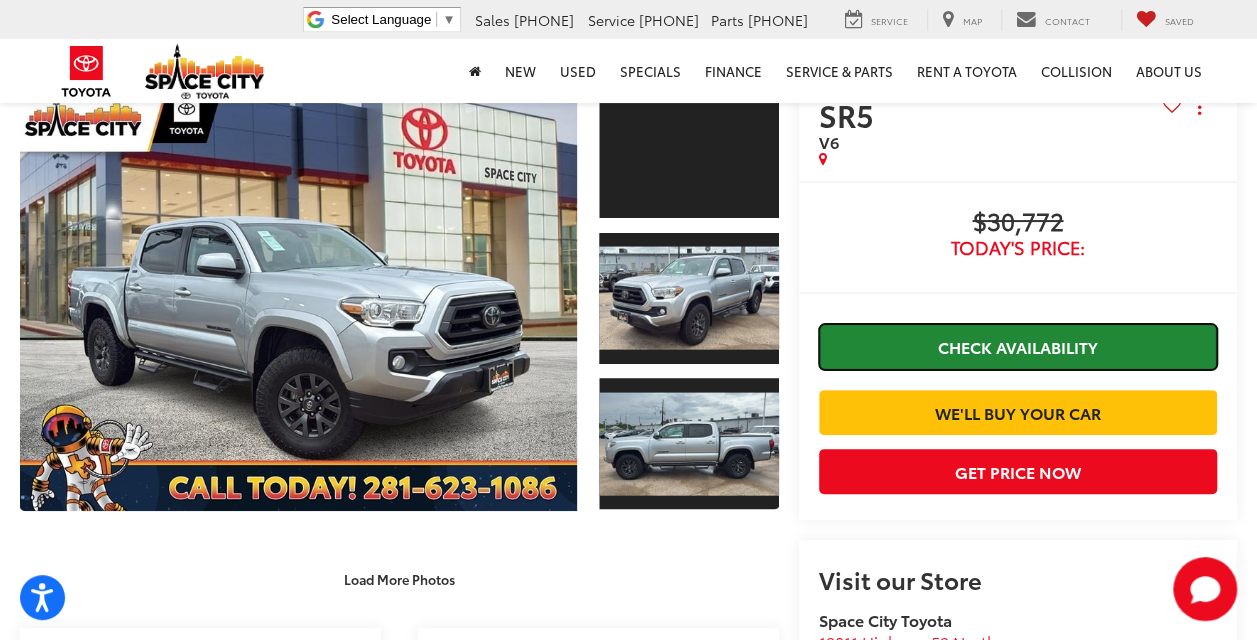 click on "Check Availability" at bounding box center [1018, 346] 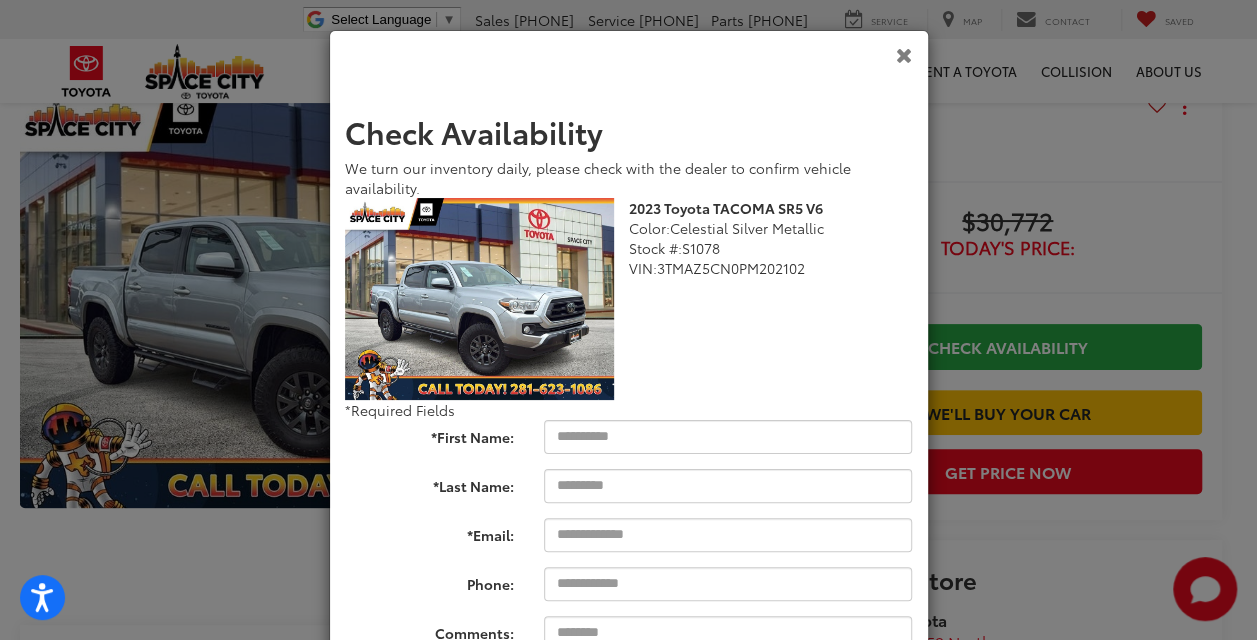 click at bounding box center [904, 54] 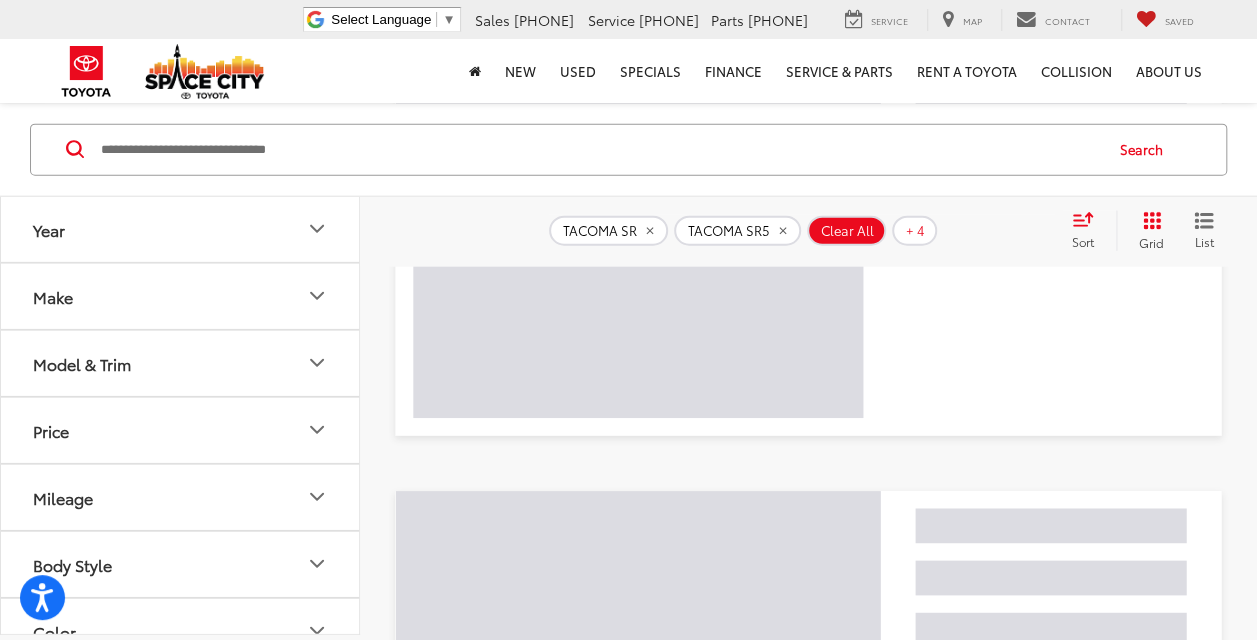 scroll, scrollTop: 2322, scrollLeft: 0, axis: vertical 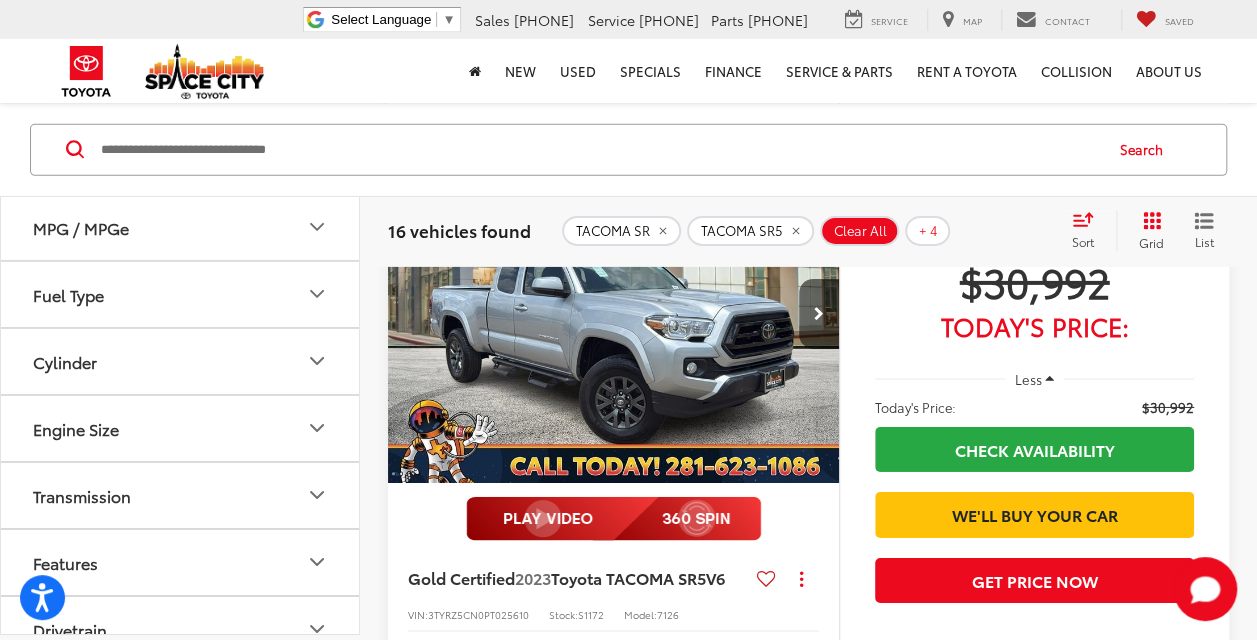 click at bounding box center [613, 519] 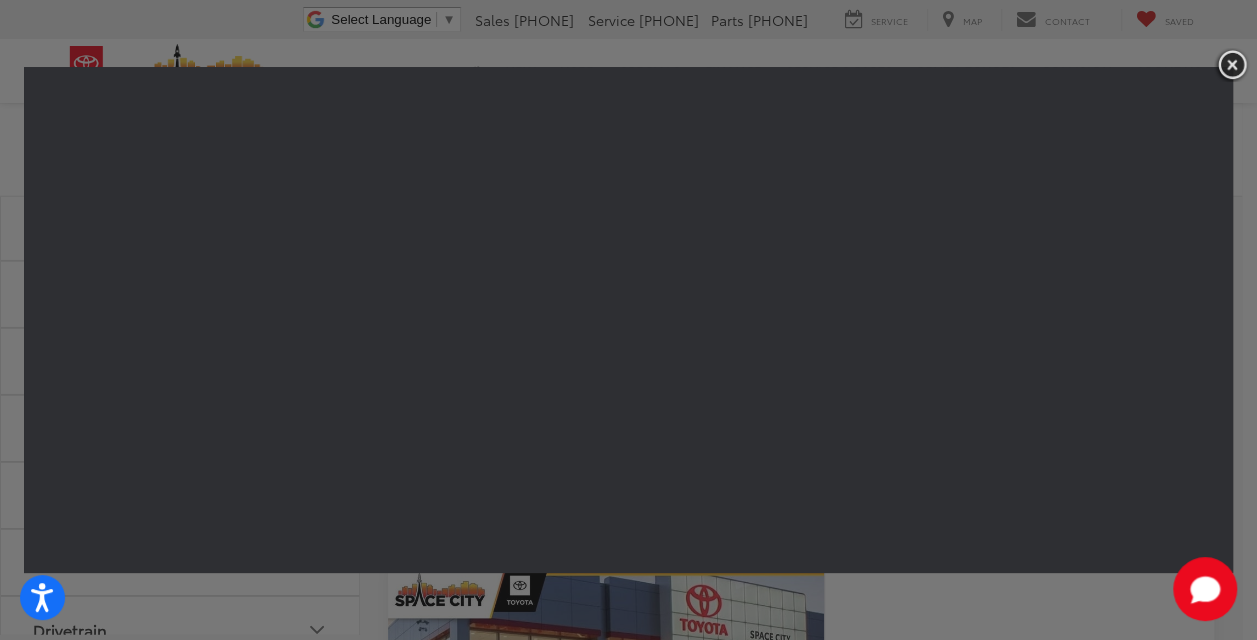 scroll, scrollTop: 2640, scrollLeft: 0, axis: vertical 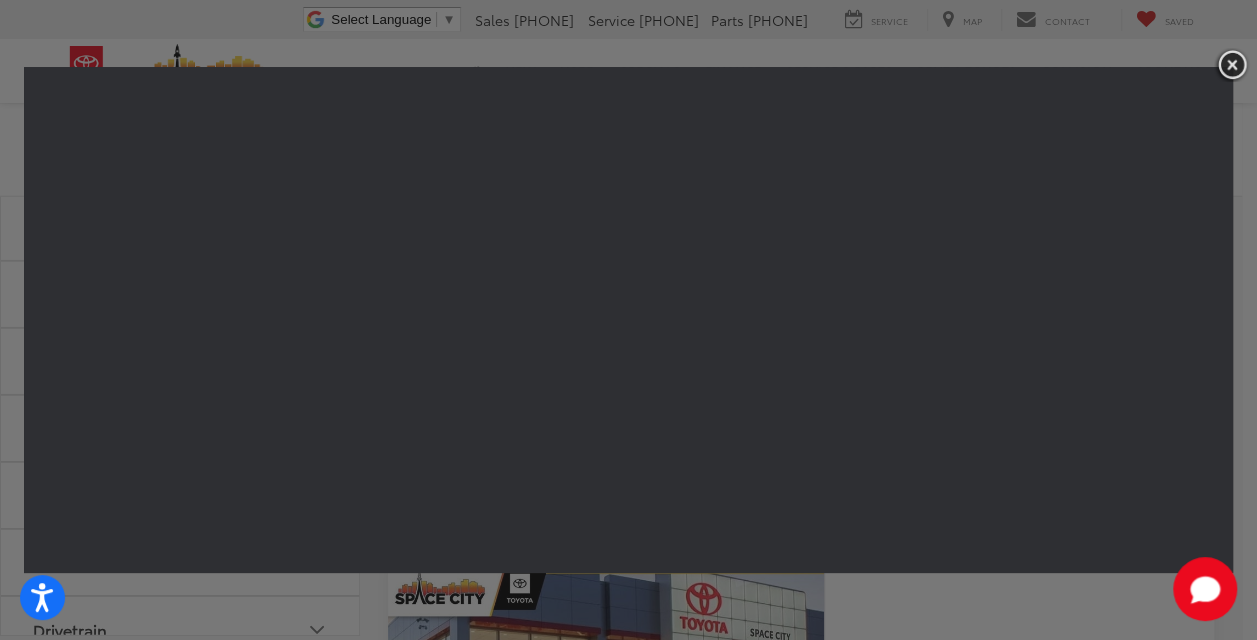 click at bounding box center (1232, 64) 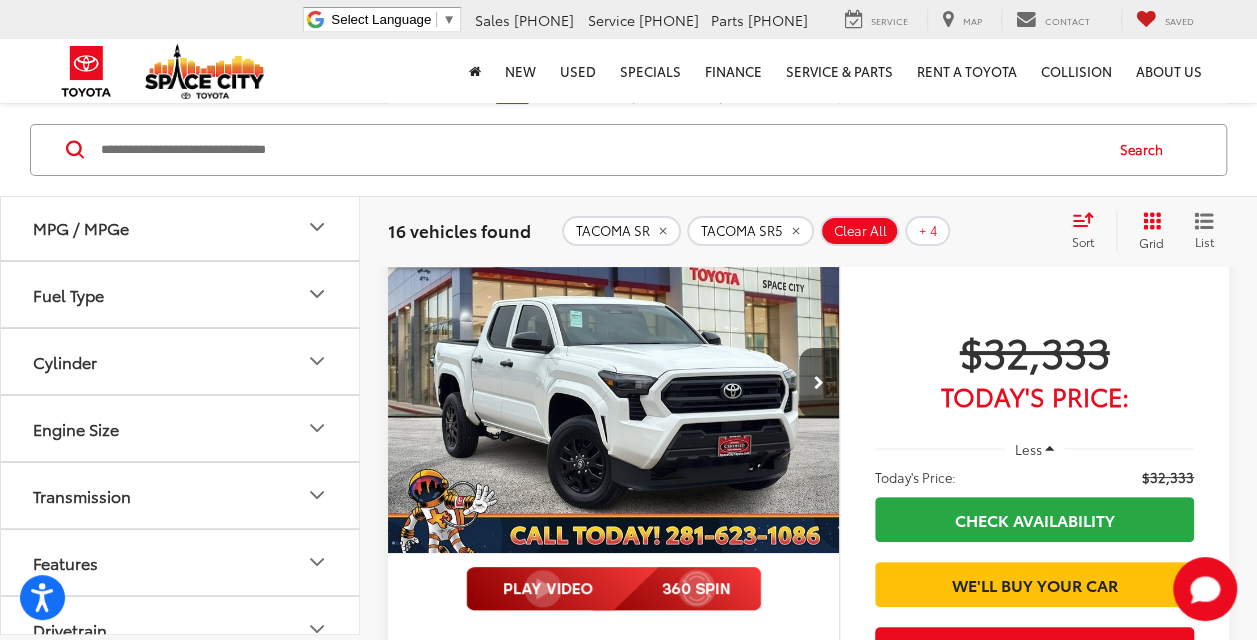 scroll, scrollTop: 3734, scrollLeft: 0, axis: vertical 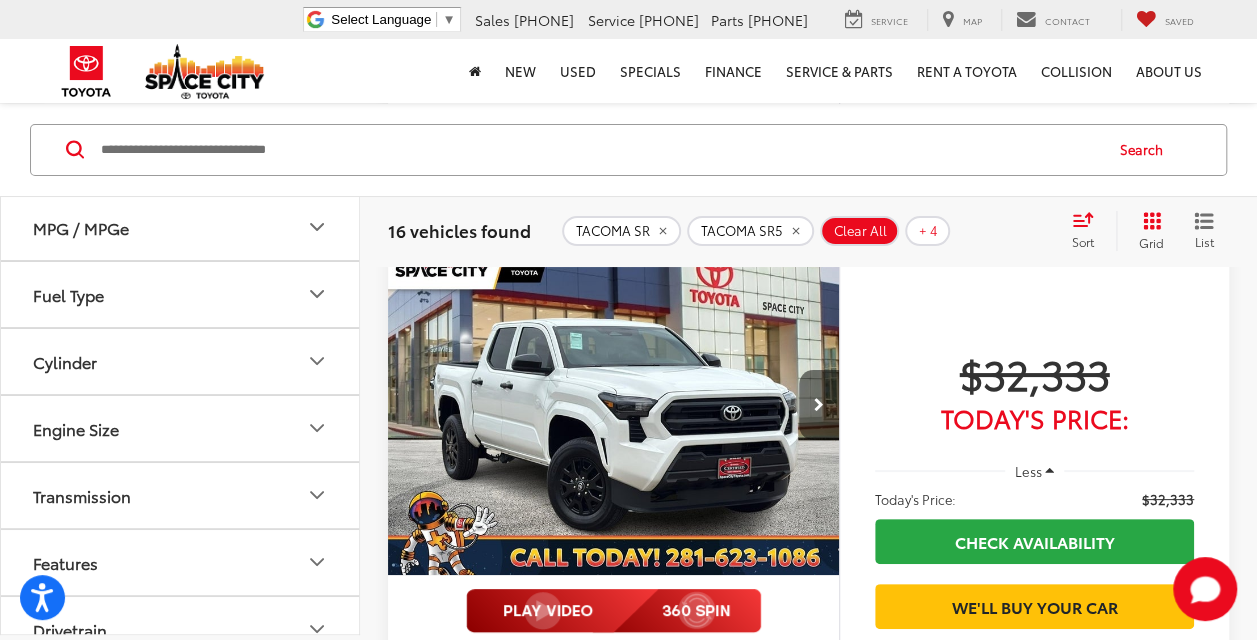 click at bounding box center (819, 405) 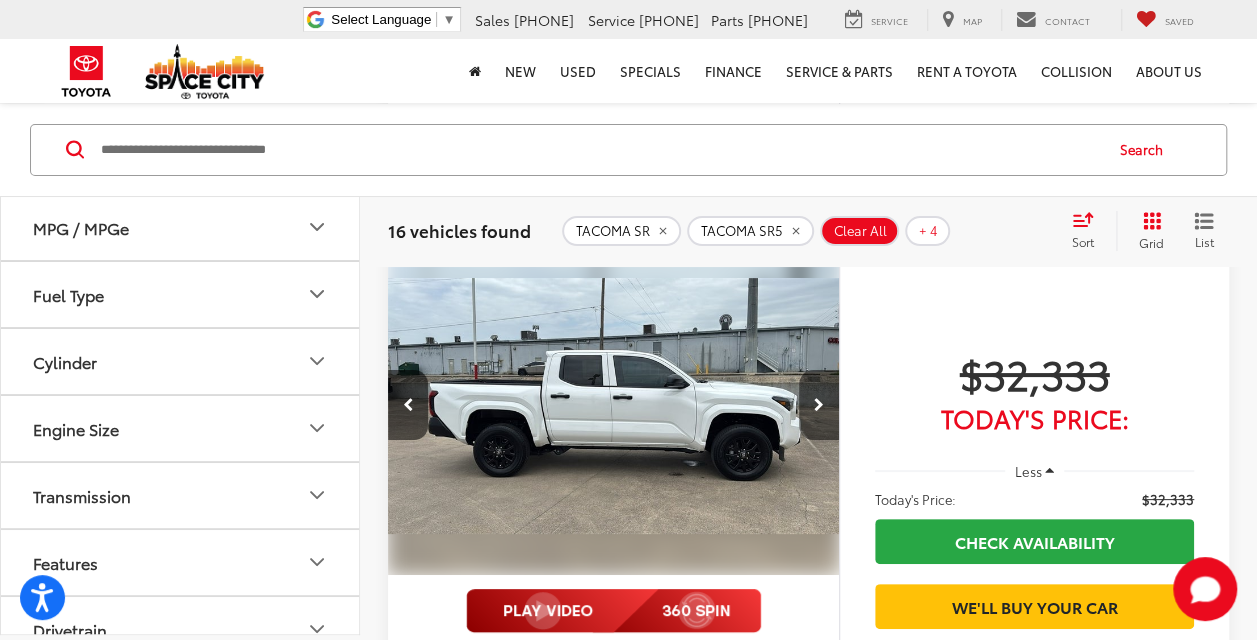 click at bounding box center (819, 405) 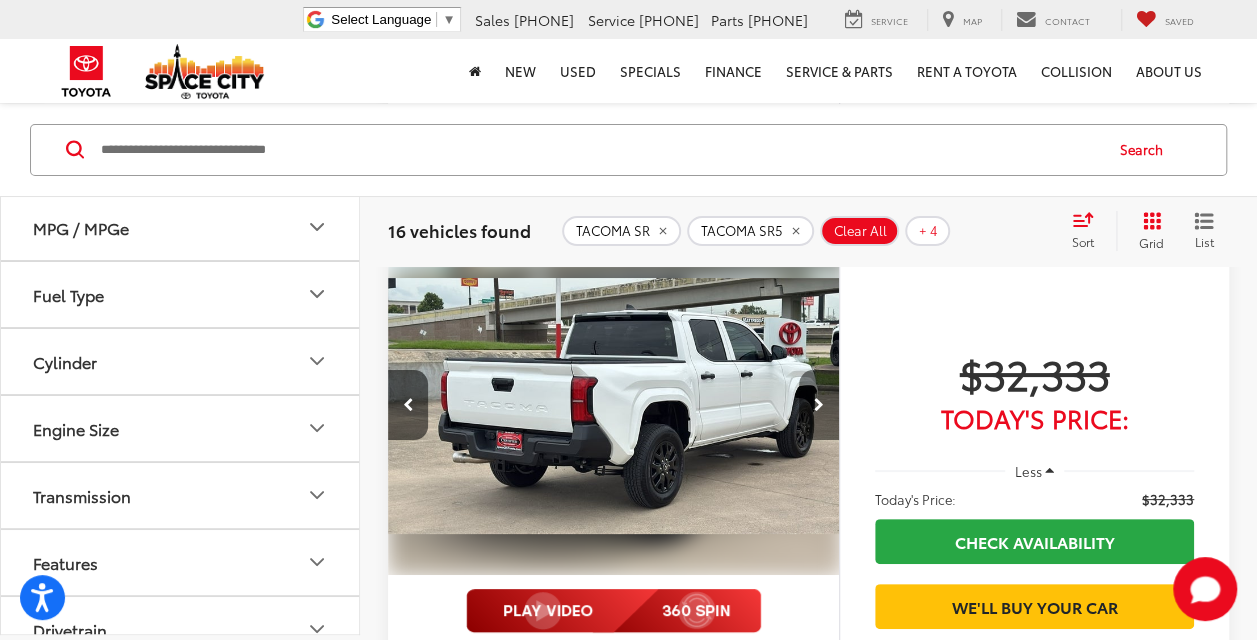 click at bounding box center [819, 405] 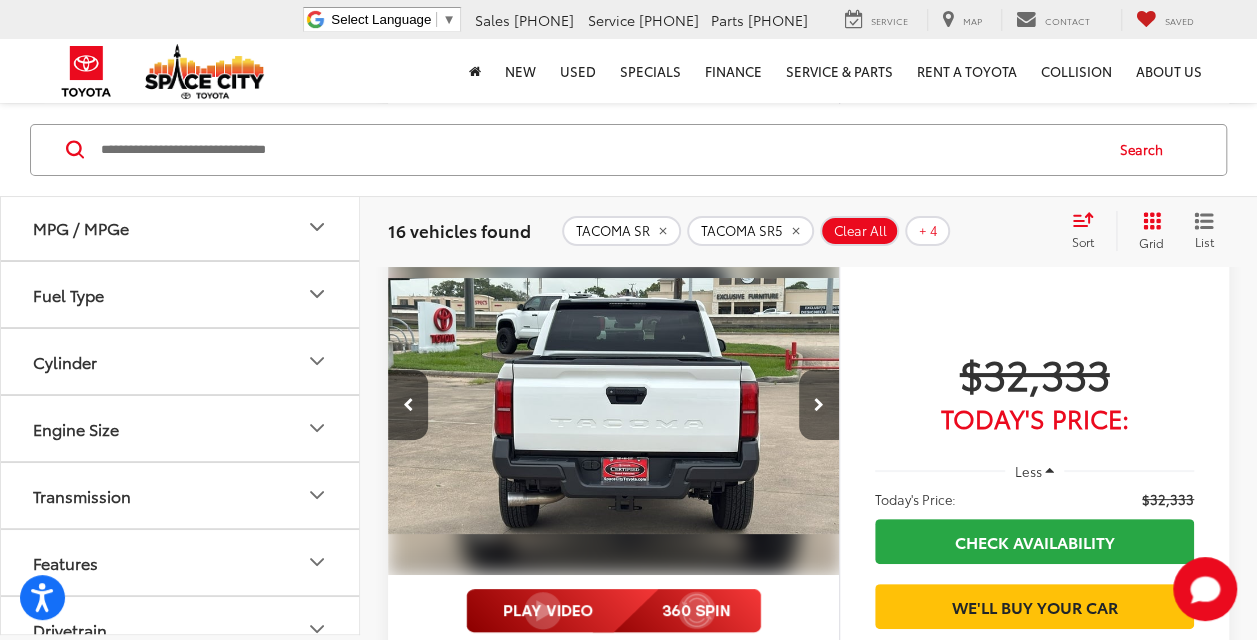 click at bounding box center (819, 405) 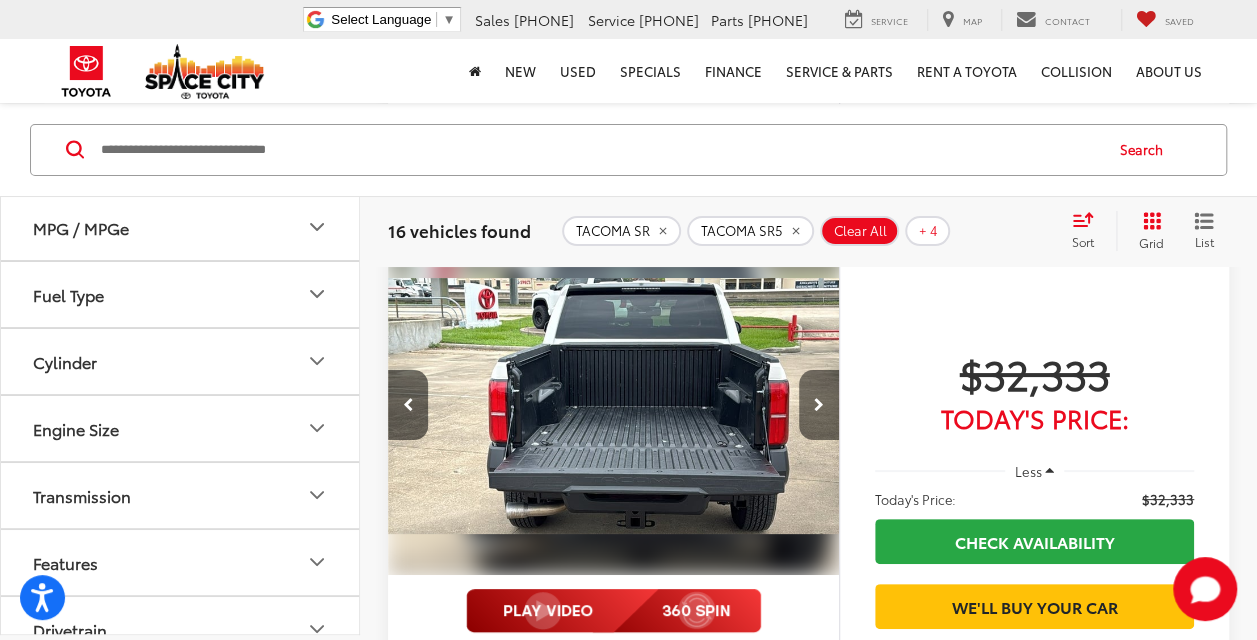 click at bounding box center [819, 405] 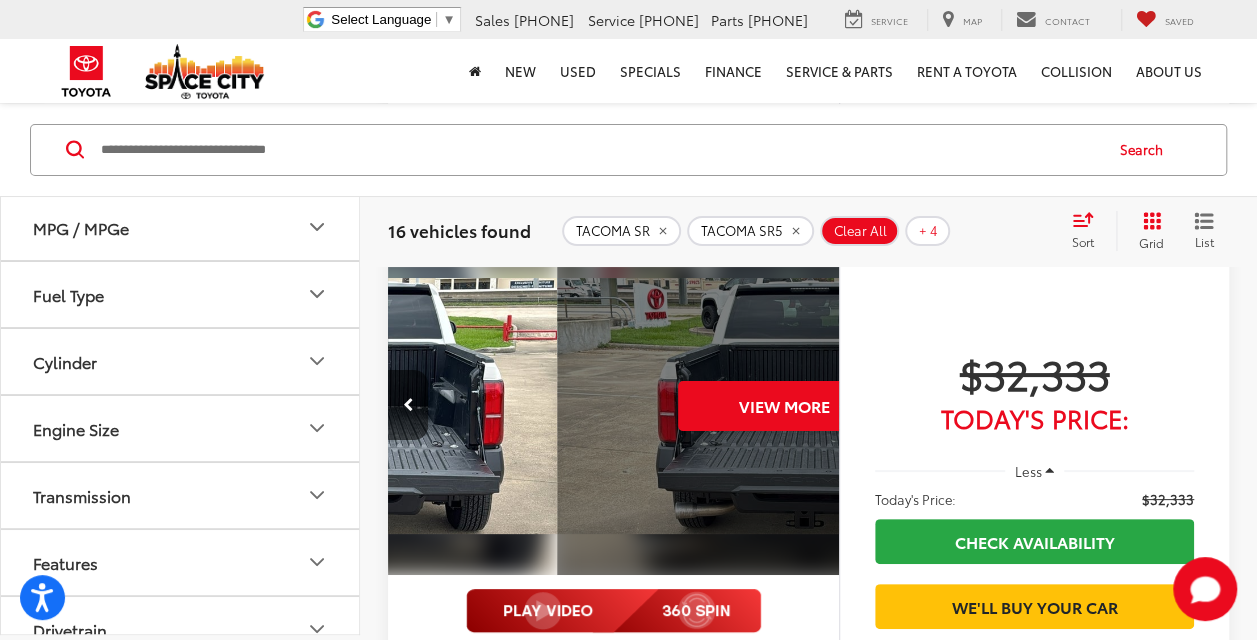 scroll, scrollTop: 0, scrollLeft: 2268, axis: horizontal 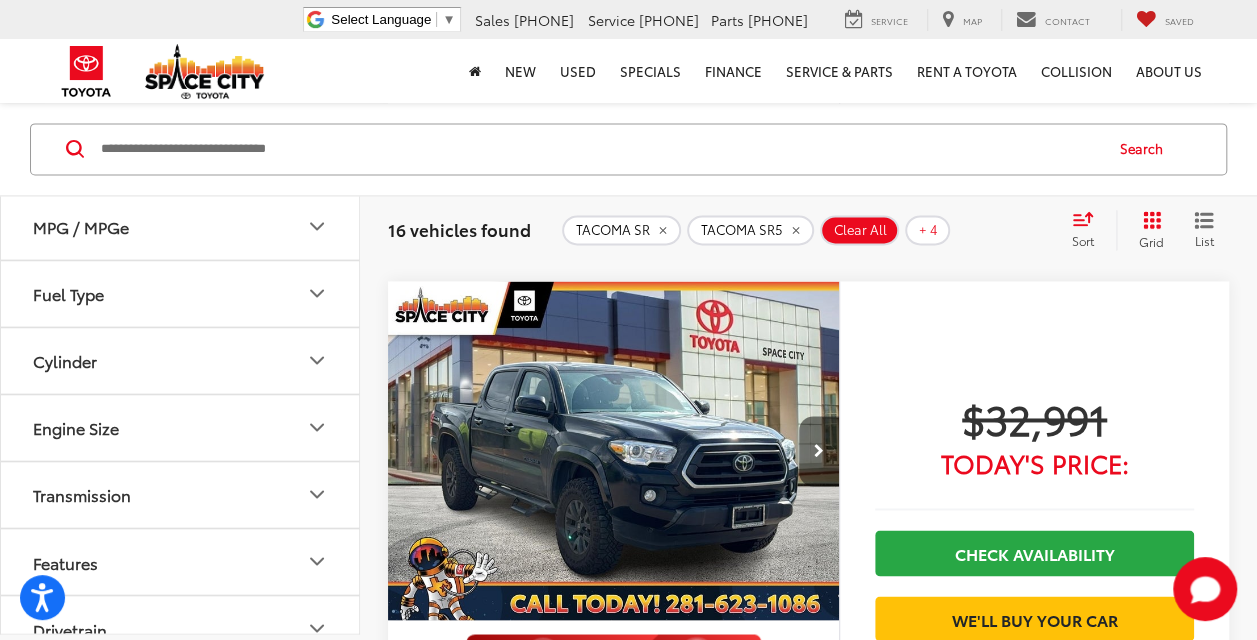 click at bounding box center (819, 451) 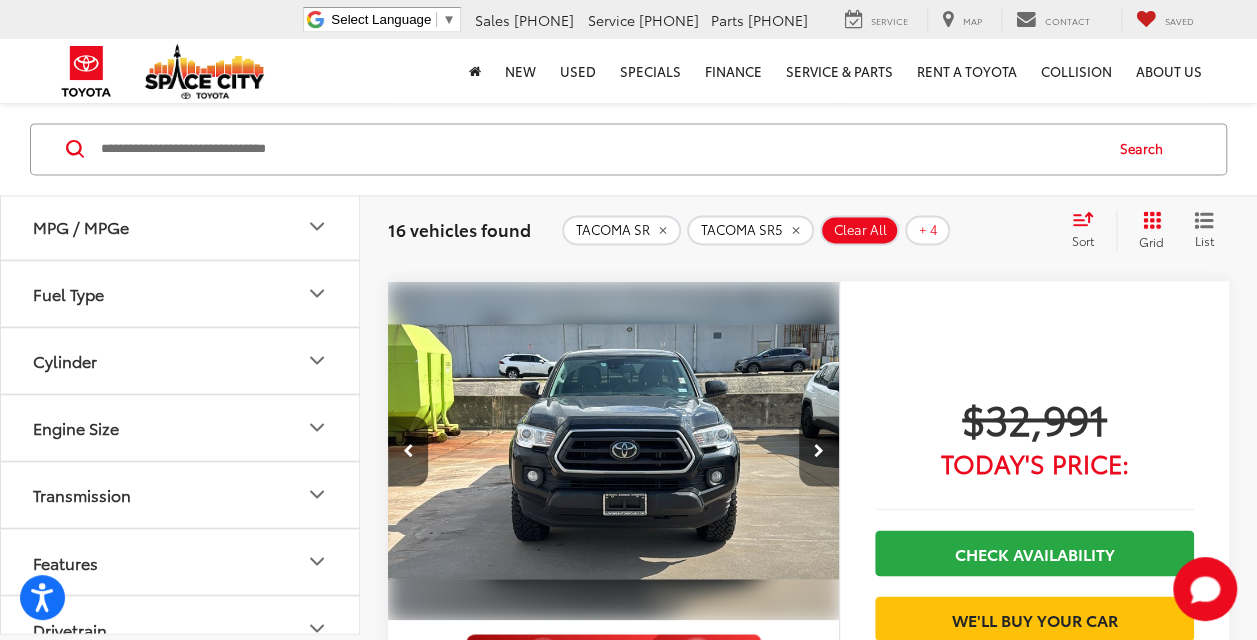 click at bounding box center (819, 451) 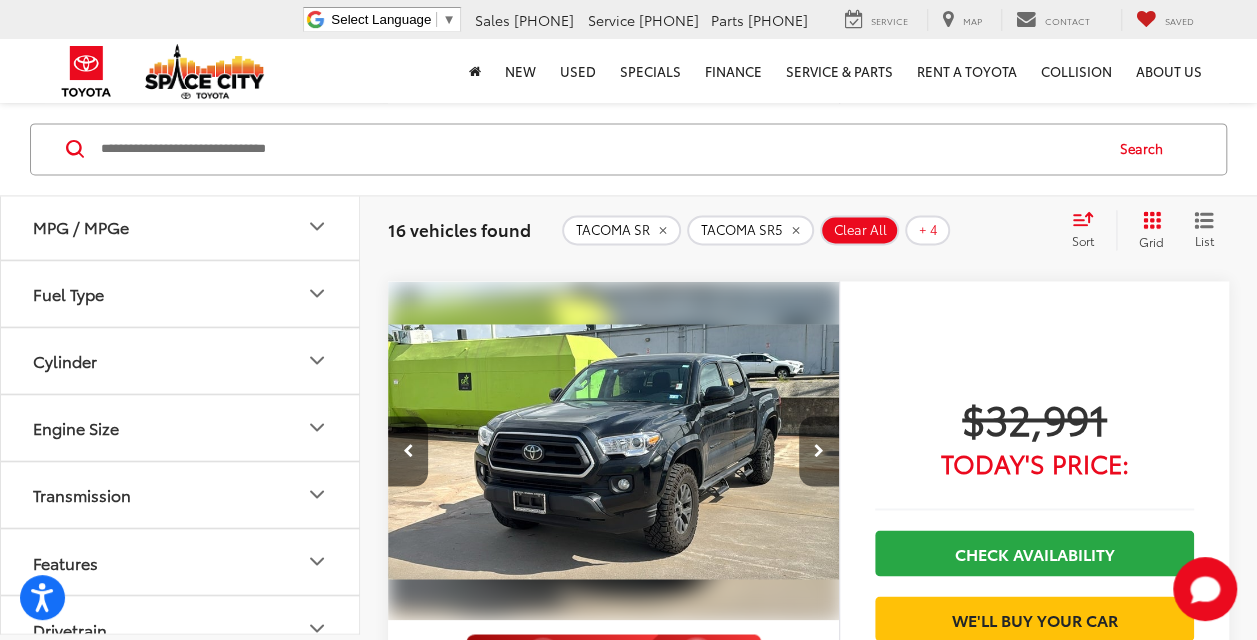 click at bounding box center (819, 451) 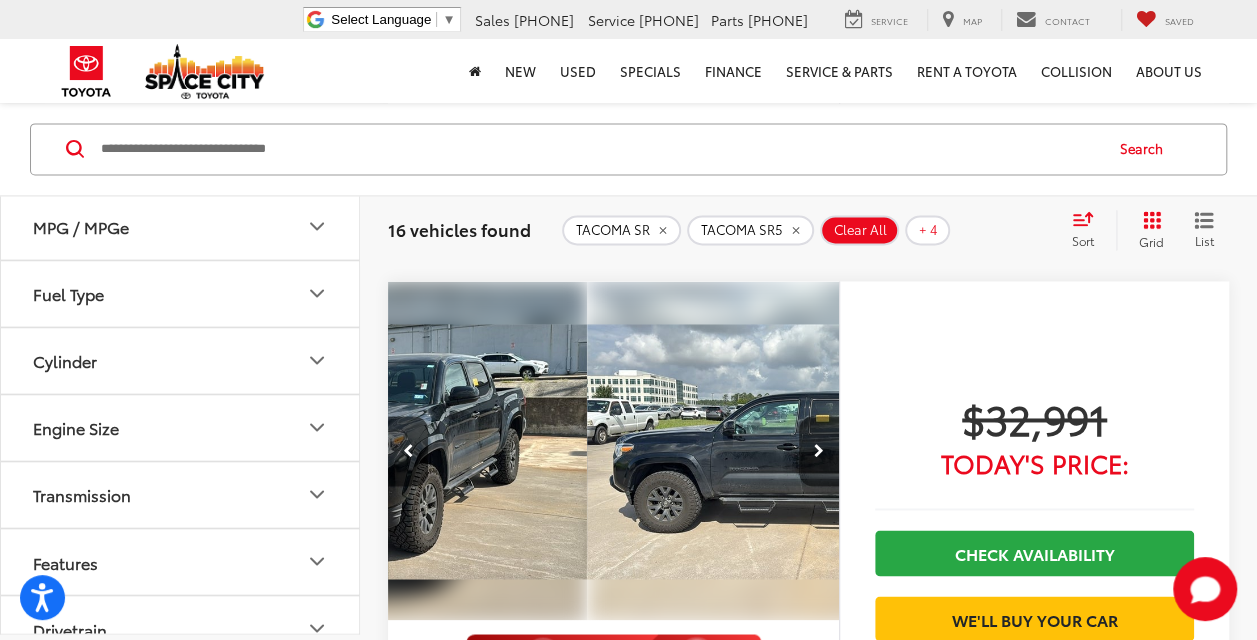 scroll, scrollTop: 0, scrollLeft: 1361, axis: horizontal 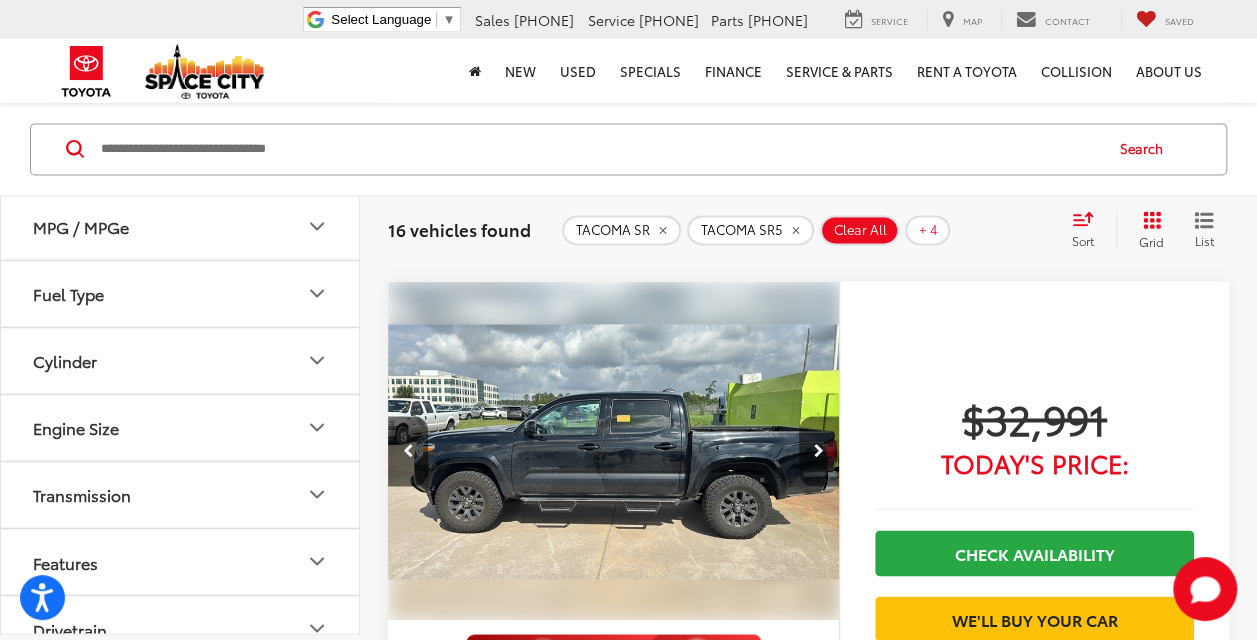 click at bounding box center [819, 451] 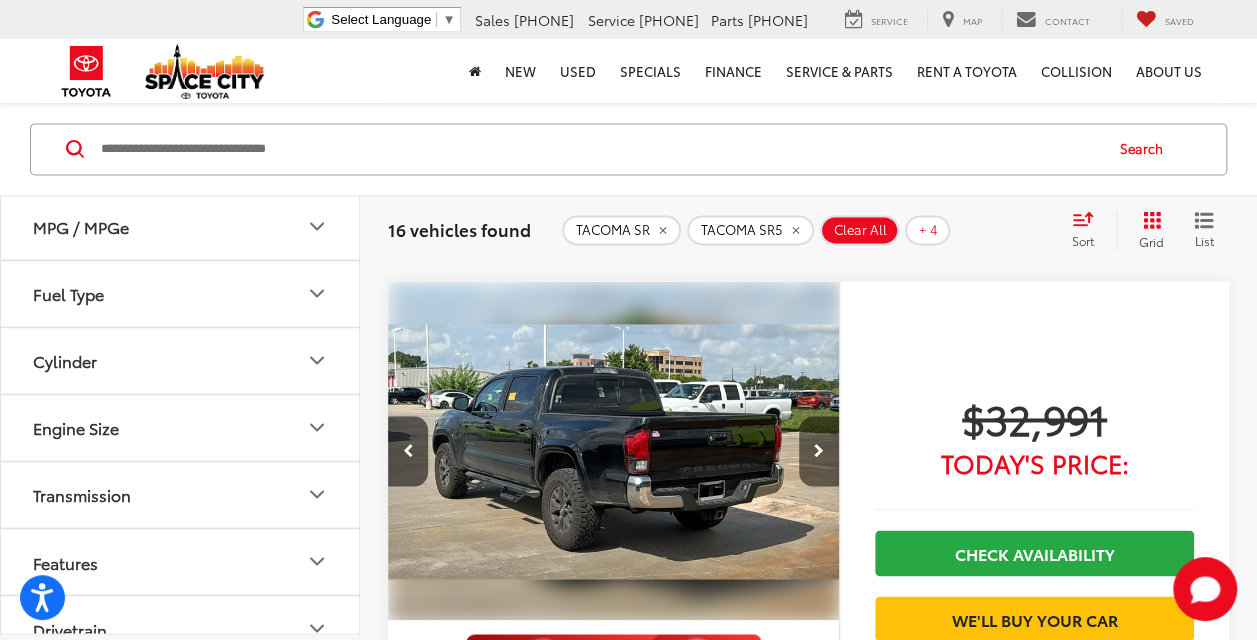 click at bounding box center (819, 451) 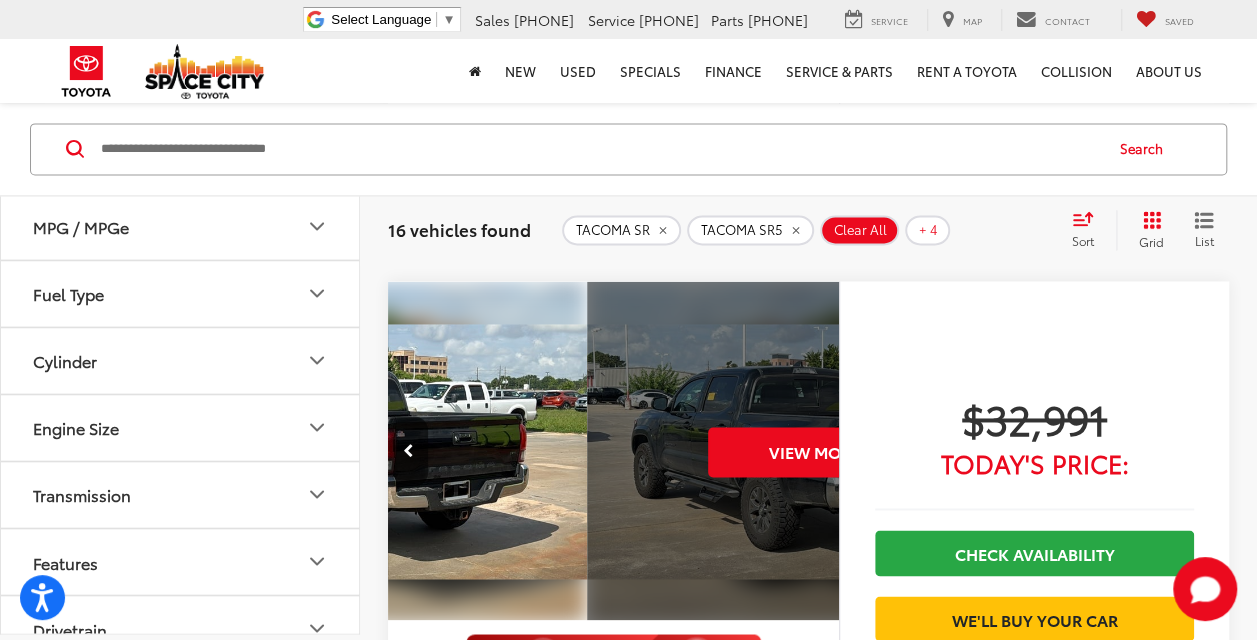 scroll, scrollTop: 0, scrollLeft: 2268, axis: horizontal 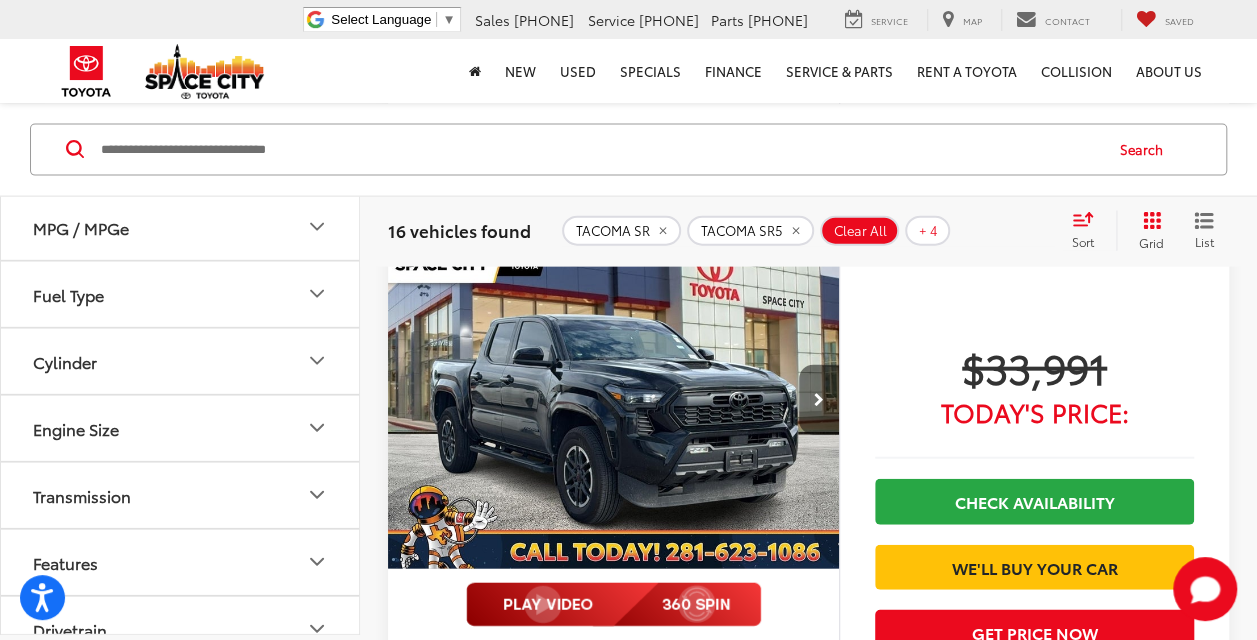 click at bounding box center [819, 400] 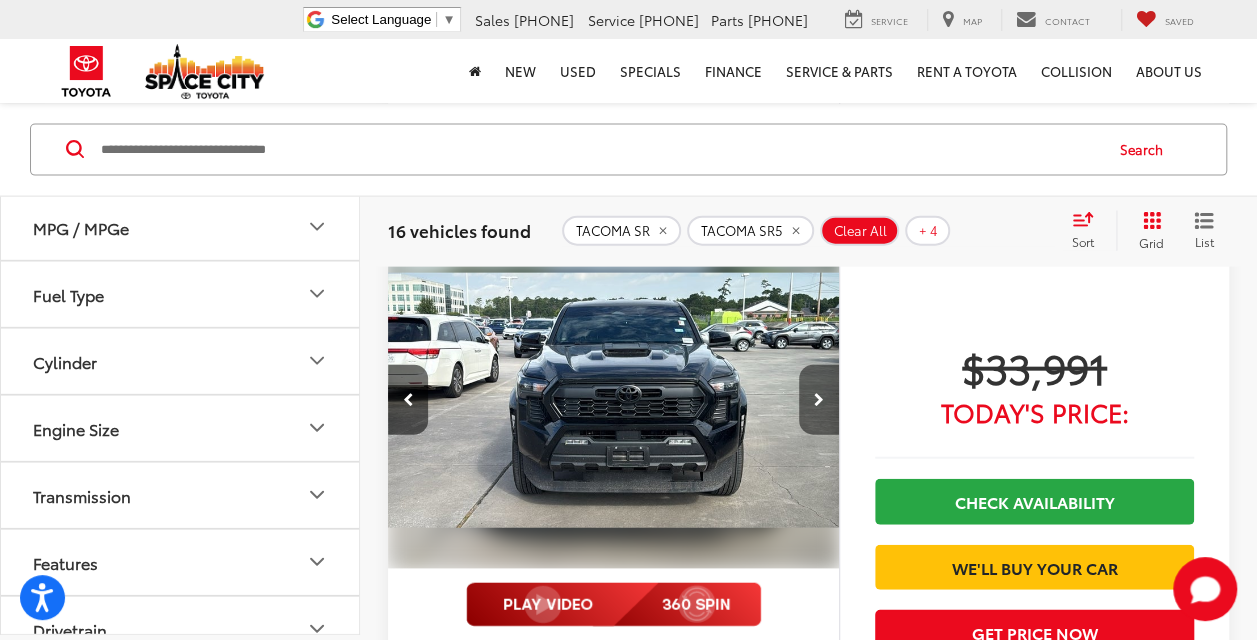 click at bounding box center (819, 400) 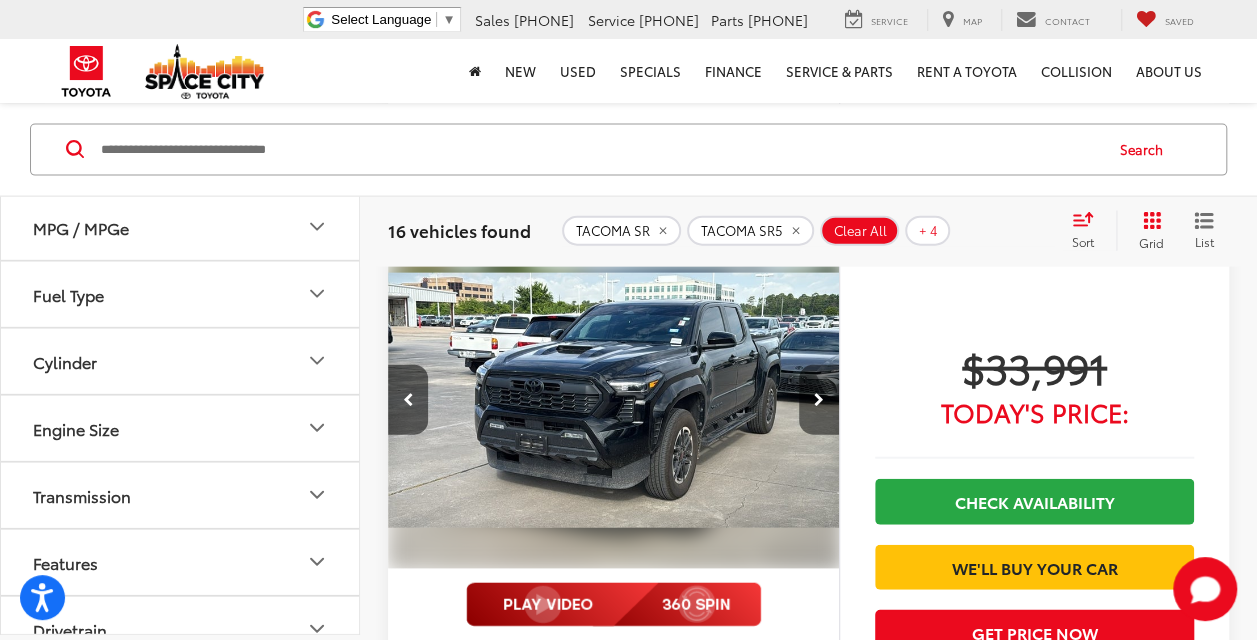 click at bounding box center (819, 400) 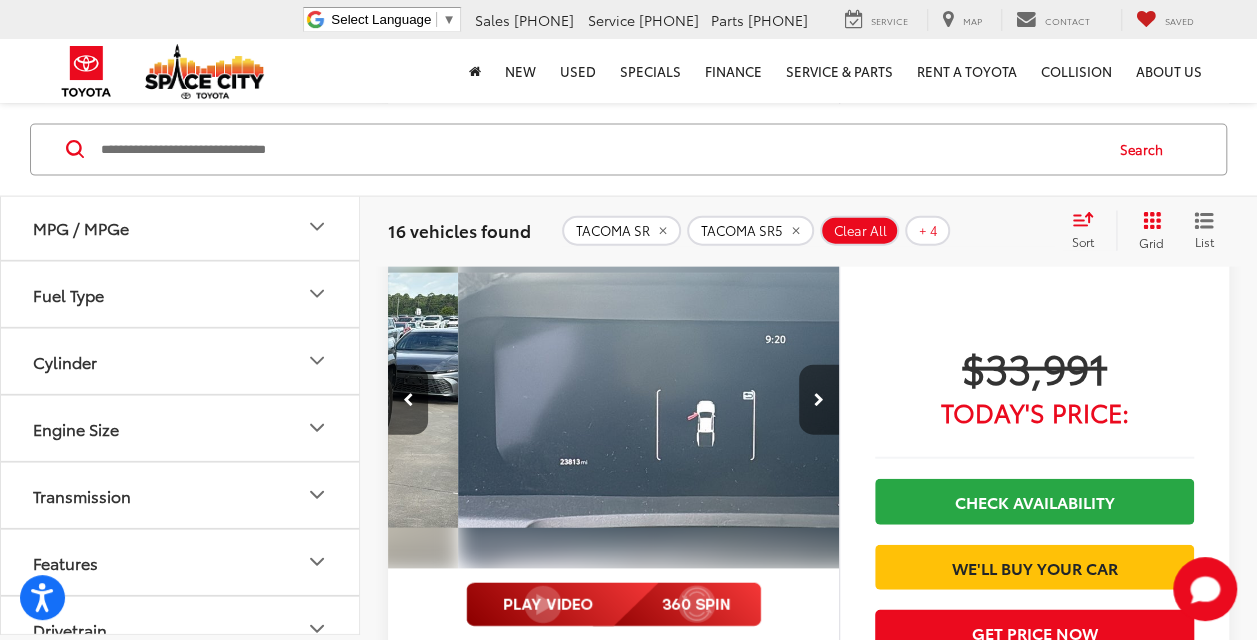 scroll, scrollTop: 0, scrollLeft: 1361, axis: horizontal 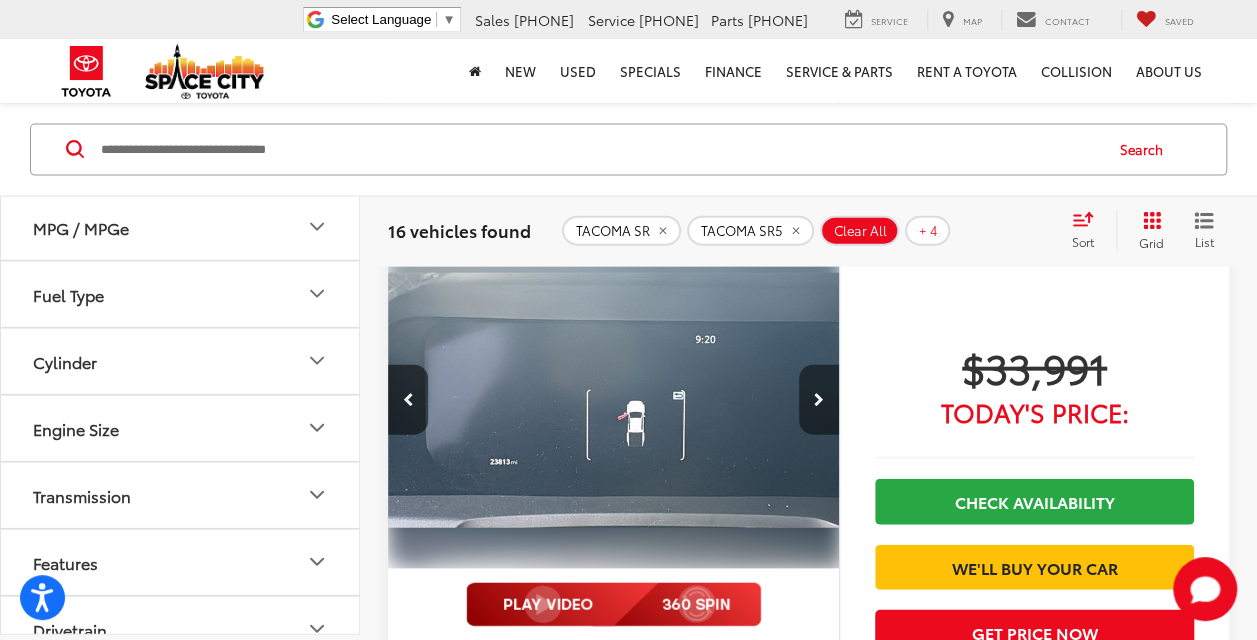 click at bounding box center (819, 400) 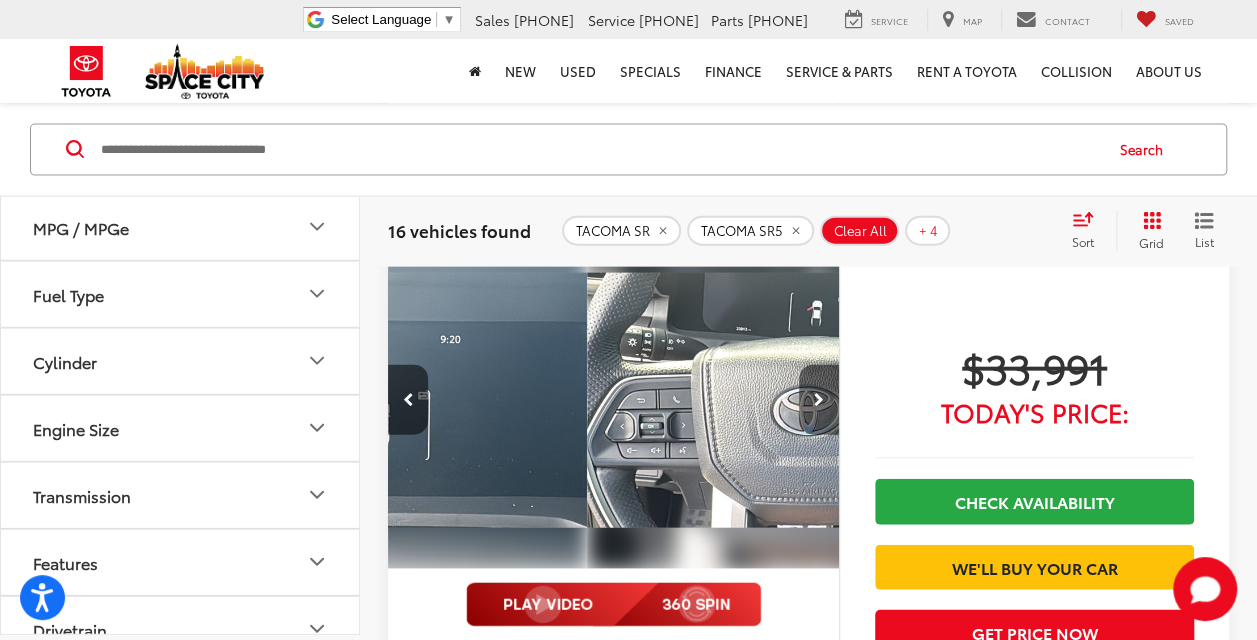 scroll, scrollTop: 0, scrollLeft: 1815, axis: horizontal 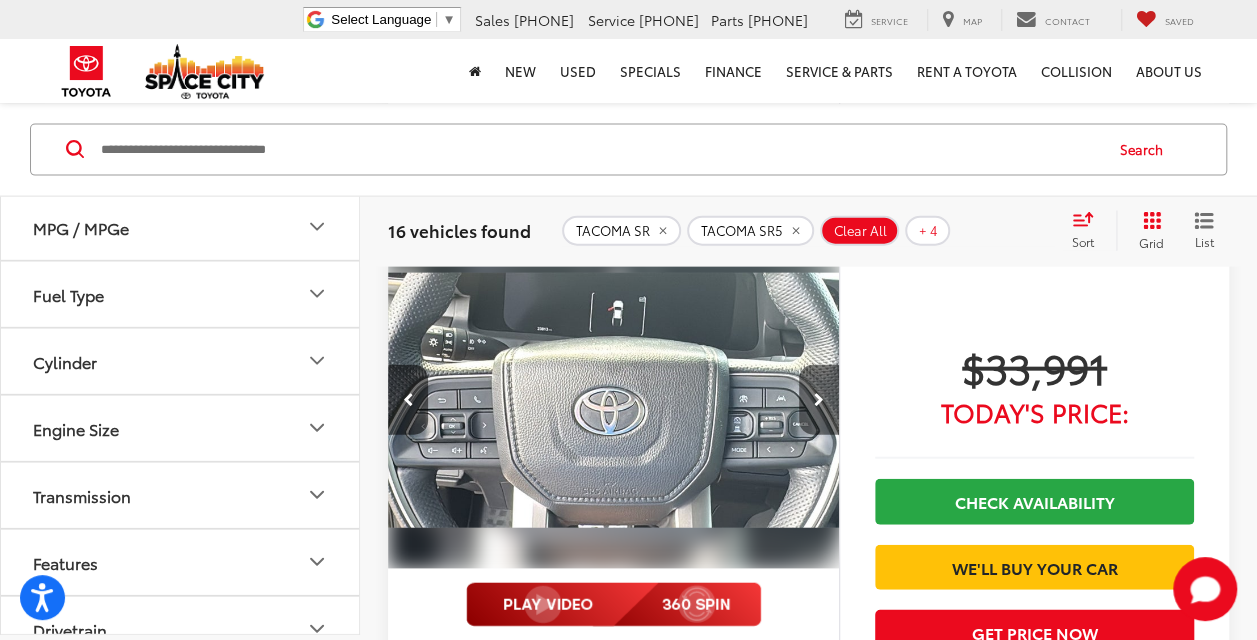 click at bounding box center [819, 400] 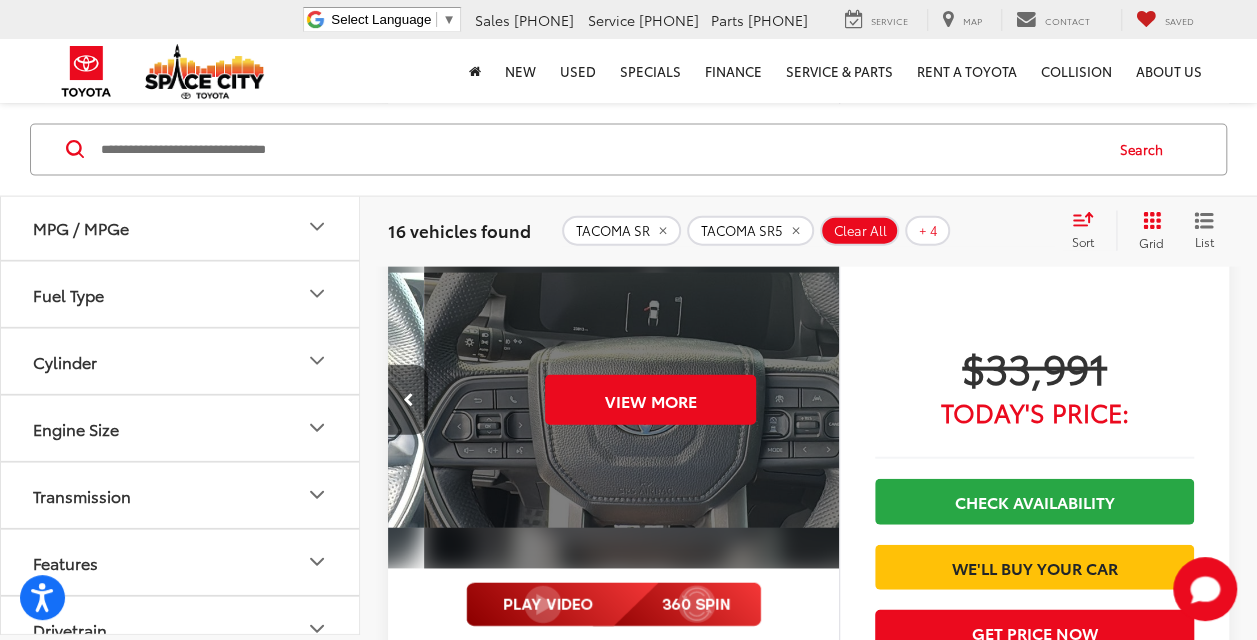 scroll, scrollTop: 0, scrollLeft: 2268, axis: horizontal 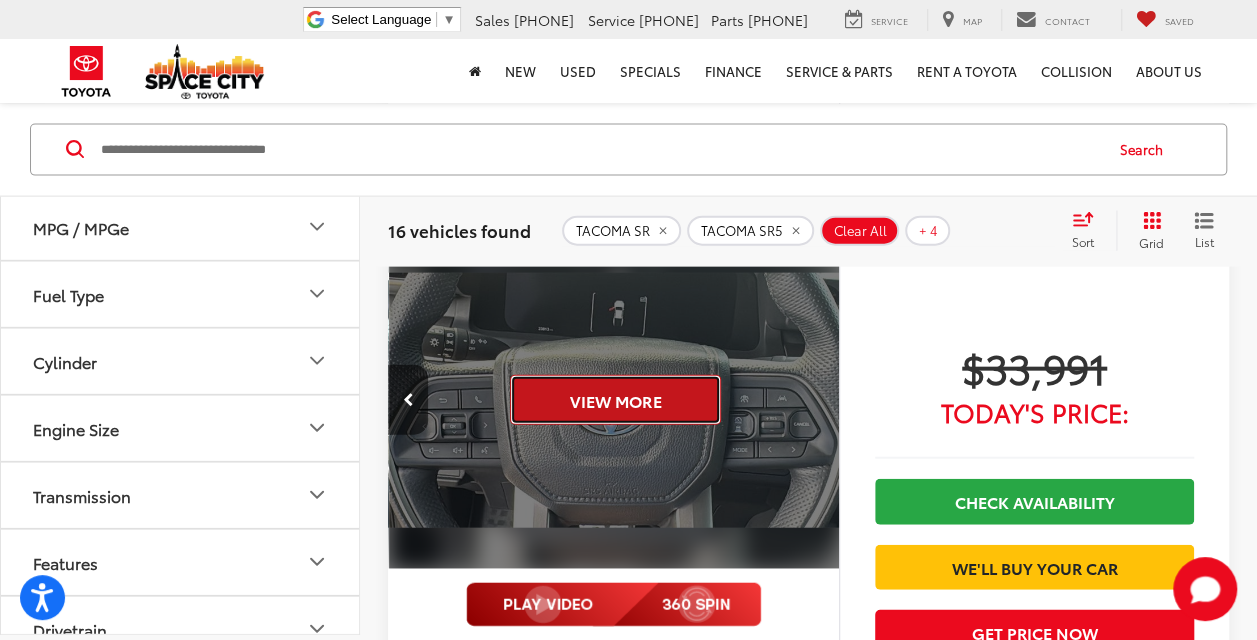 click on "View More" at bounding box center (615, 400) 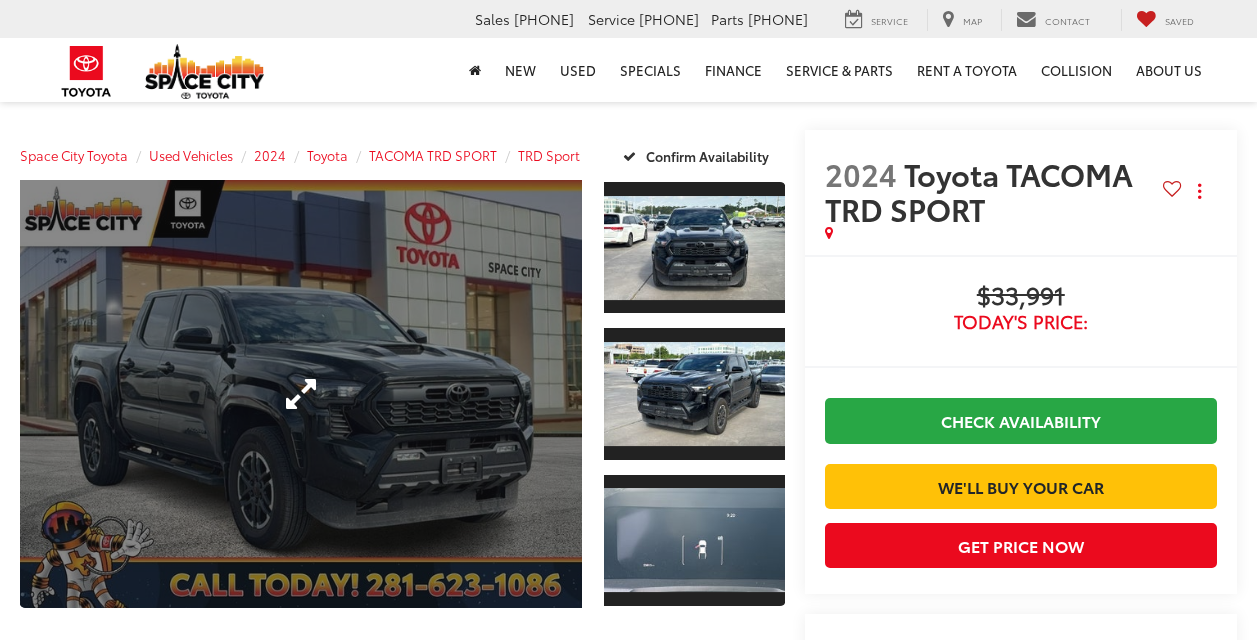 scroll, scrollTop: 0, scrollLeft: 0, axis: both 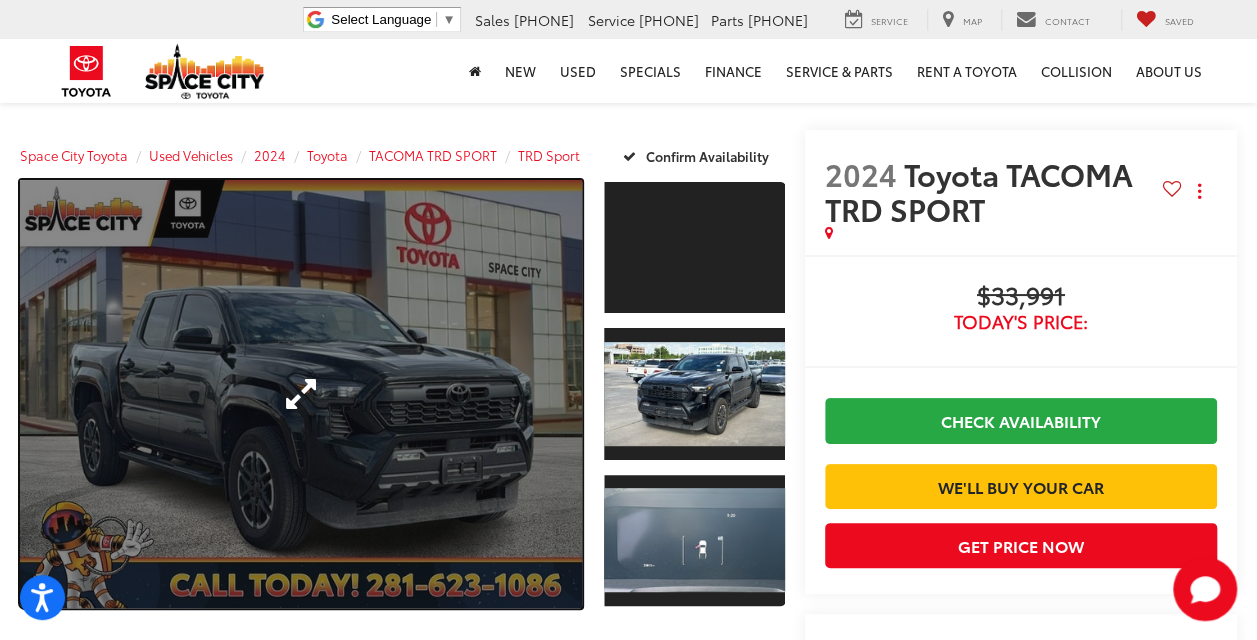 click at bounding box center (301, 394) 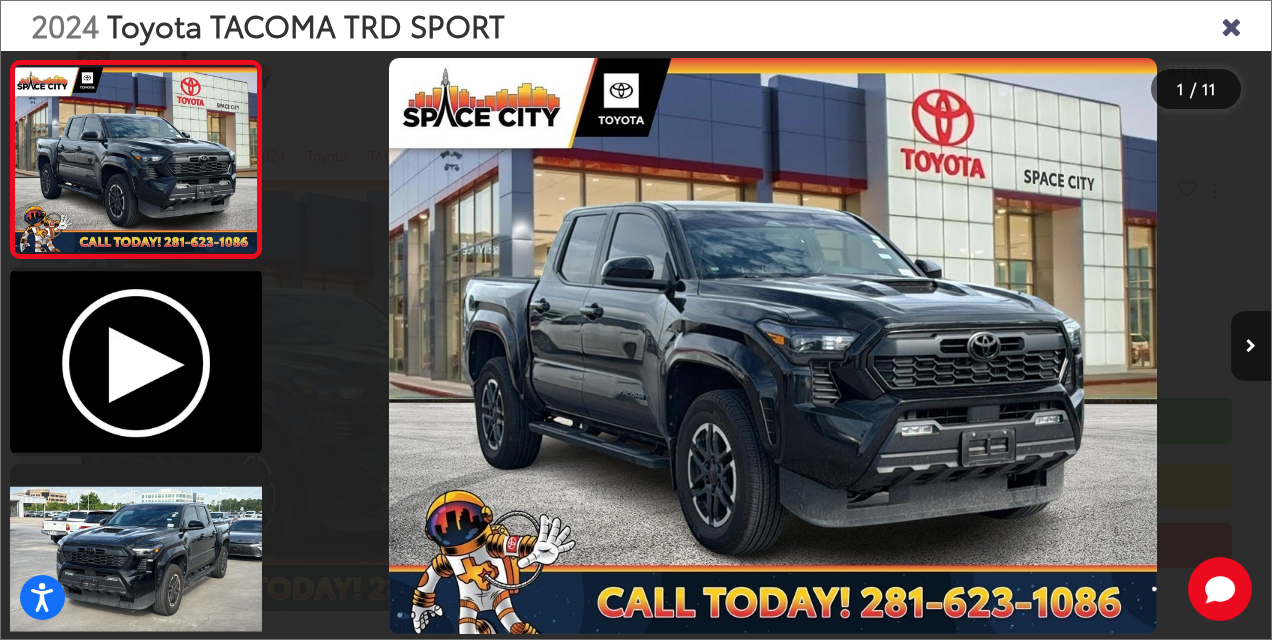 click at bounding box center (773, 346) 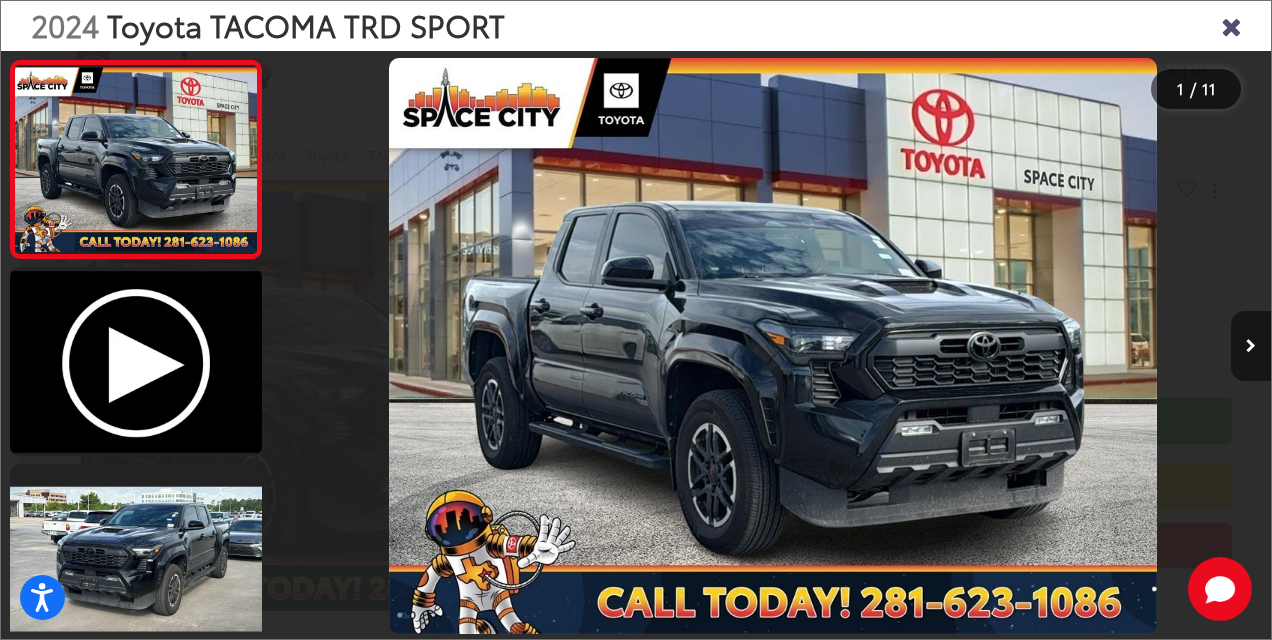 click at bounding box center (1251, 346) 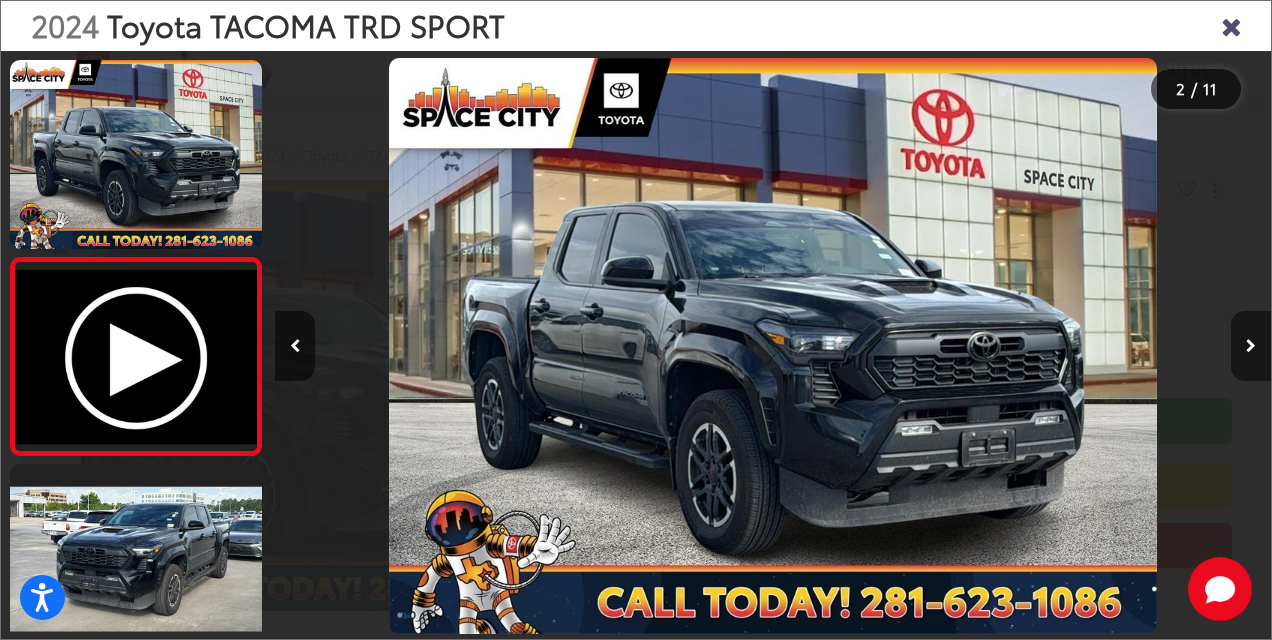 scroll, scrollTop: 0, scrollLeft: 312, axis: horizontal 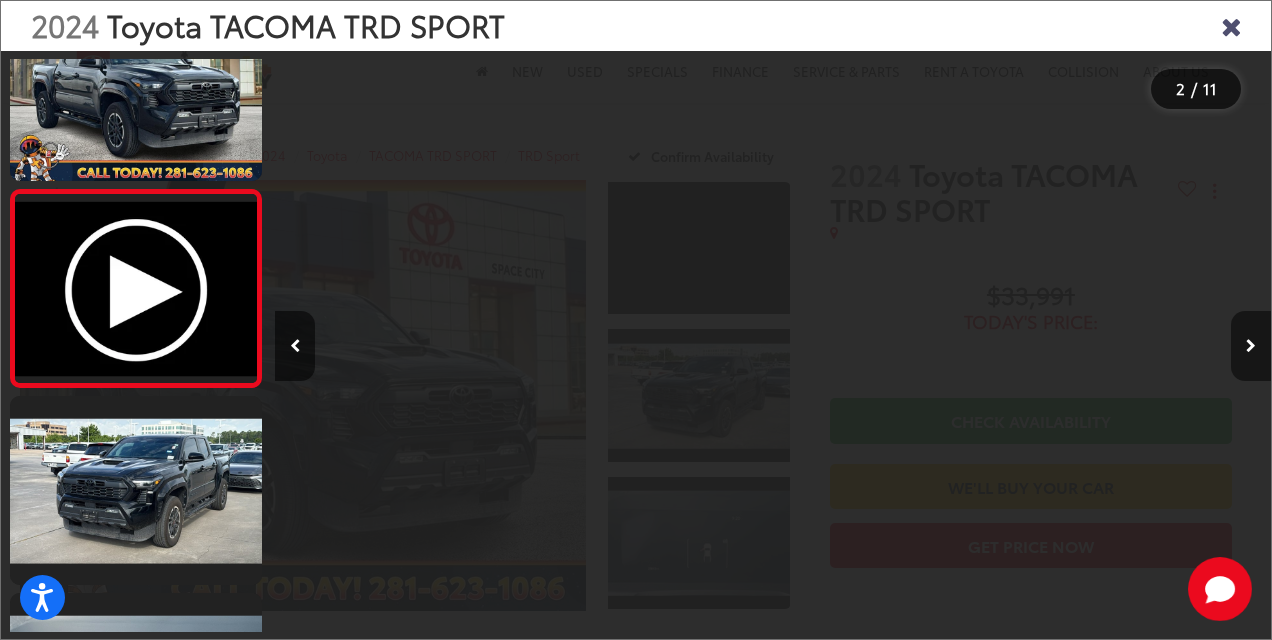 click at bounding box center [1251, 346] 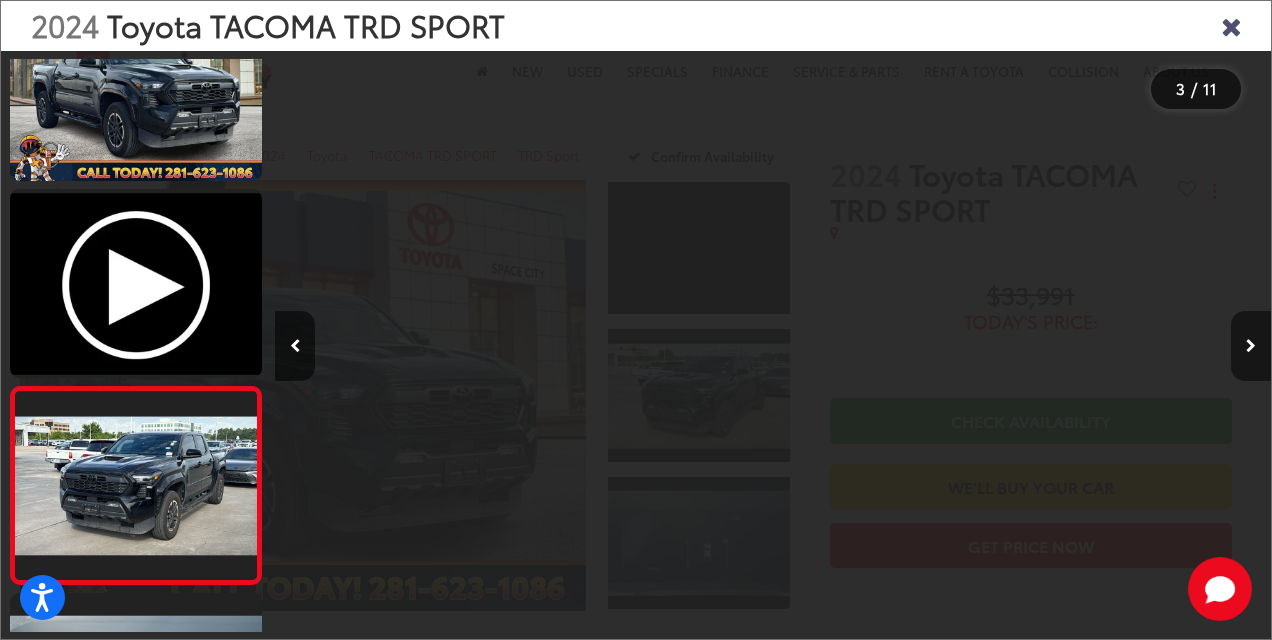 scroll, scrollTop: 0, scrollLeft: 1063, axis: horizontal 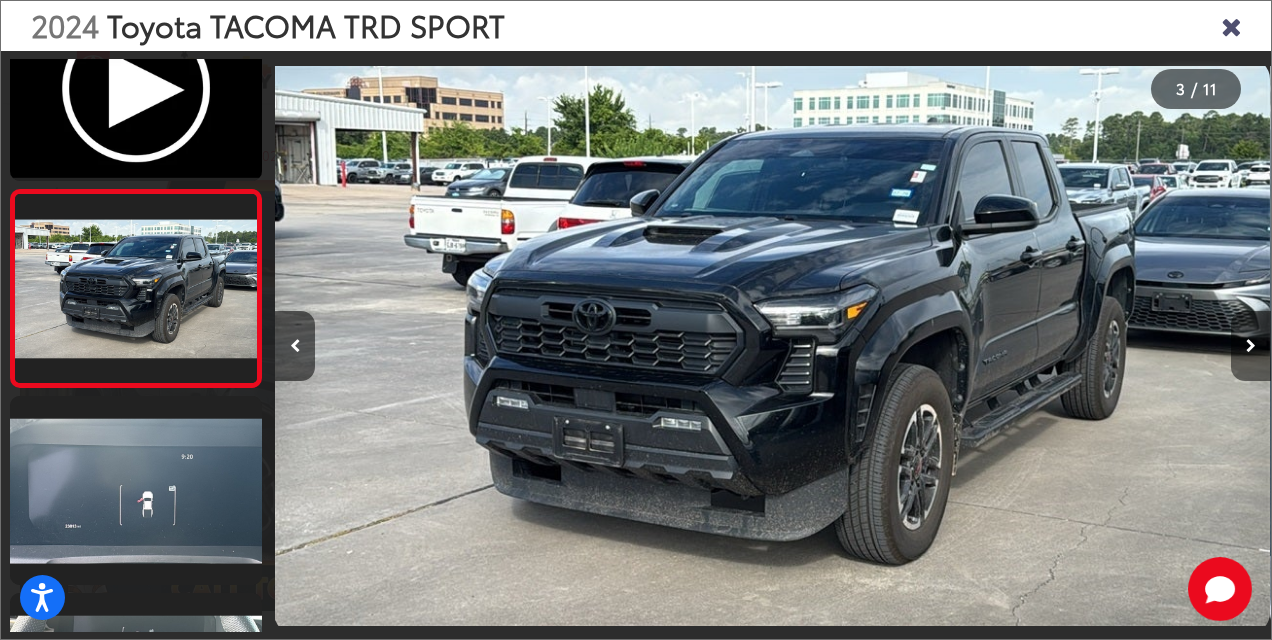 click at bounding box center (1251, 346) 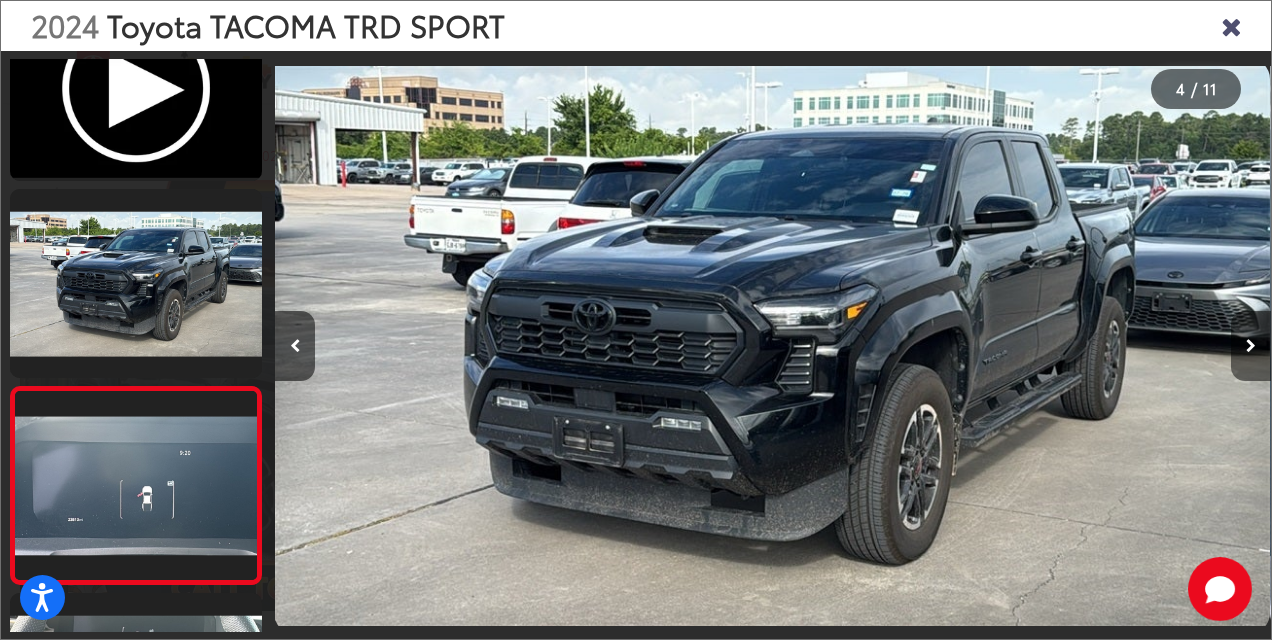 scroll, scrollTop: 0, scrollLeft: 2060, axis: horizontal 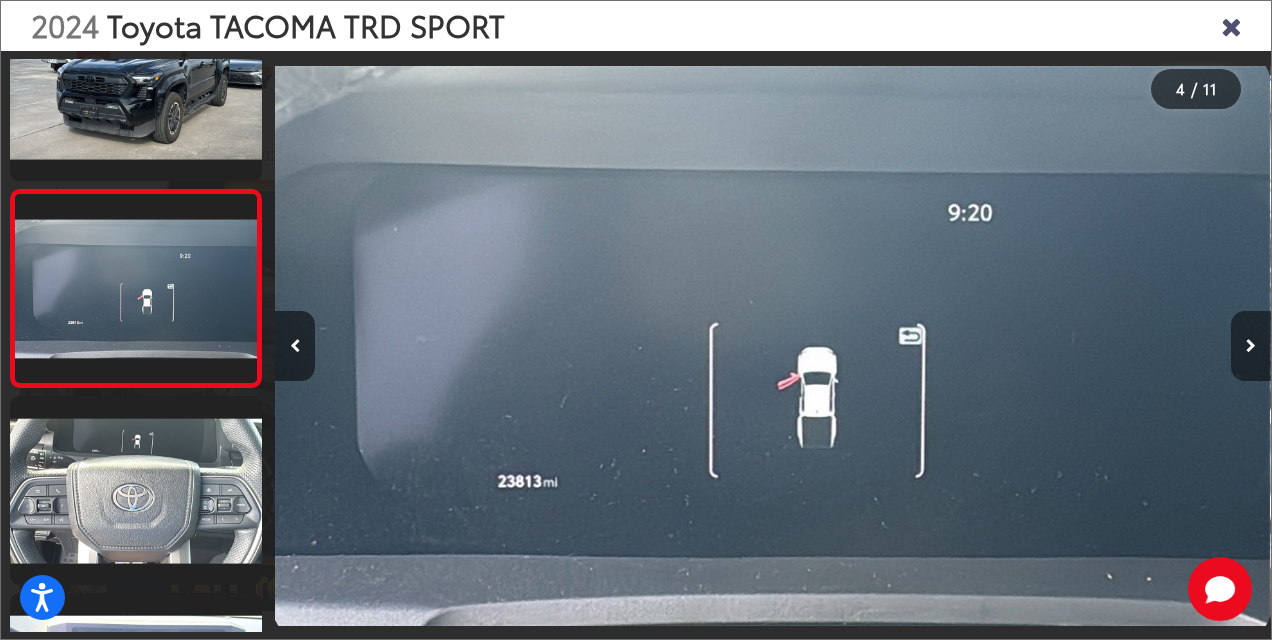 click at bounding box center [1251, 346] 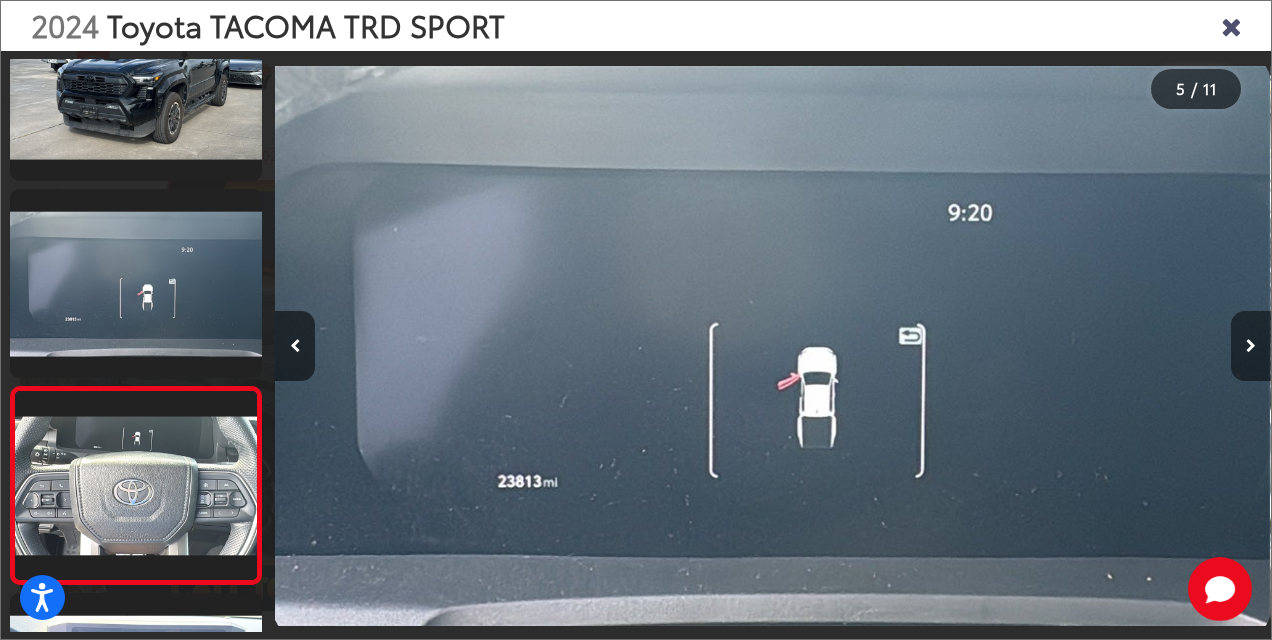 scroll, scrollTop: 0, scrollLeft: 3077, axis: horizontal 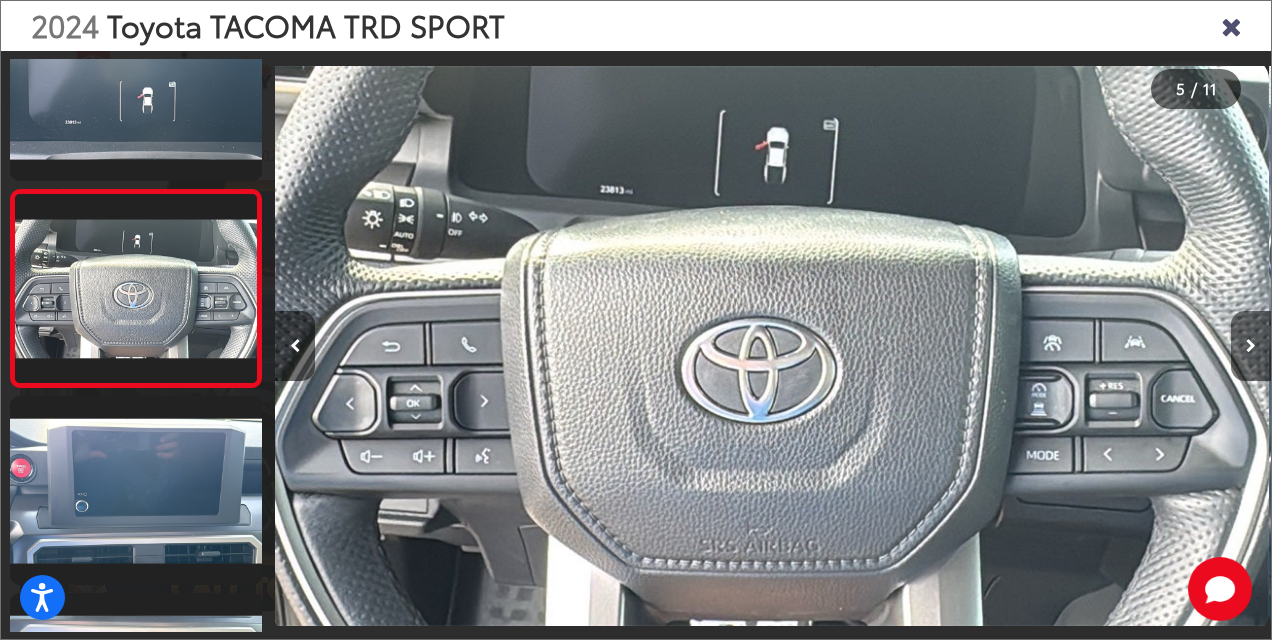 click at bounding box center [1251, 346] 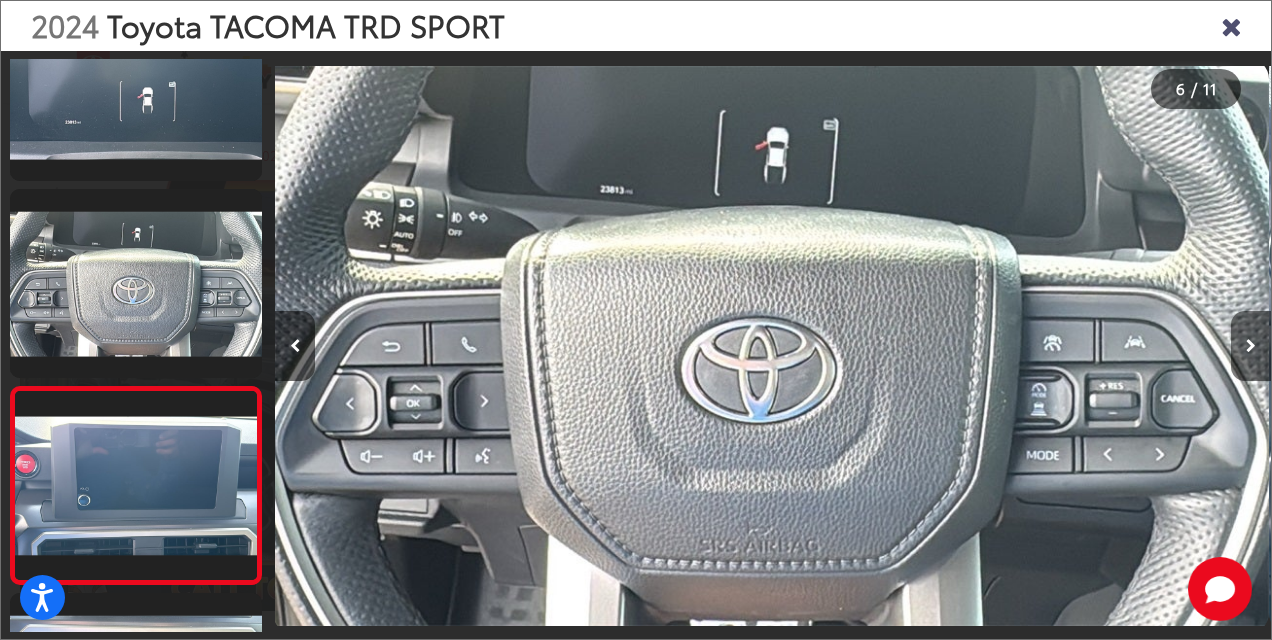 scroll, scrollTop: 0, scrollLeft: 4298, axis: horizontal 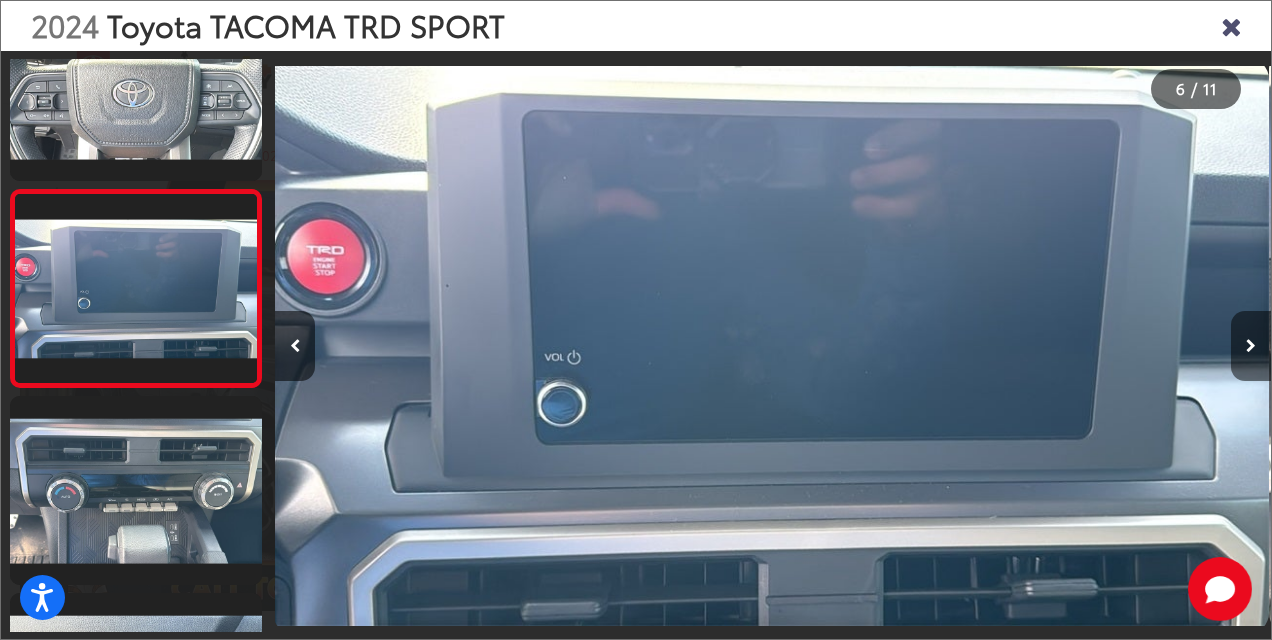 click at bounding box center [1251, 346] 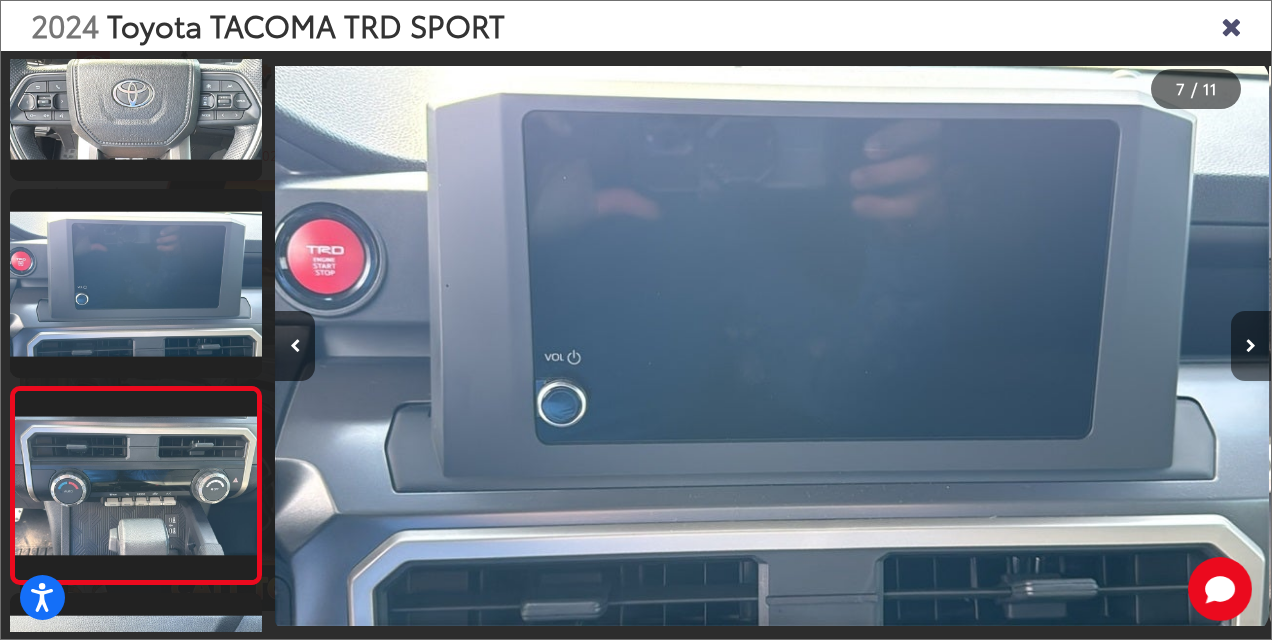 scroll, scrollTop: 0, scrollLeft: 5070, axis: horizontal 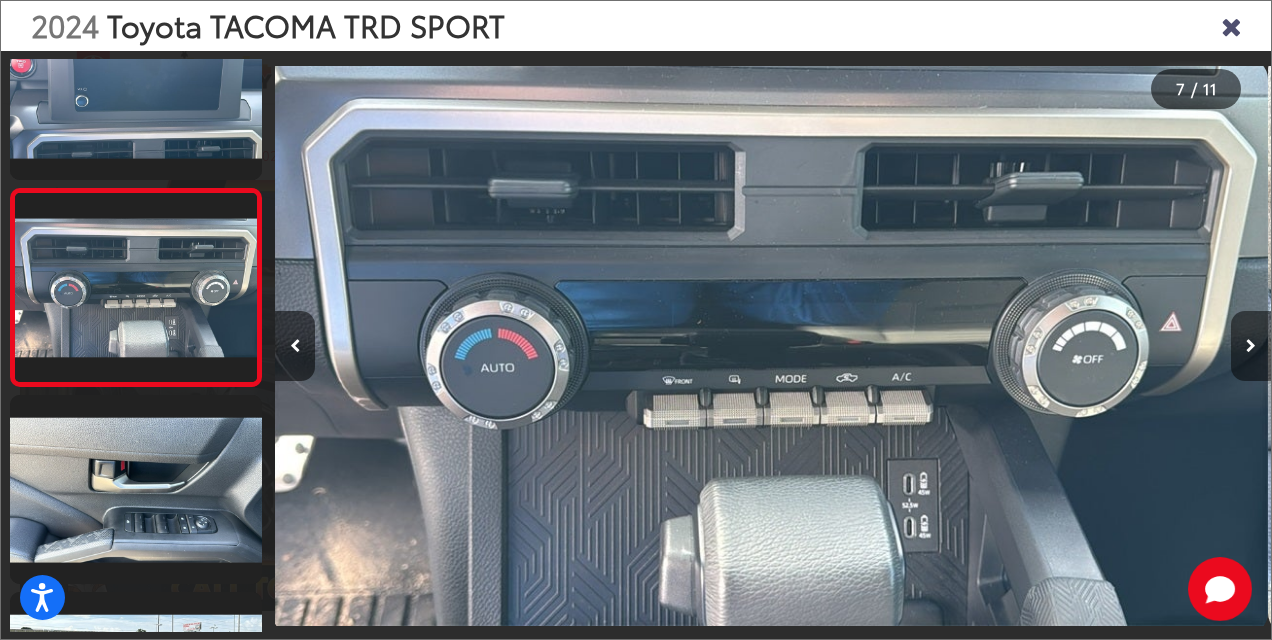 click at bounding box center [1251, 346] 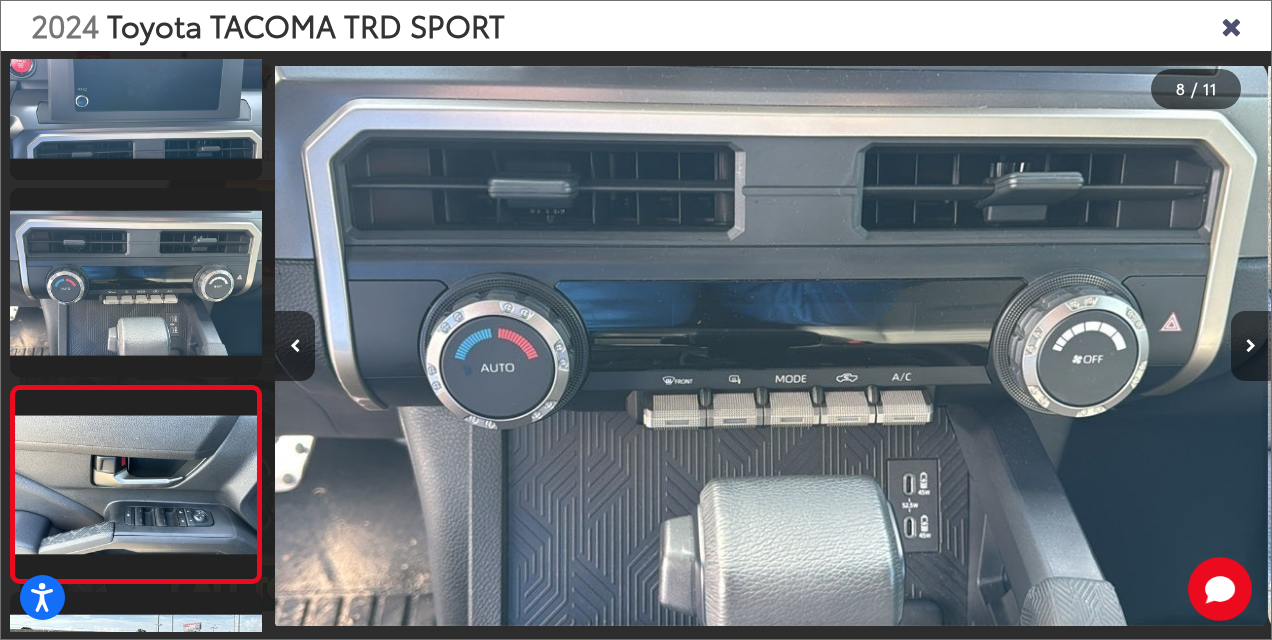 scroll, scrollTop: 0, scrollLeft: 6290, axis: horizontal 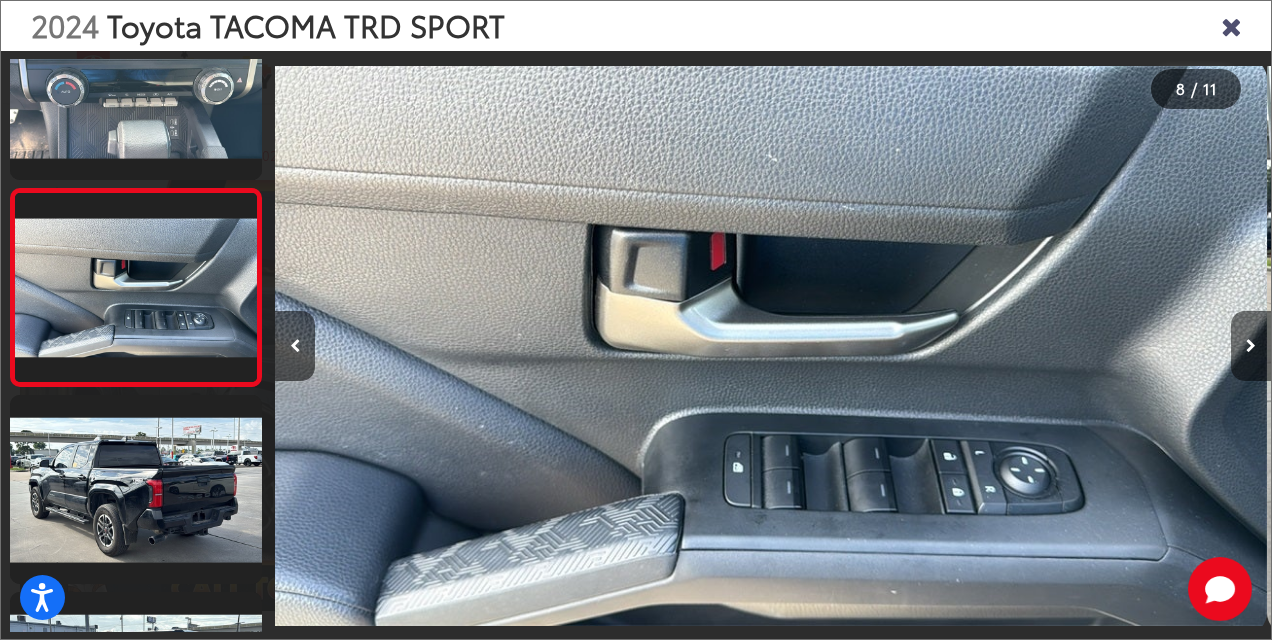 click at bounding box center [1251, 346] 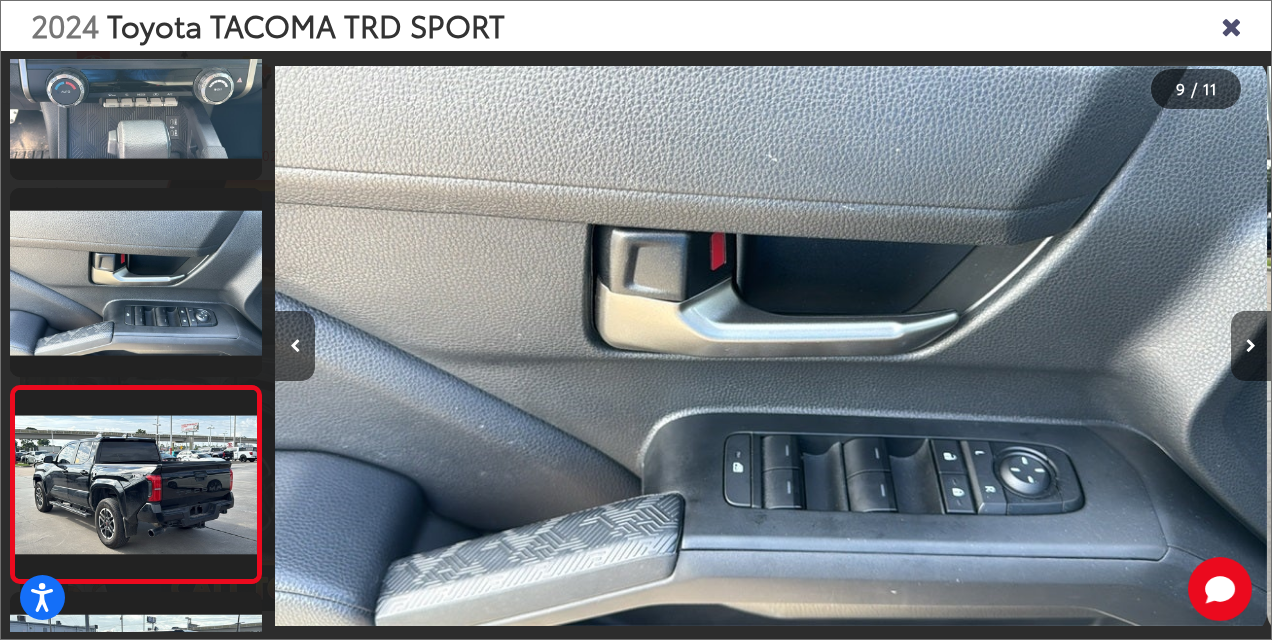 scroll, scrollTop: 0, scrollLeft: 7063, axis: horizontal 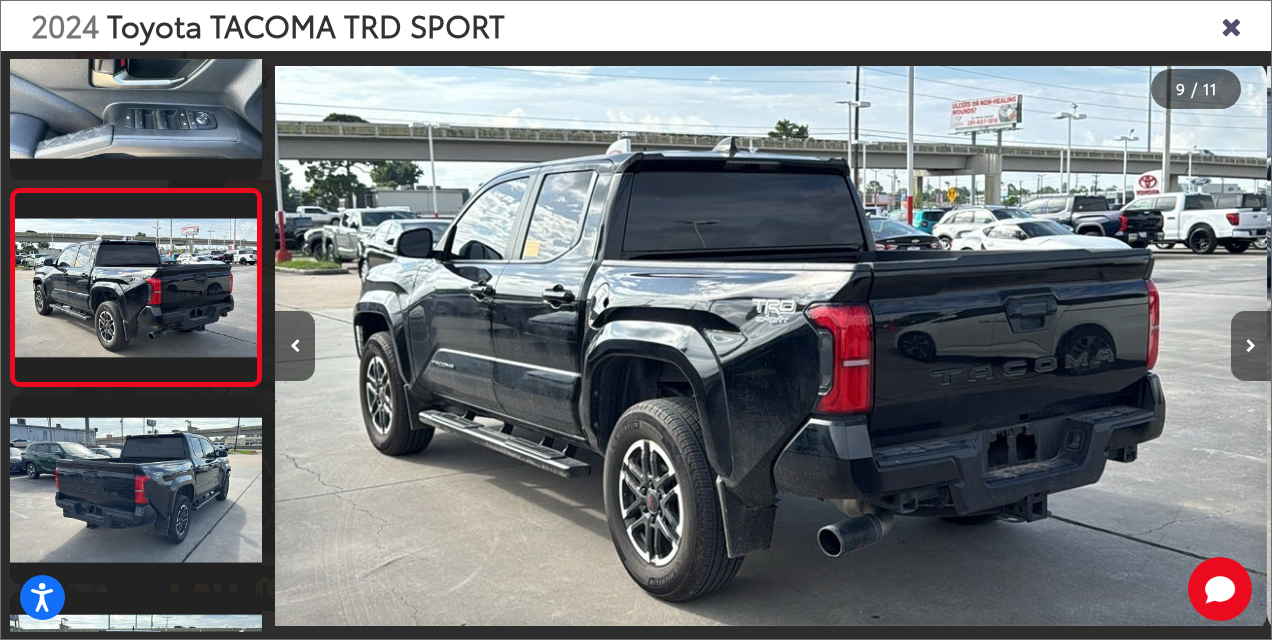 click at bounding box center (1251, 346) 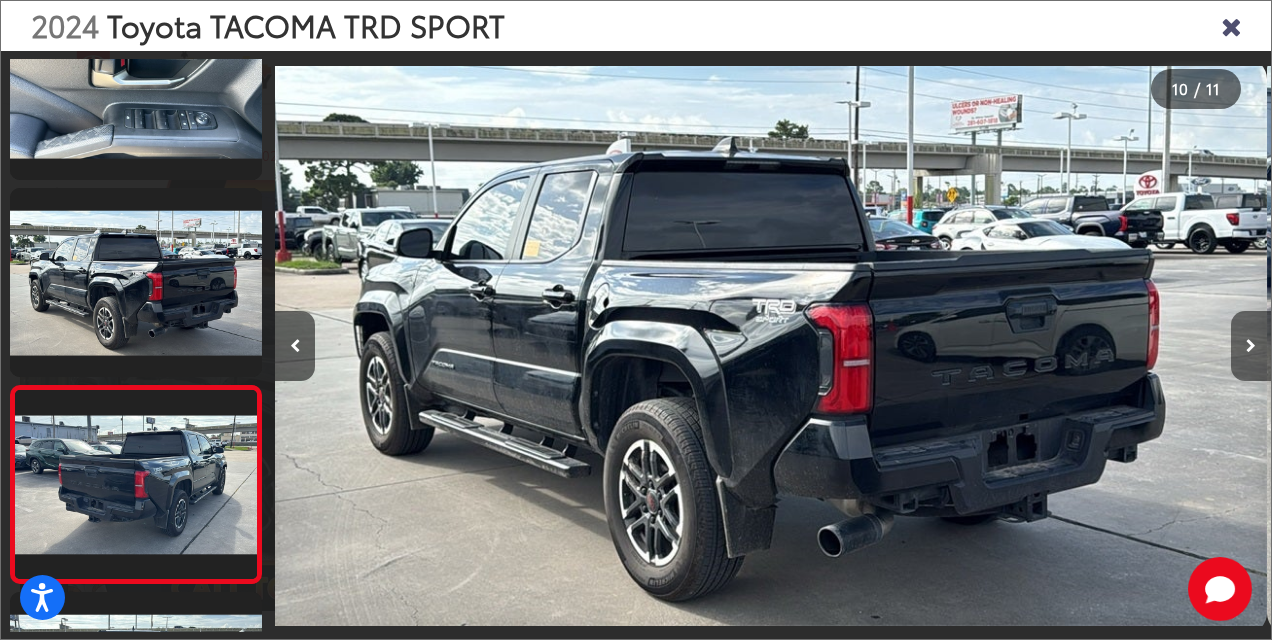 scroll 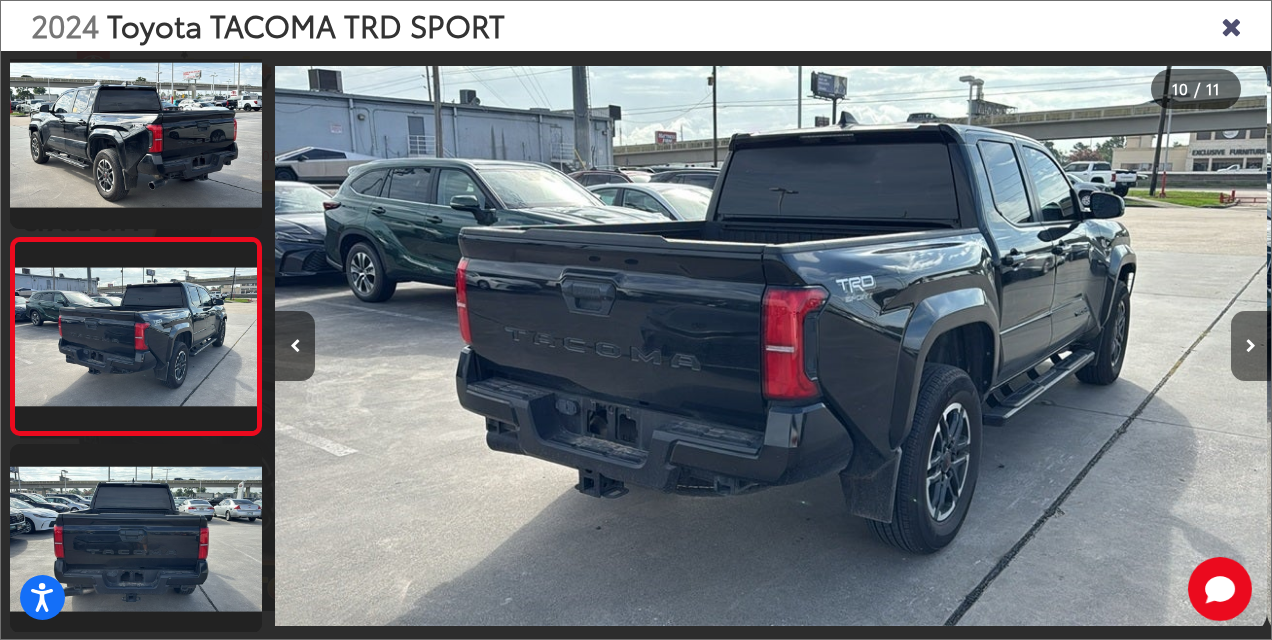 click at bounding box center (1251, 346) 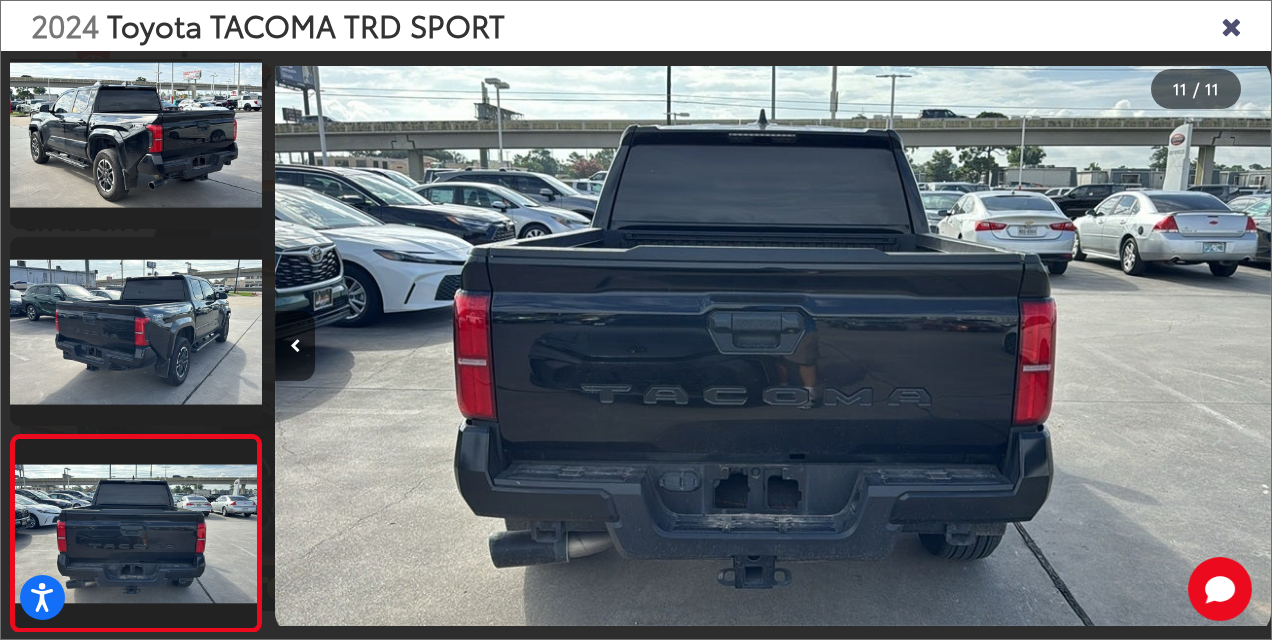 click at bounding box center (1146, 346) 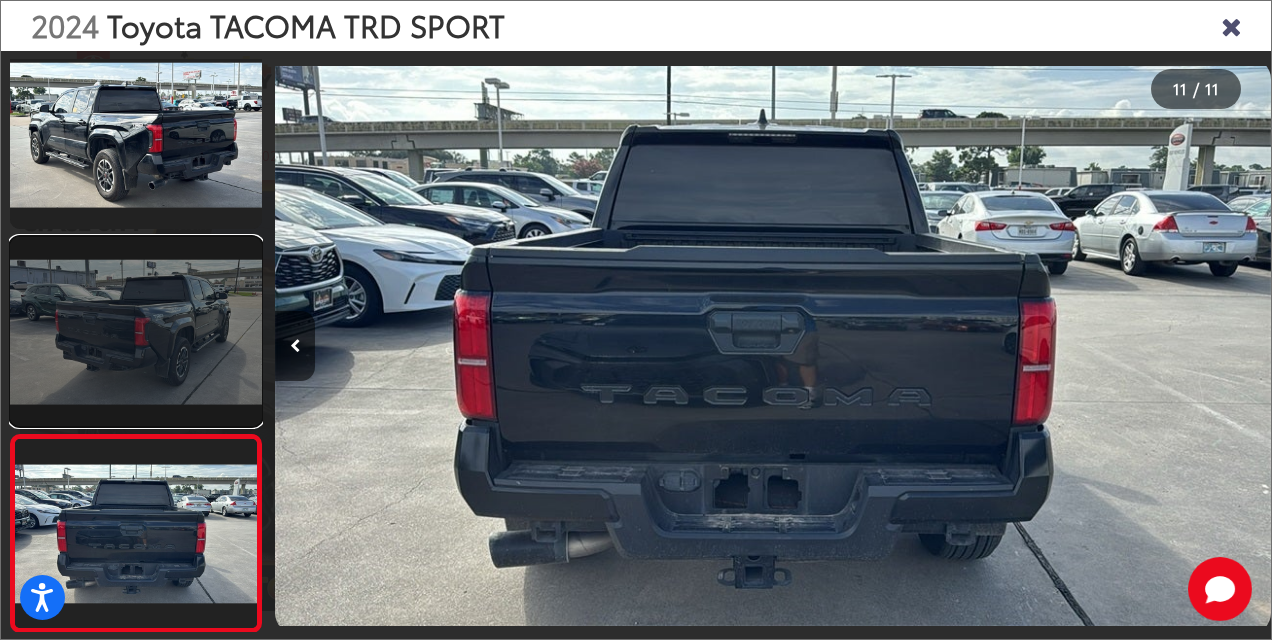 click at bounding box center [136, 331] 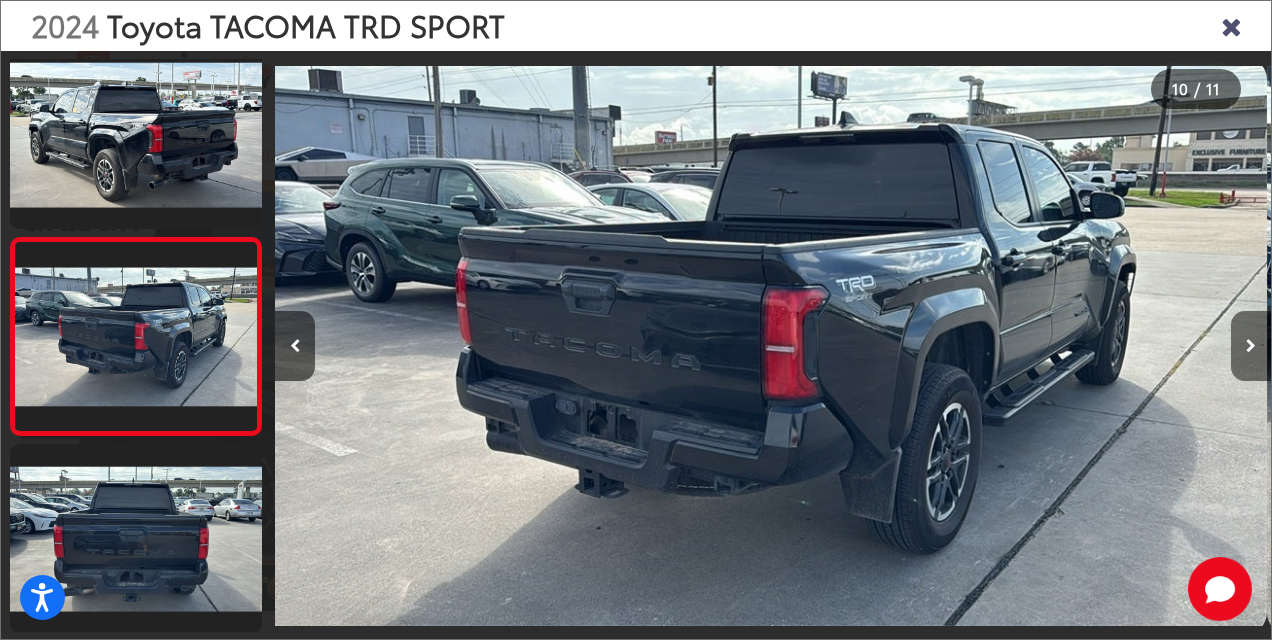click at bounding box center (1251, 346) 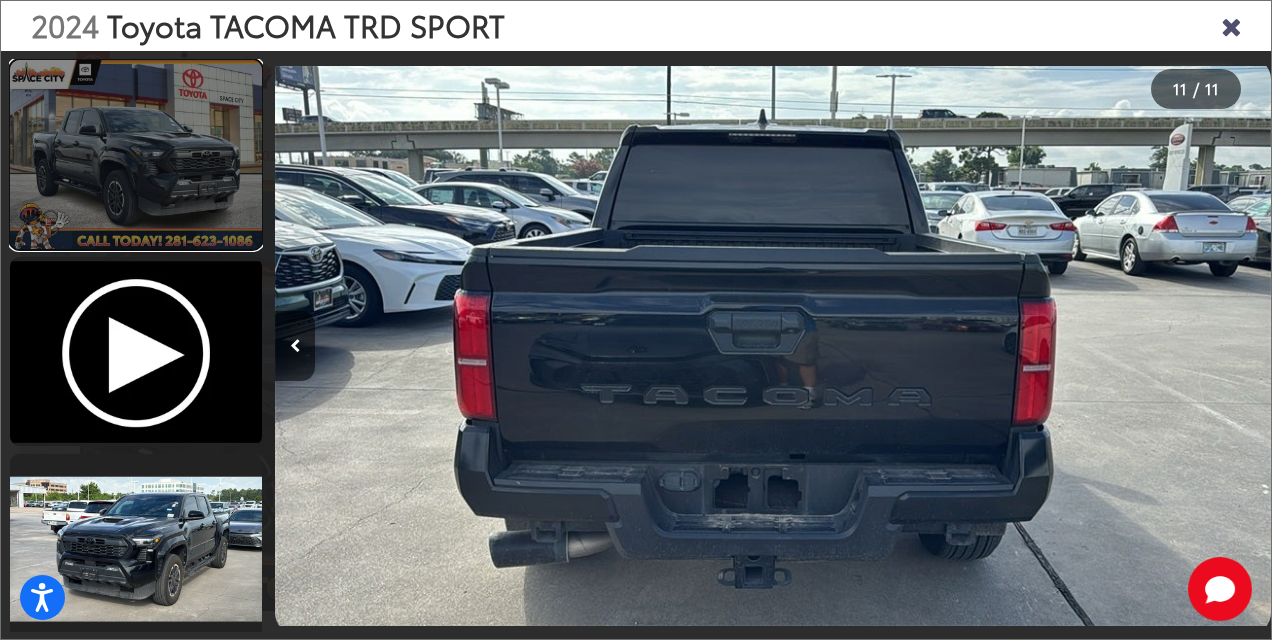 click at bounding box center (136, 154) 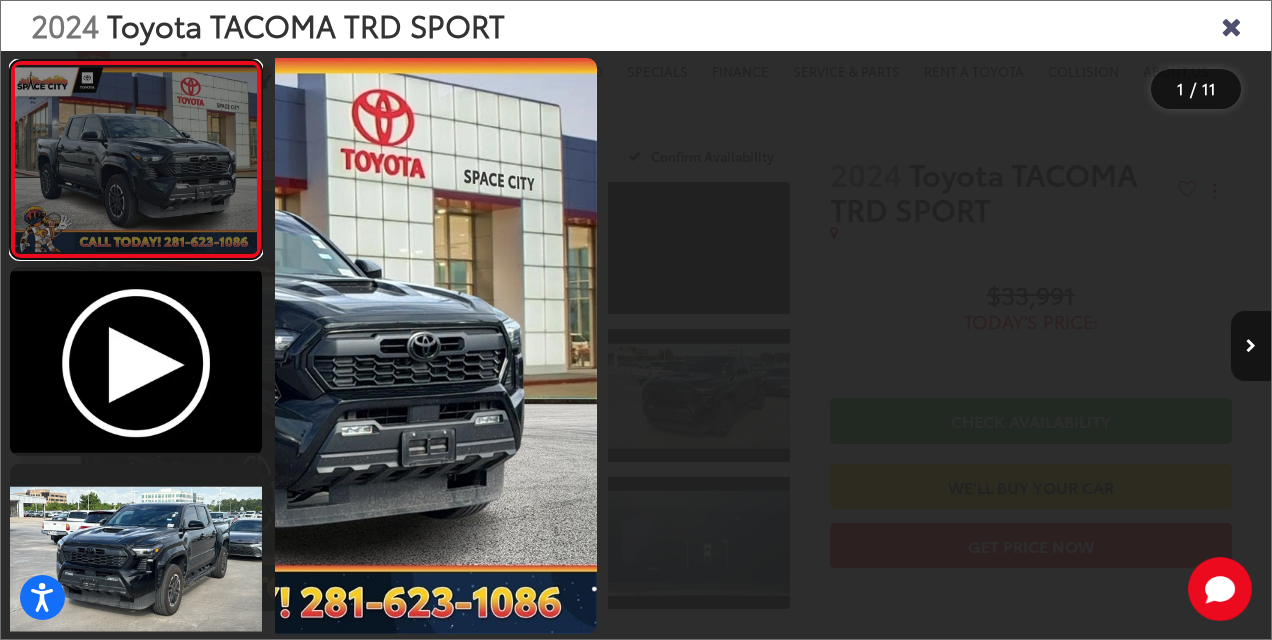 scroll, scrollTop: 0, scrollLeft: 0, axis: both 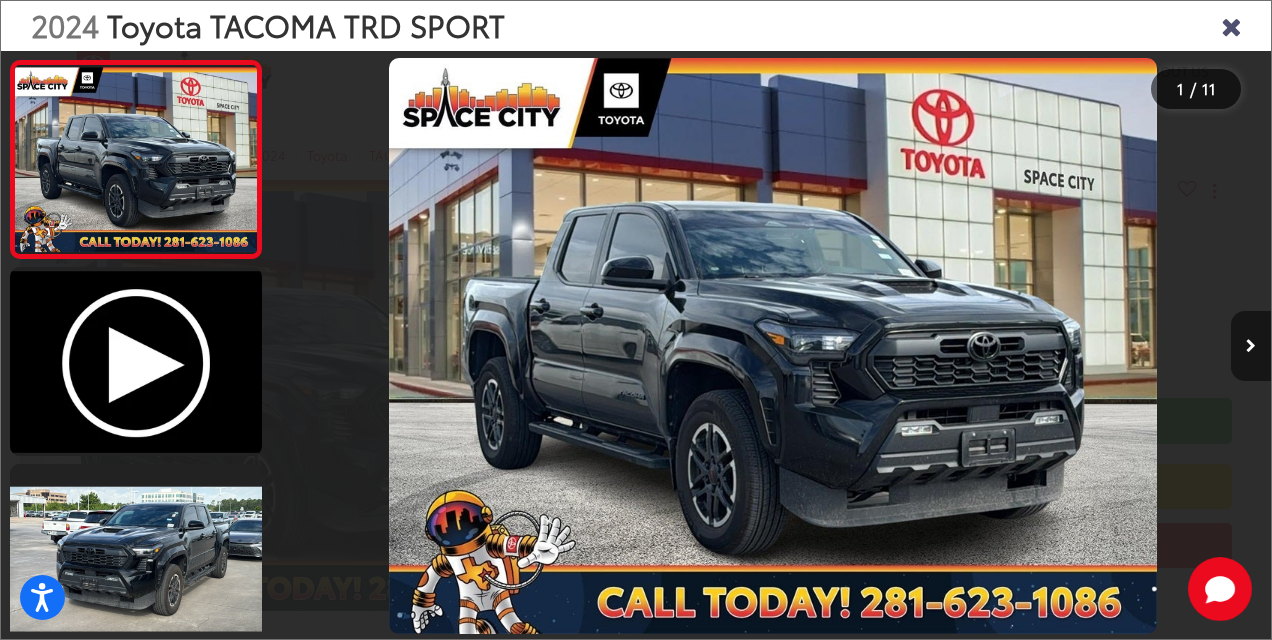 click at bounding box center (1251, 346) 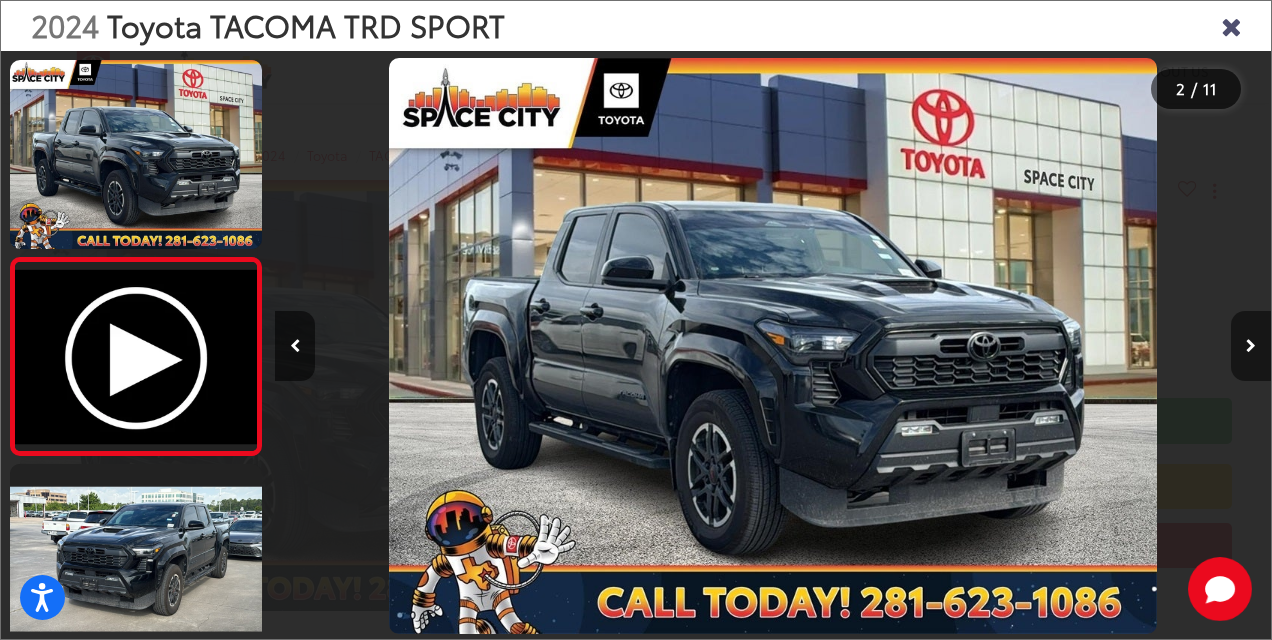 scroll, scrollTop: 0, scrollLeft: 272, axis: horizontal 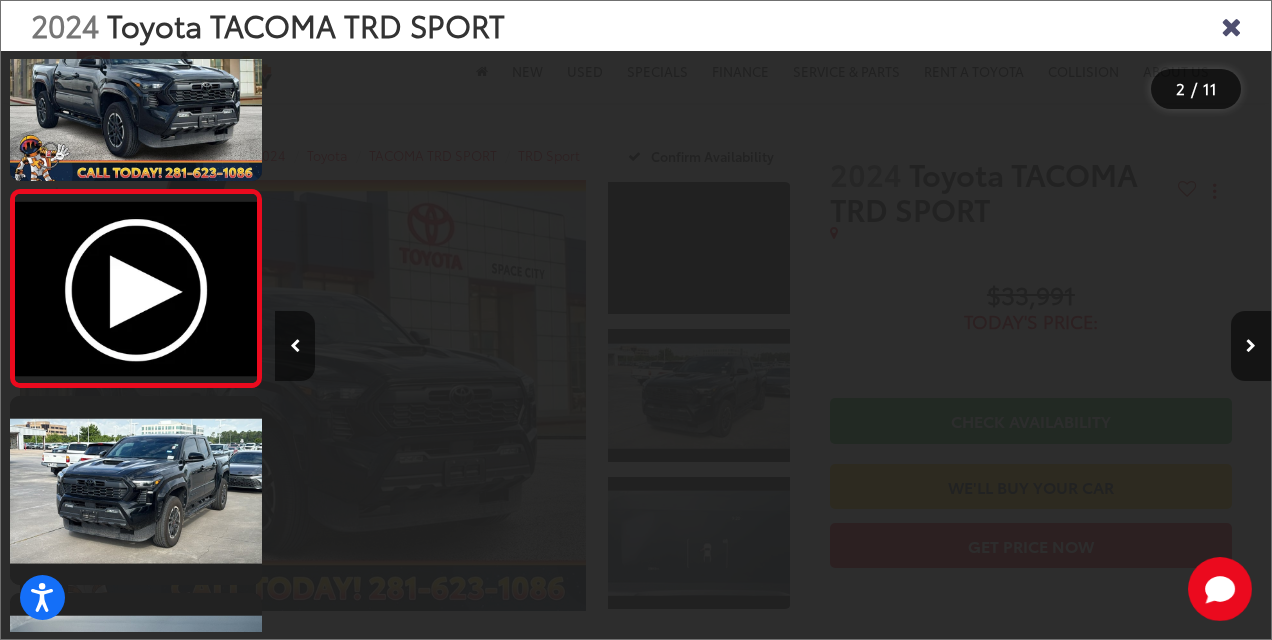 click at bounding box center (1231, 25) 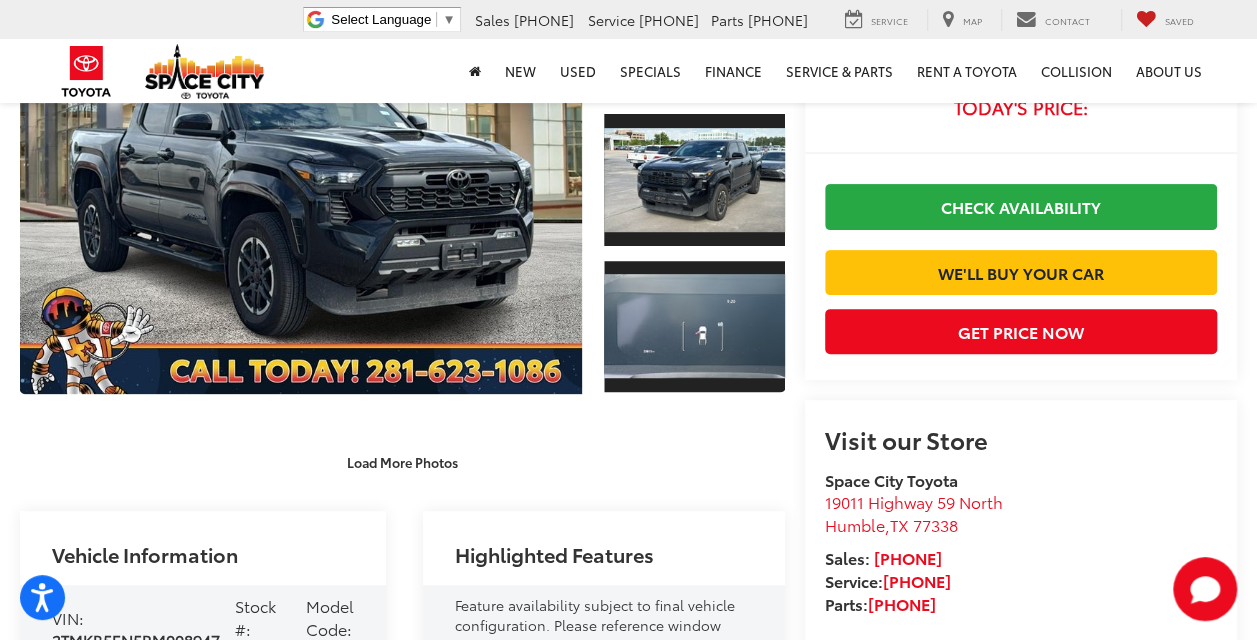 scroll, scrollTop: 218, scrollLeft: 0, axis: vertical 